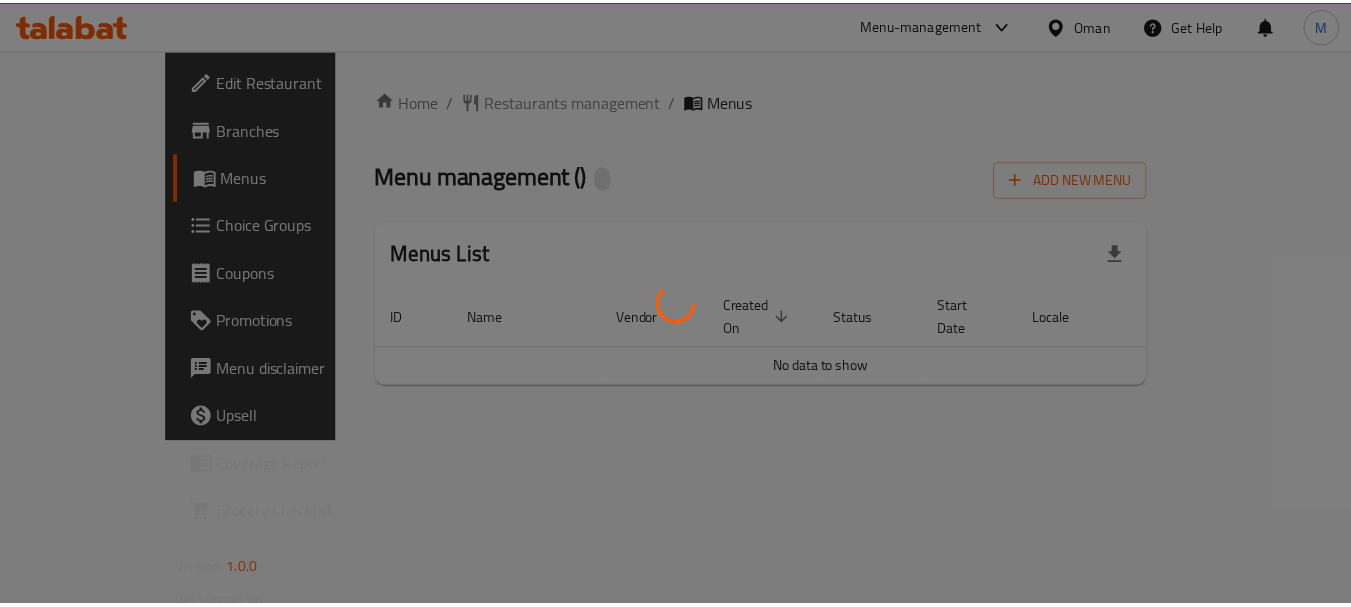 scroll, scrollTop: 0, scrollLeft: 0, axis: both 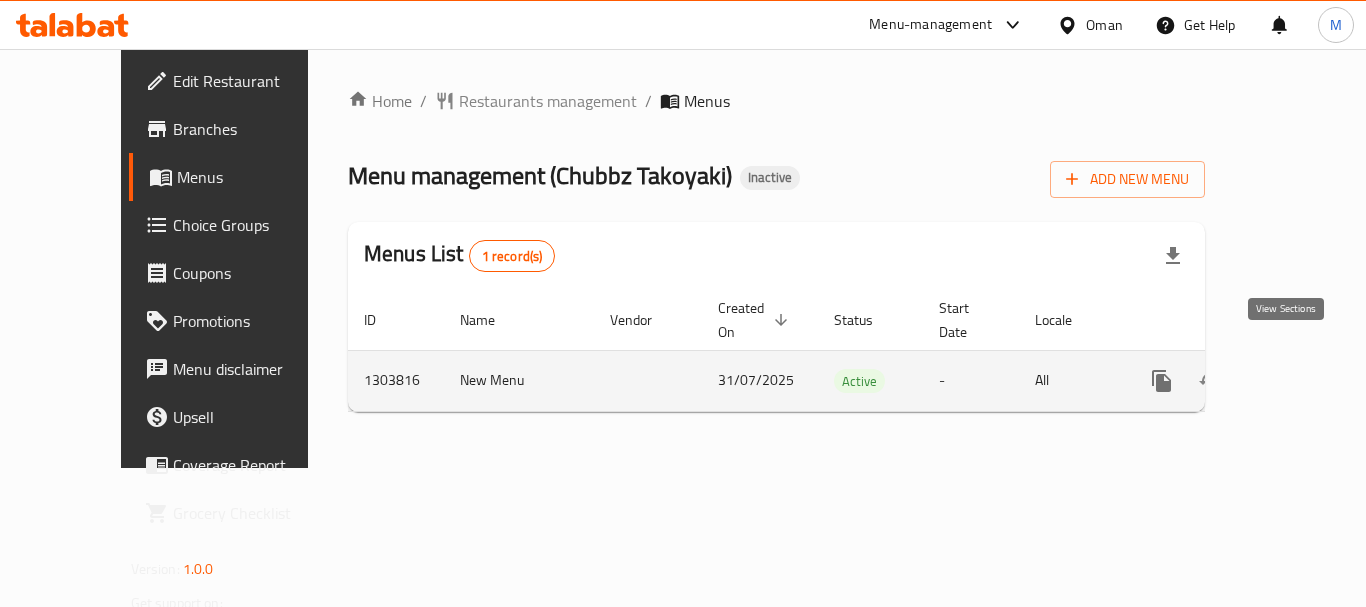 click 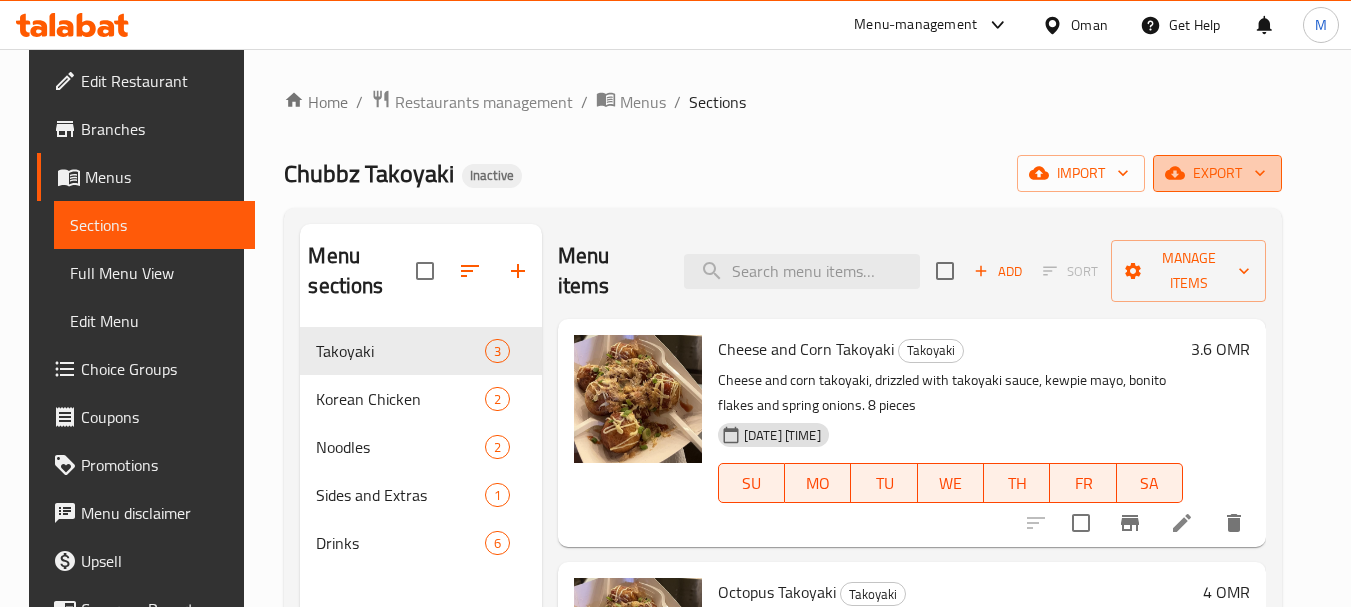 click 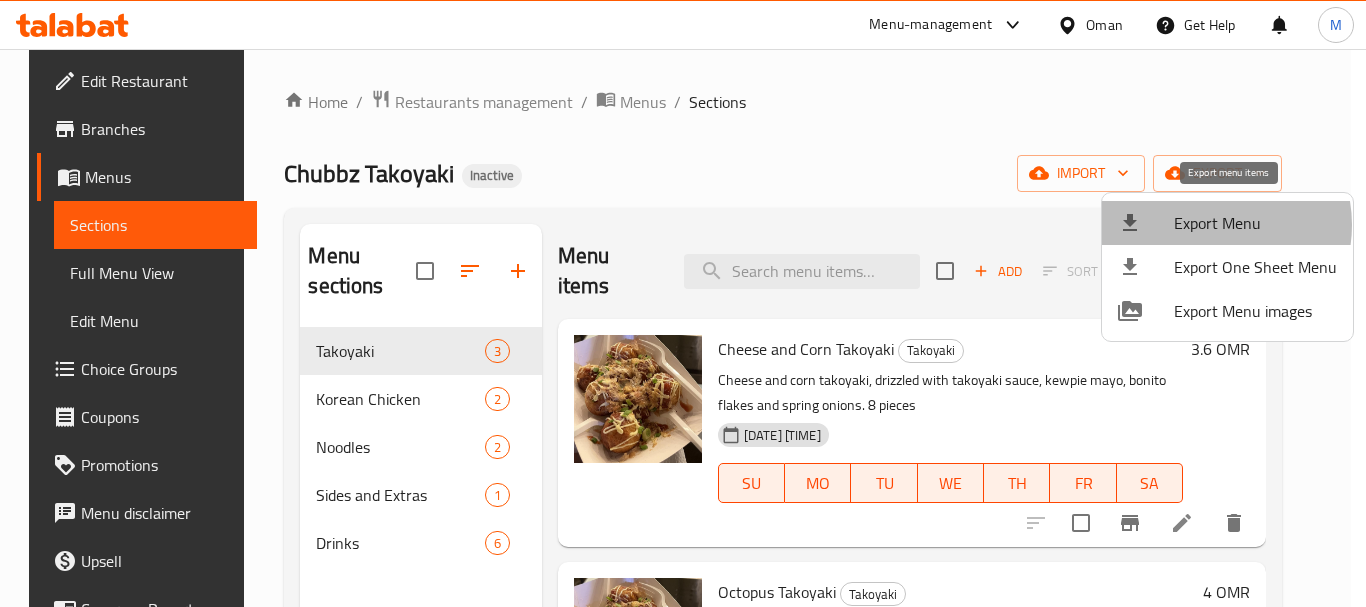 click on "Export Menu" at bounding box center [1255, 223] 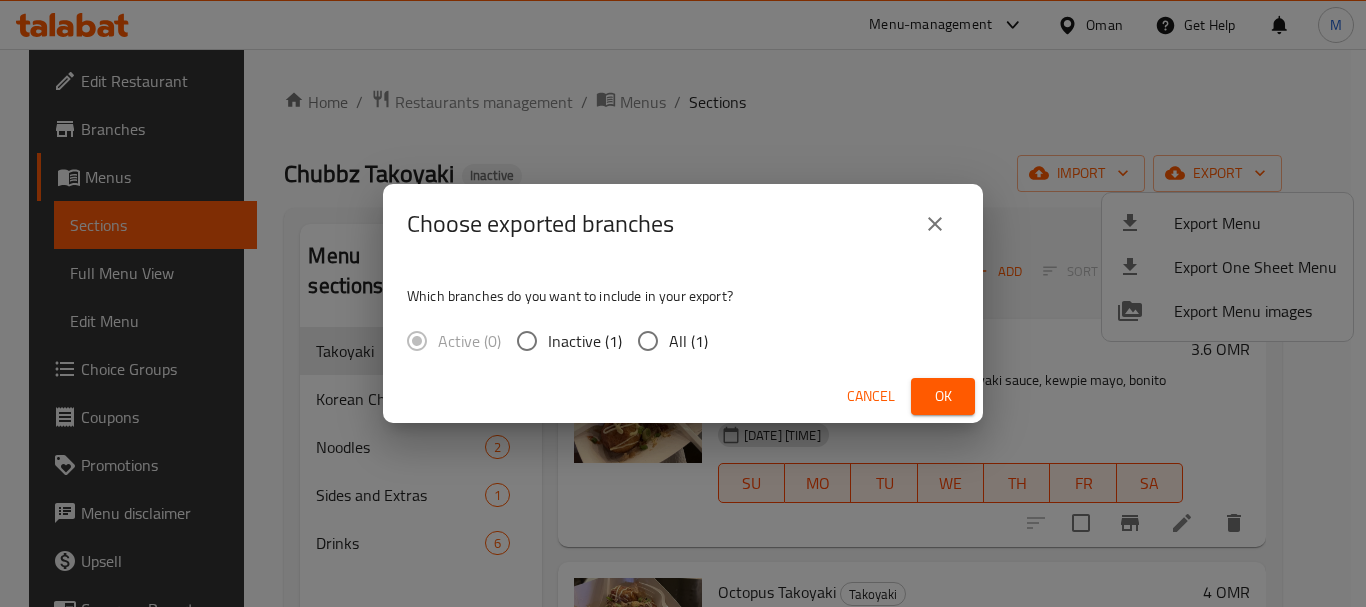 click on "All (1)" at bounding box center (688, 341) 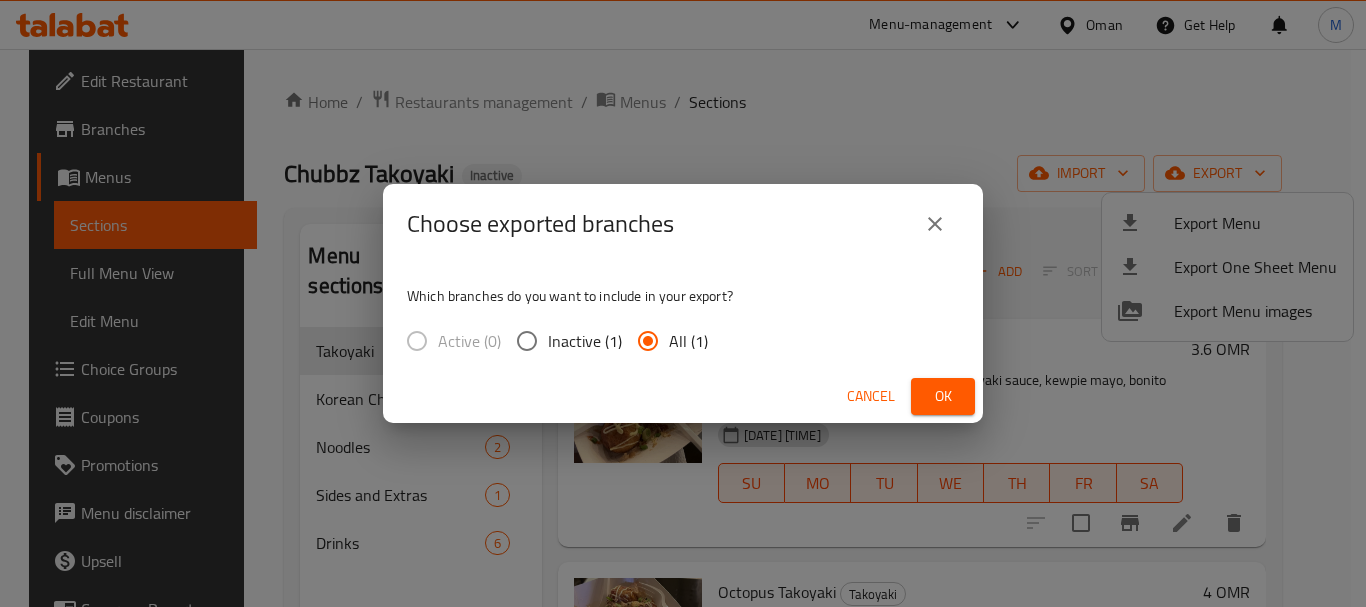 click on "Ok" at bounding box center [943, 396] 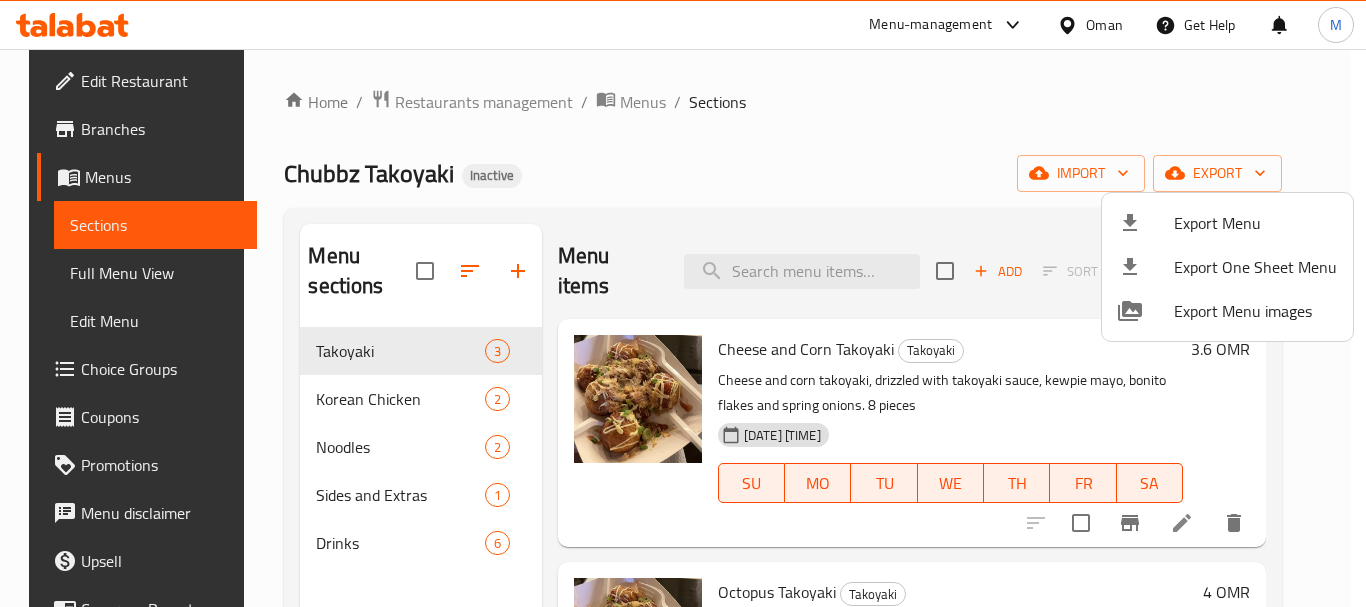 click at bounding box center (683, 303) 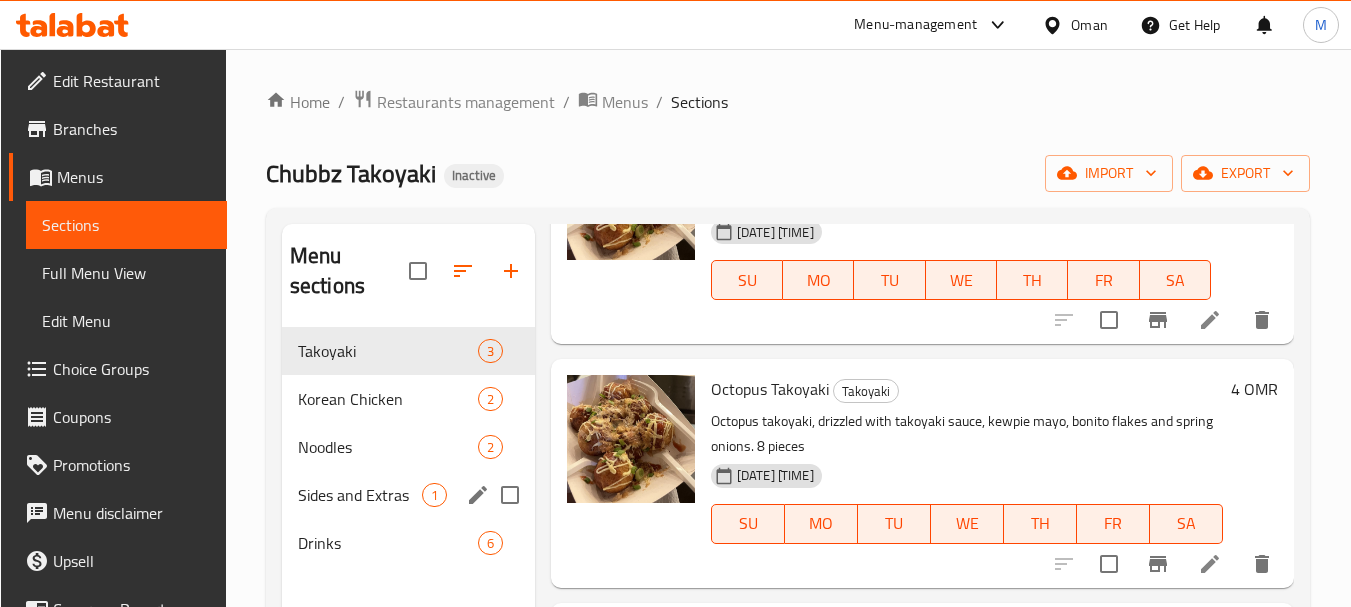 scroll, scrollTop: 200, scrollLeft: 0, axis: vertical 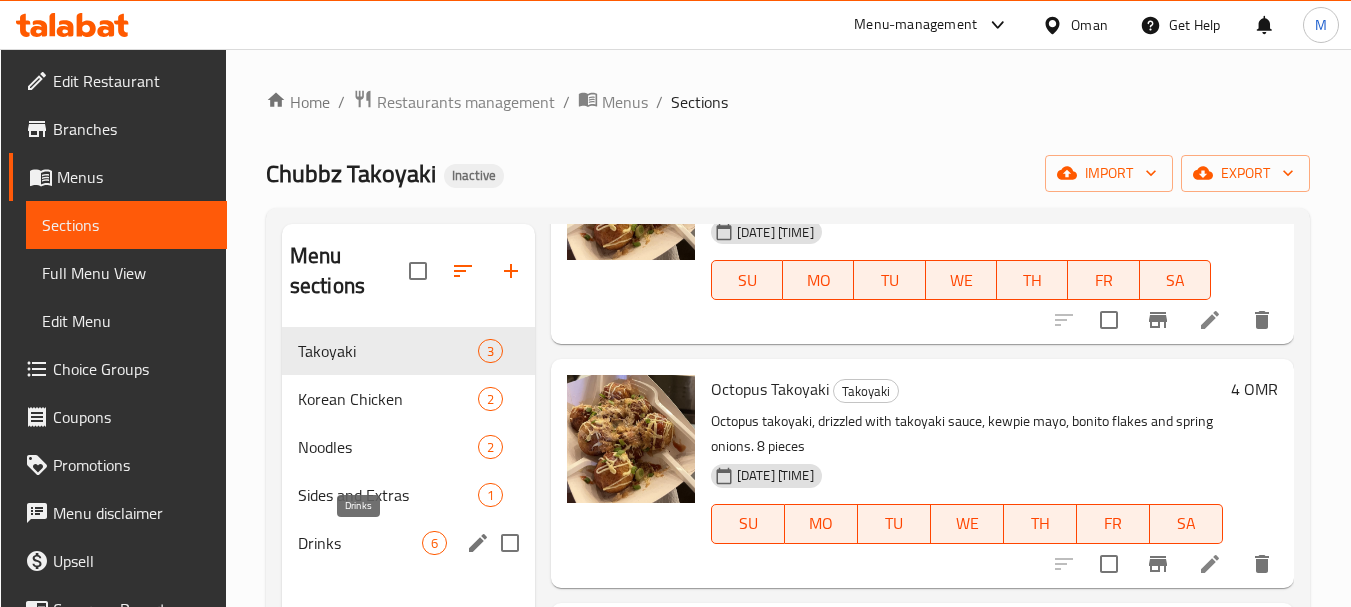click on "Drinks" at bounding box center (360, 543) 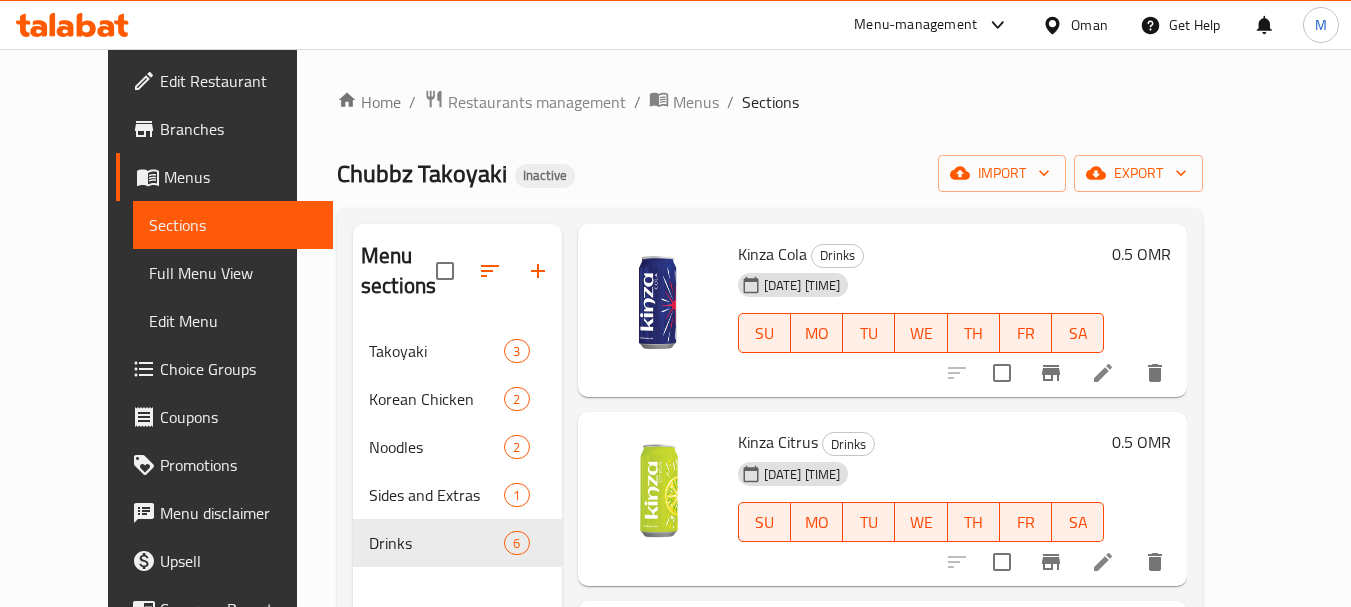 scroll, scrollTop: 0, scrollLeft: 0, axis: both 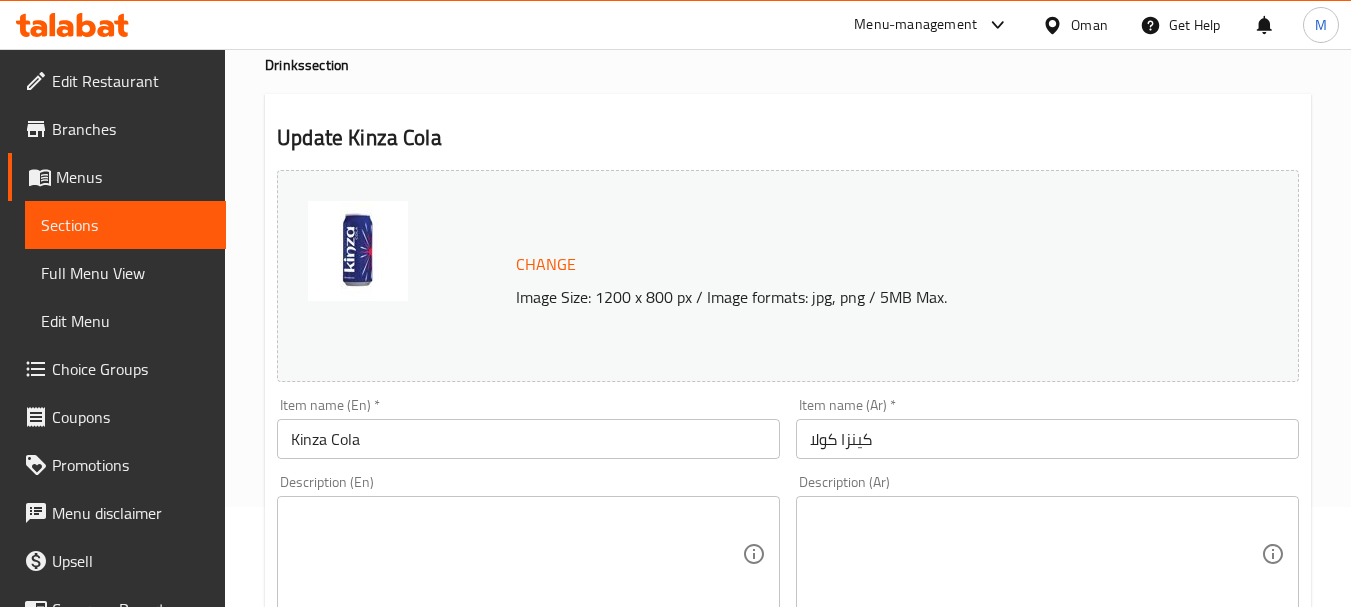 click at bounding box center (516, 554) 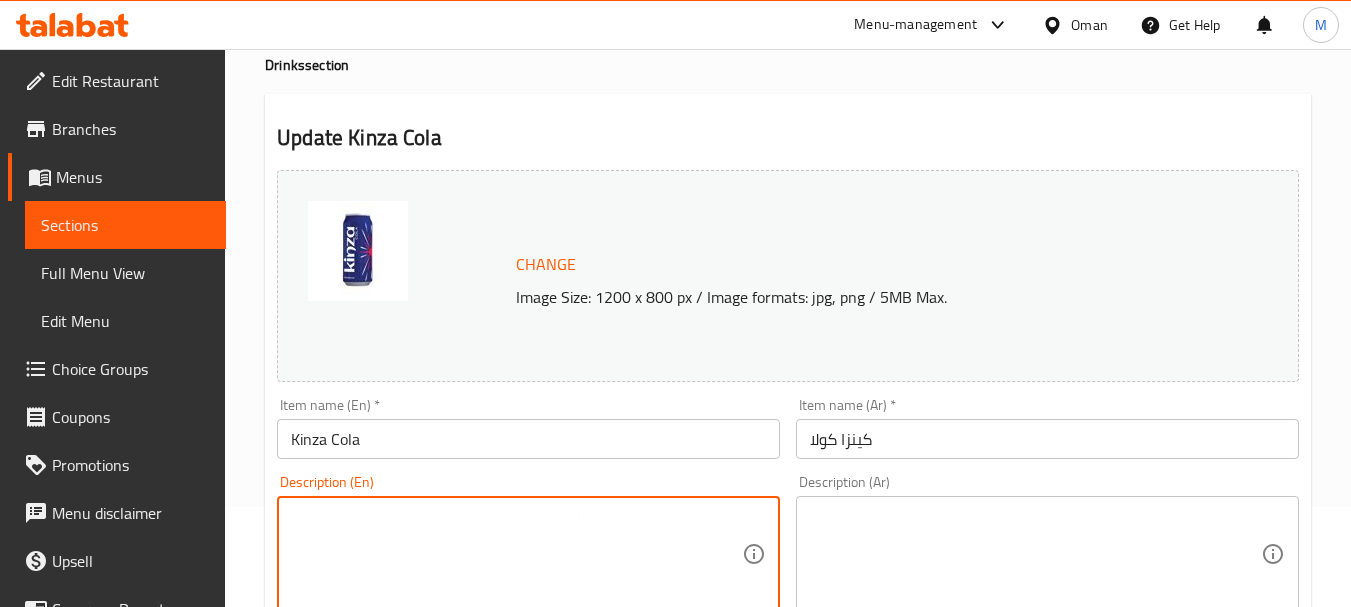 paste on "Carbonated soft drink" 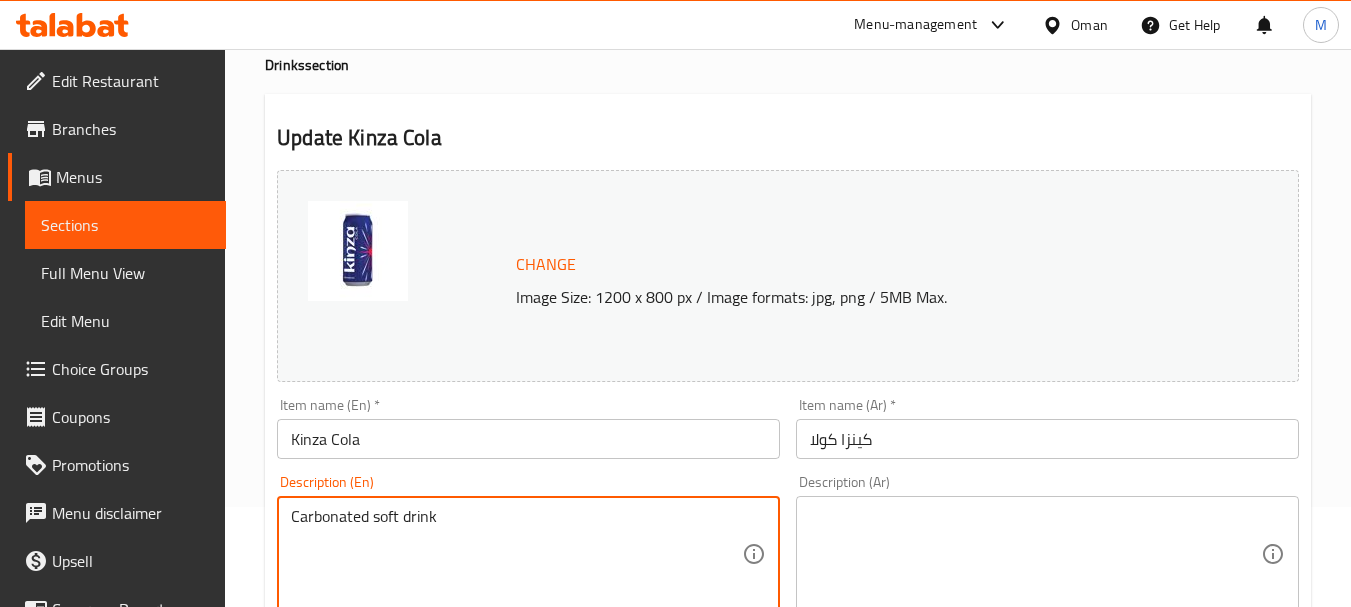 type on "Carbonated soft drink" 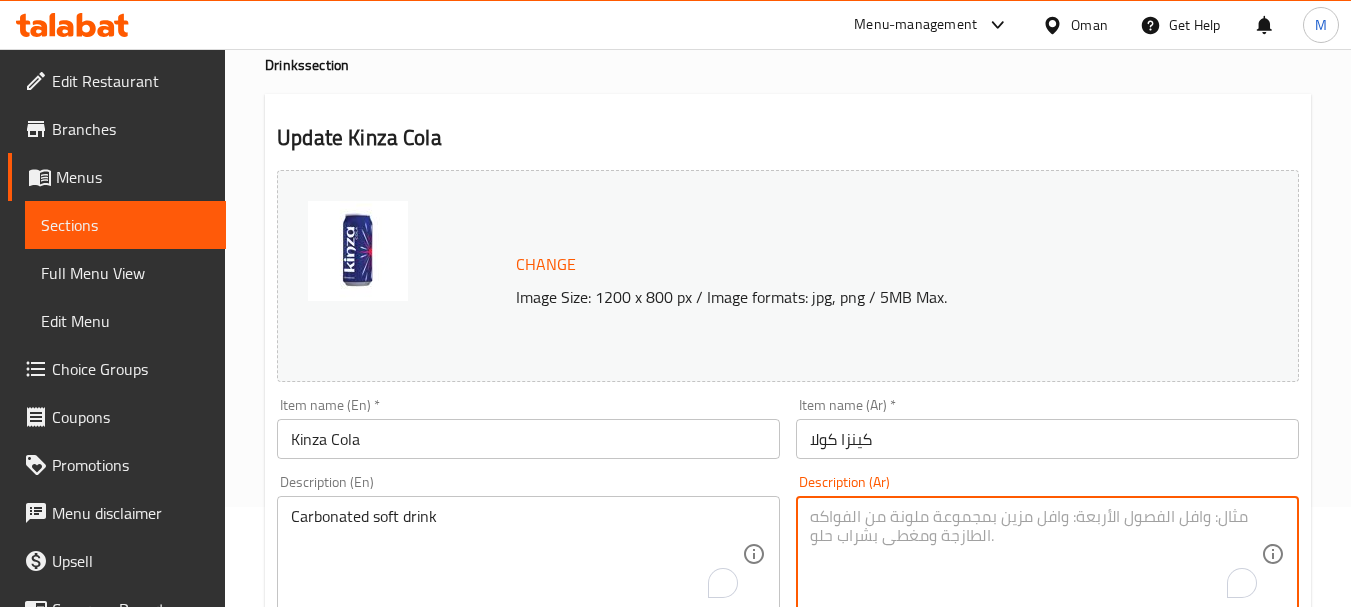 click at bounding box center (1035, 554) 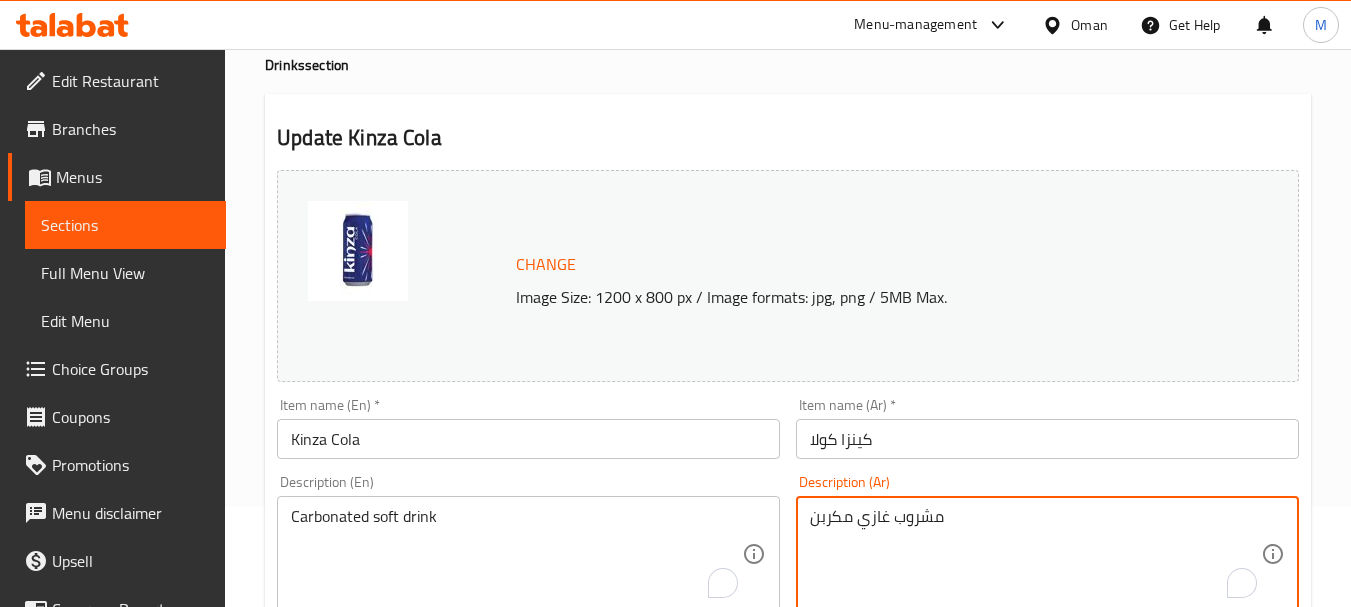 type on "مشروب غازي مكربن" 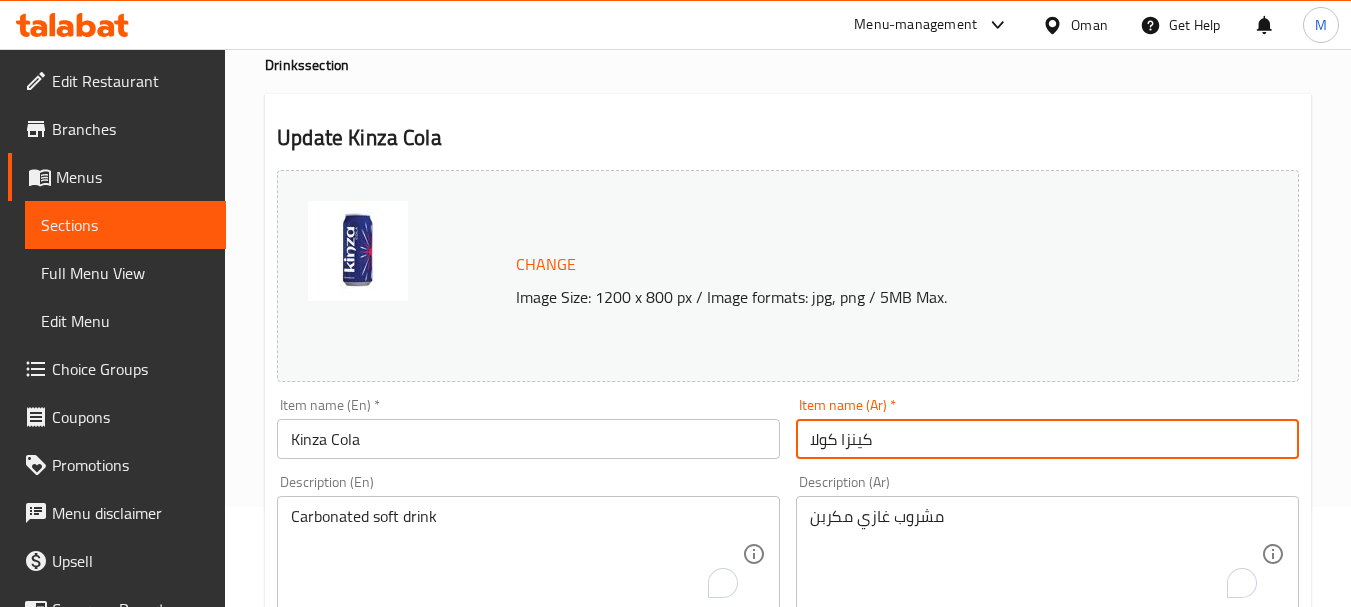 click on "كينزا كولا" at bounding box center [1047, 439] 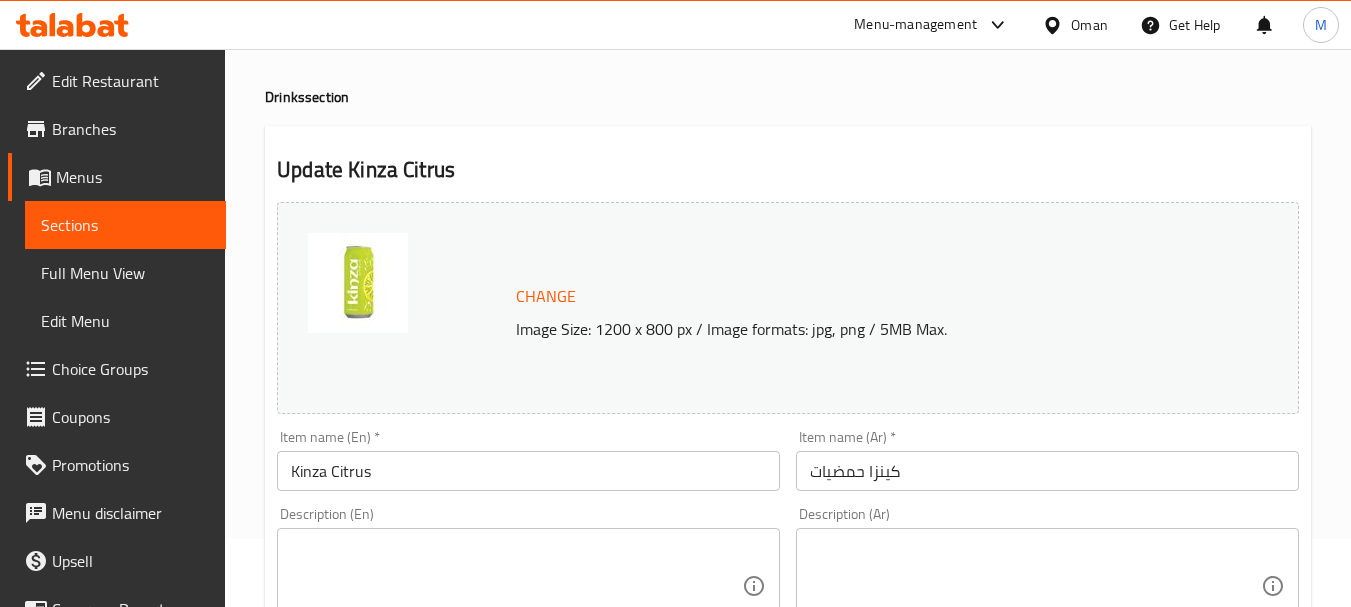 scroll, scrollTop: 100, scrollLeft: 0, axis: vertical 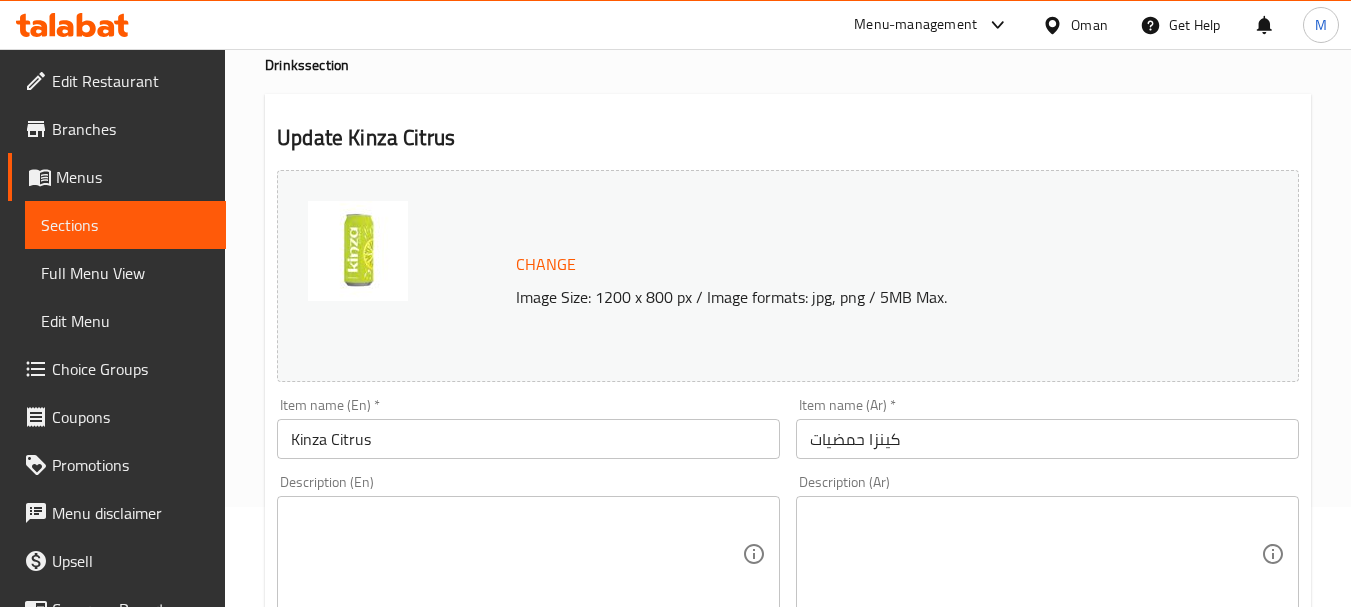 click at bounding box center [516, 554] 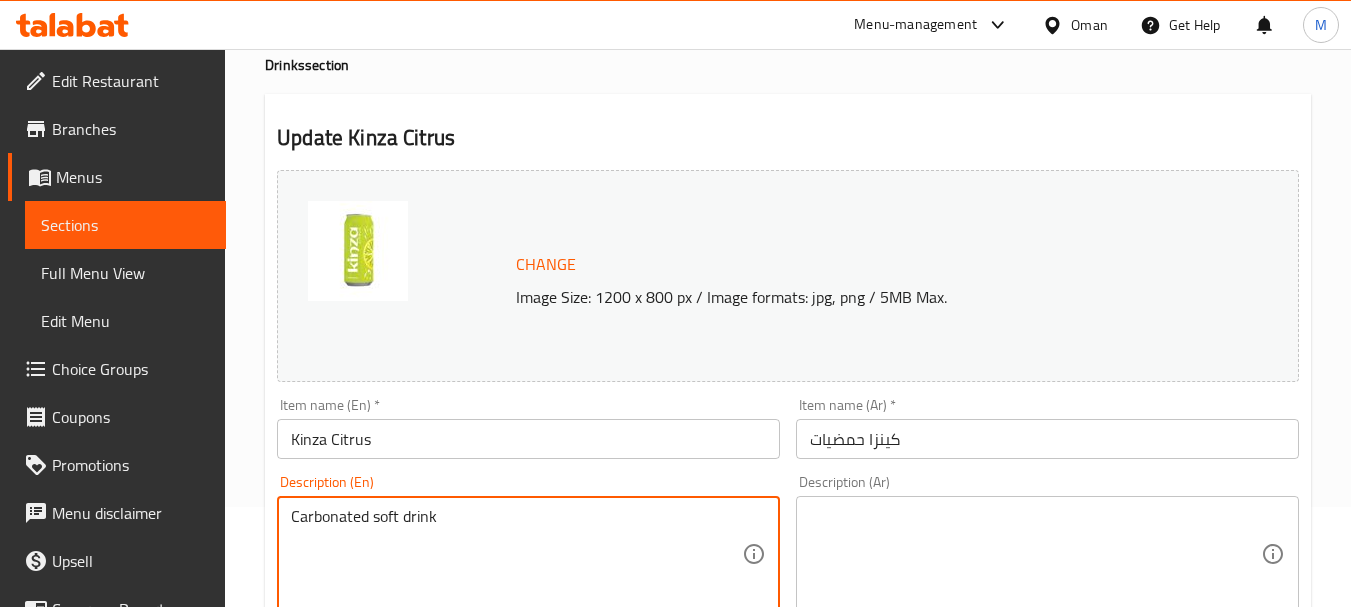 type on "Carbonated soft drink" 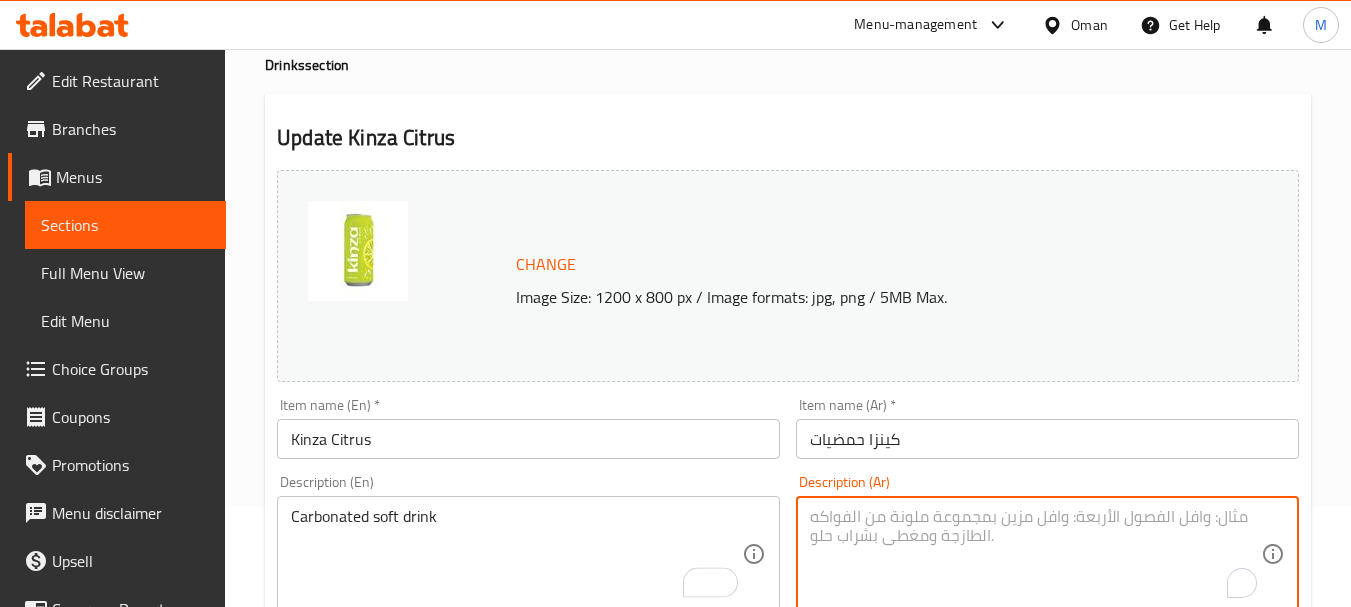 click at bounding box center (1035, 554) 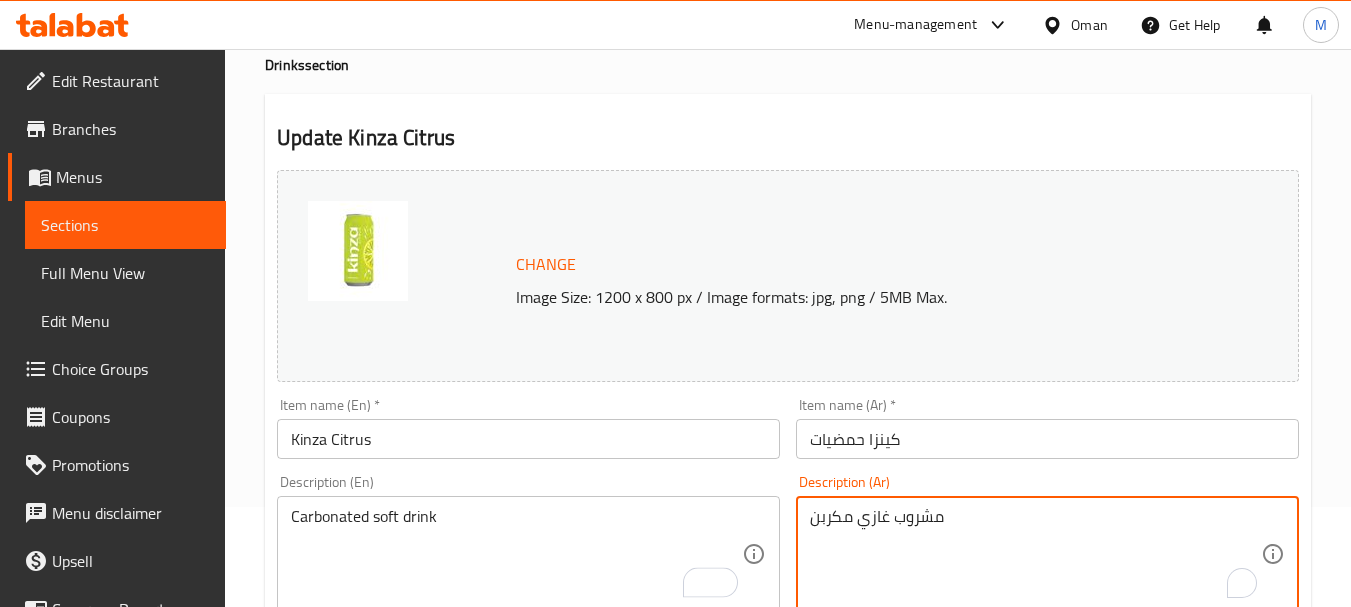 type on "مشروب غازي مكربن" 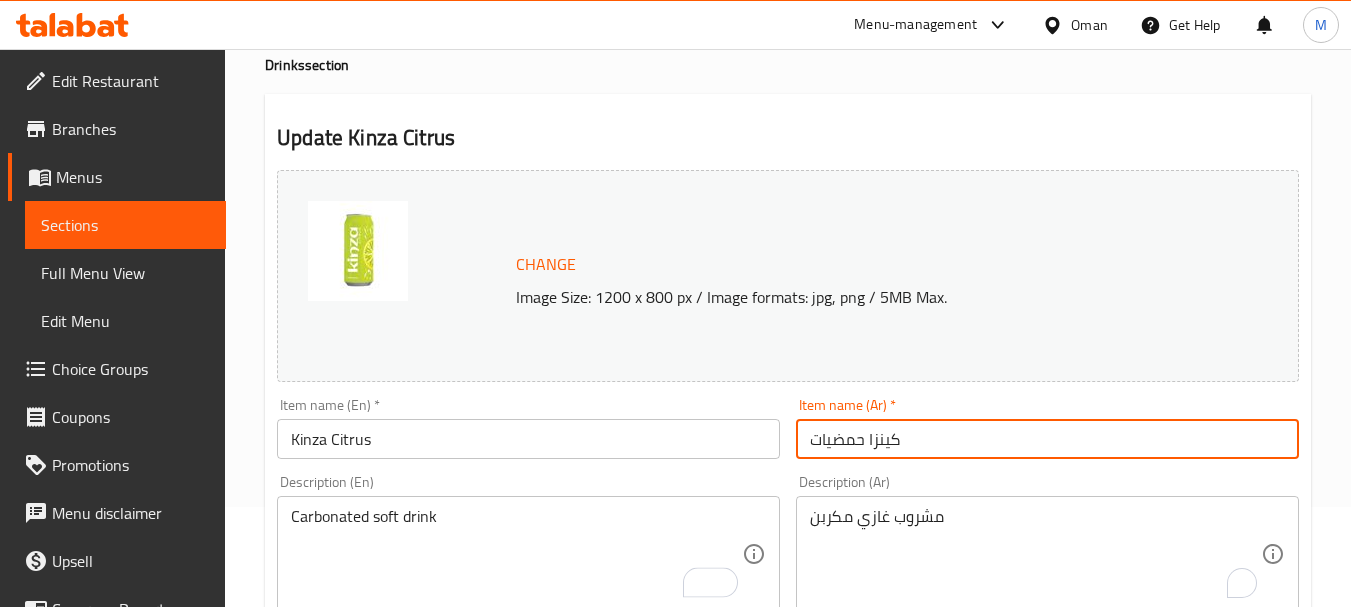 click on "Update" at bounding box center [398, 1255] 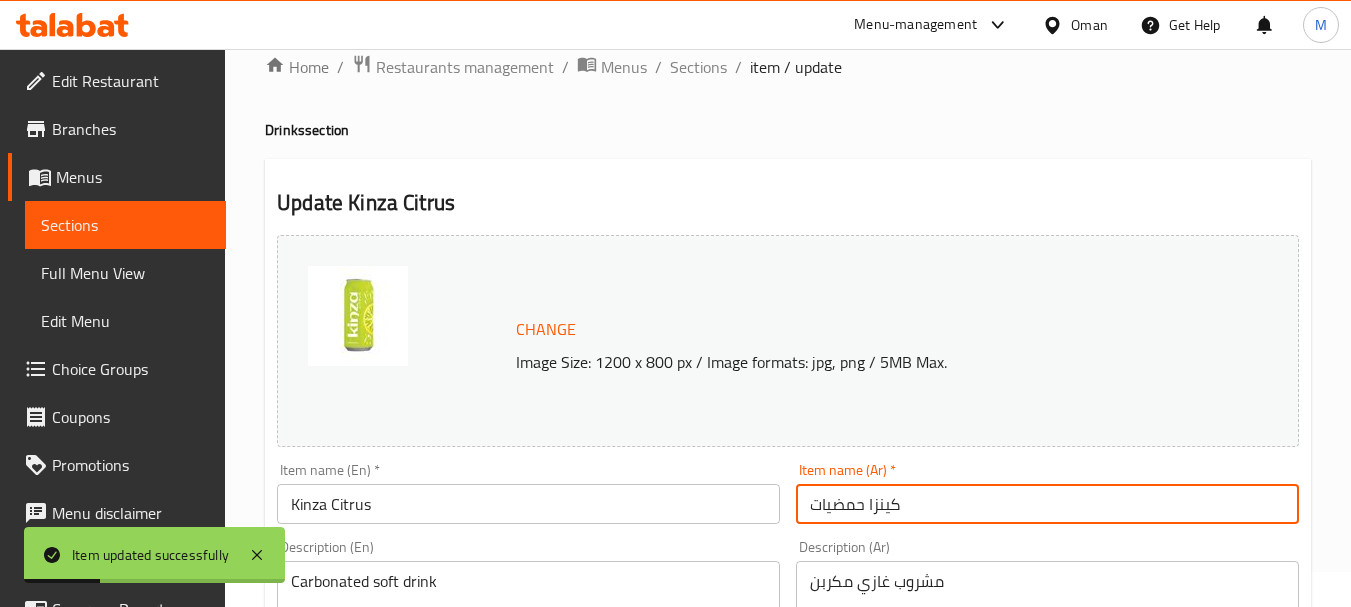 scroll, scrollTop: 0, scrollLeft: 0, axis: both 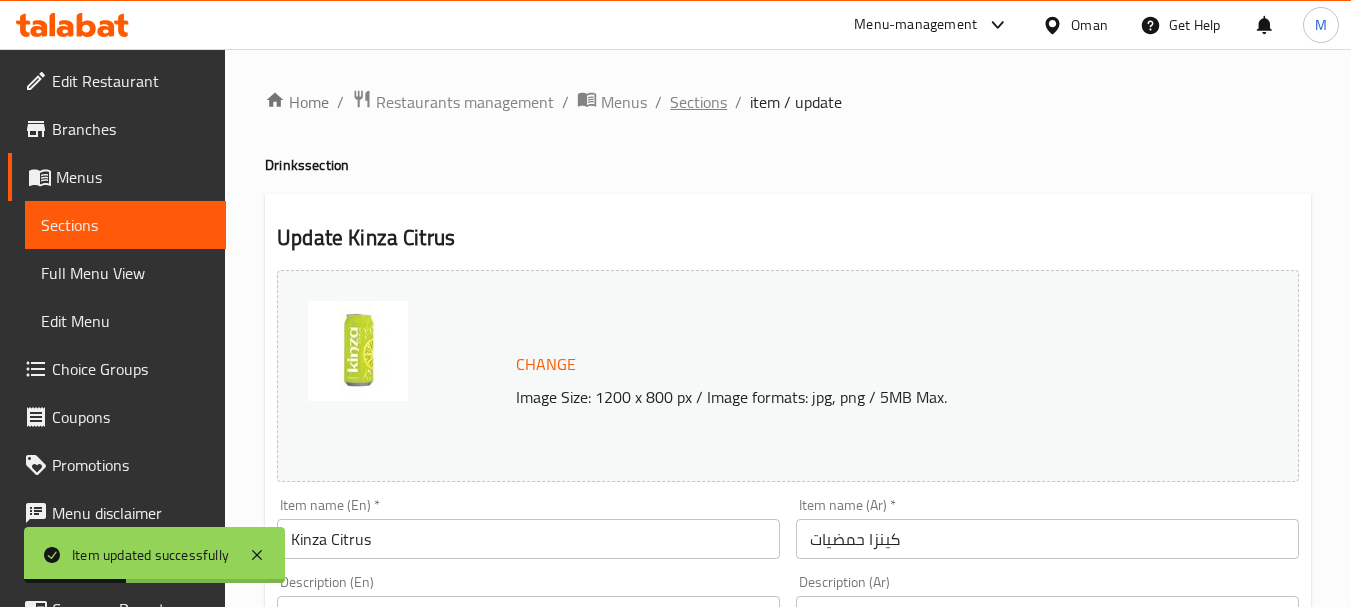click on "Sections" at bounding box center (698, 102) 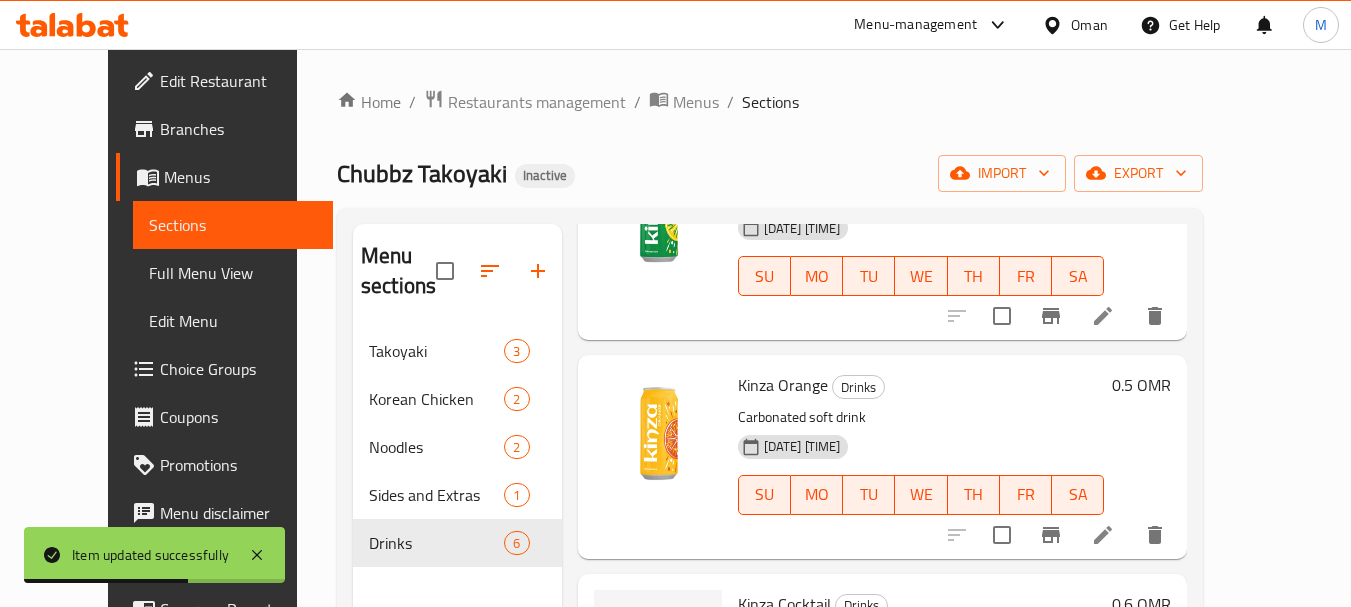 scroll, scrollTop: 700, scrollLeft: 0, axis: vertical 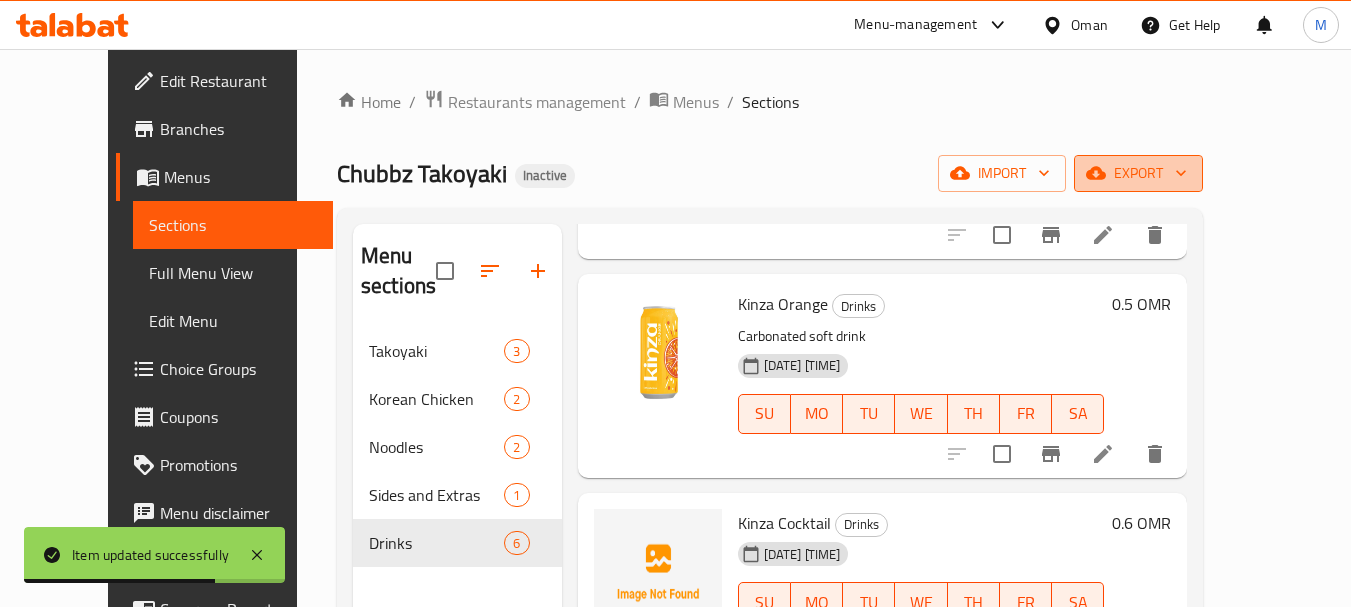 click on "export" at bounding box center (1138, 173) 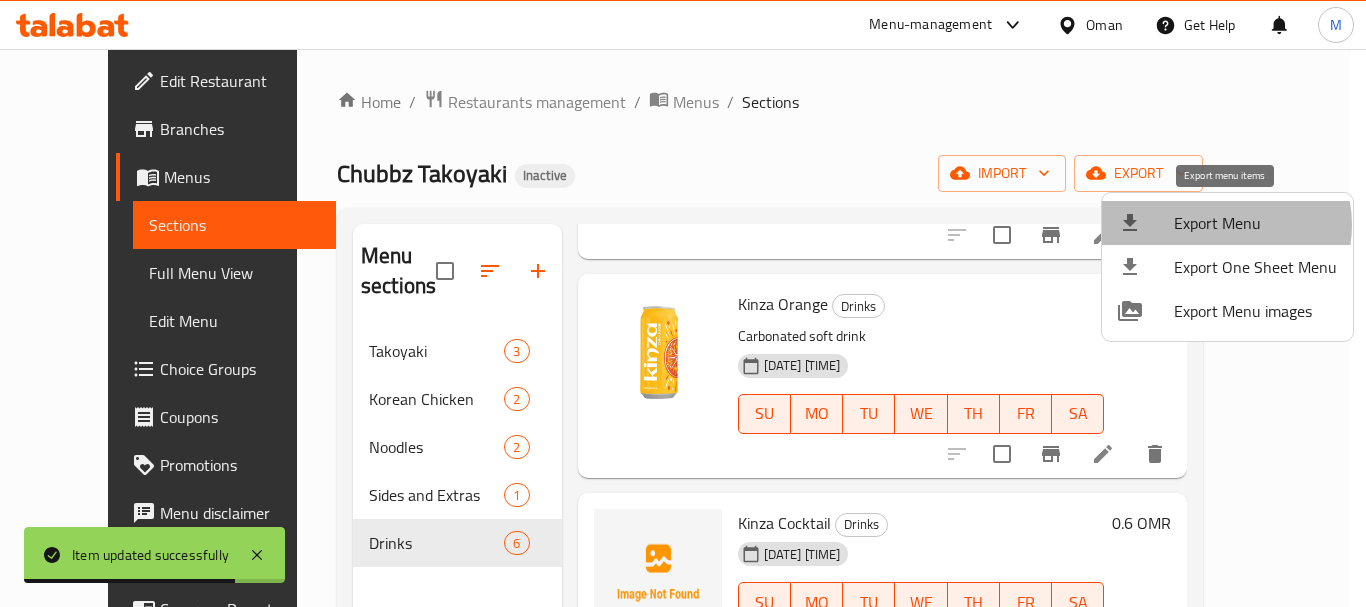 click on "Export Menu" at bounding box center (1255, 223) 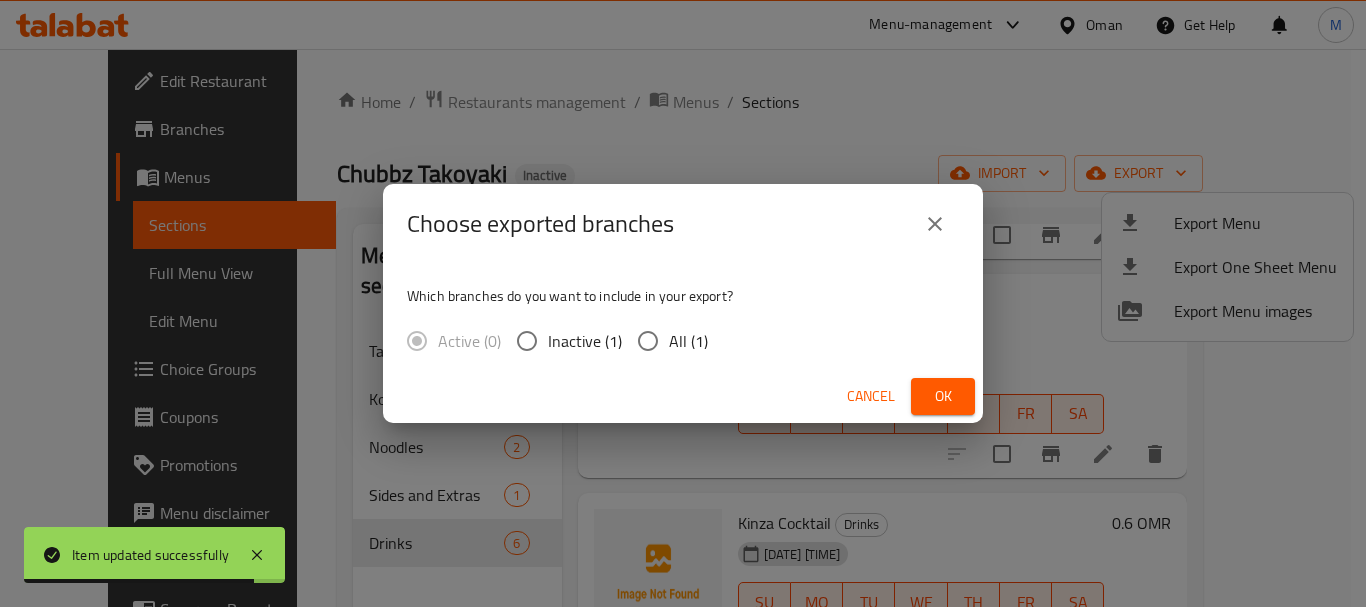 click on "All (1)" at bounding box center (688, 341) 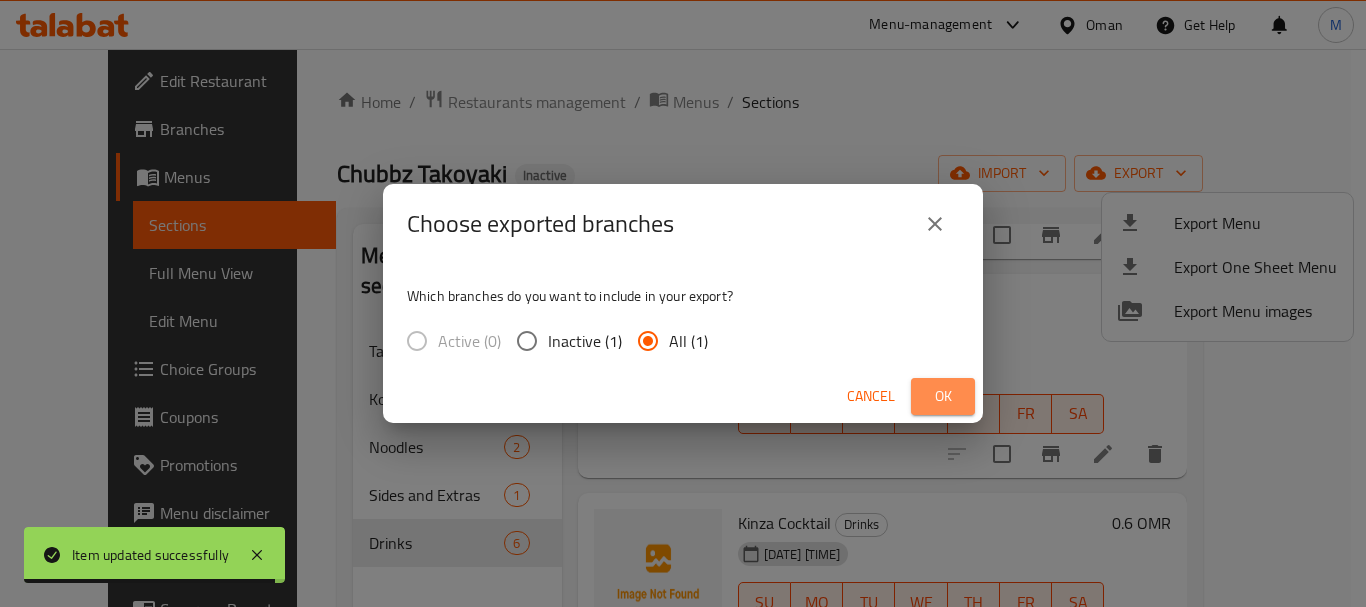 click on "Ok" at bounding box center (943, 396) 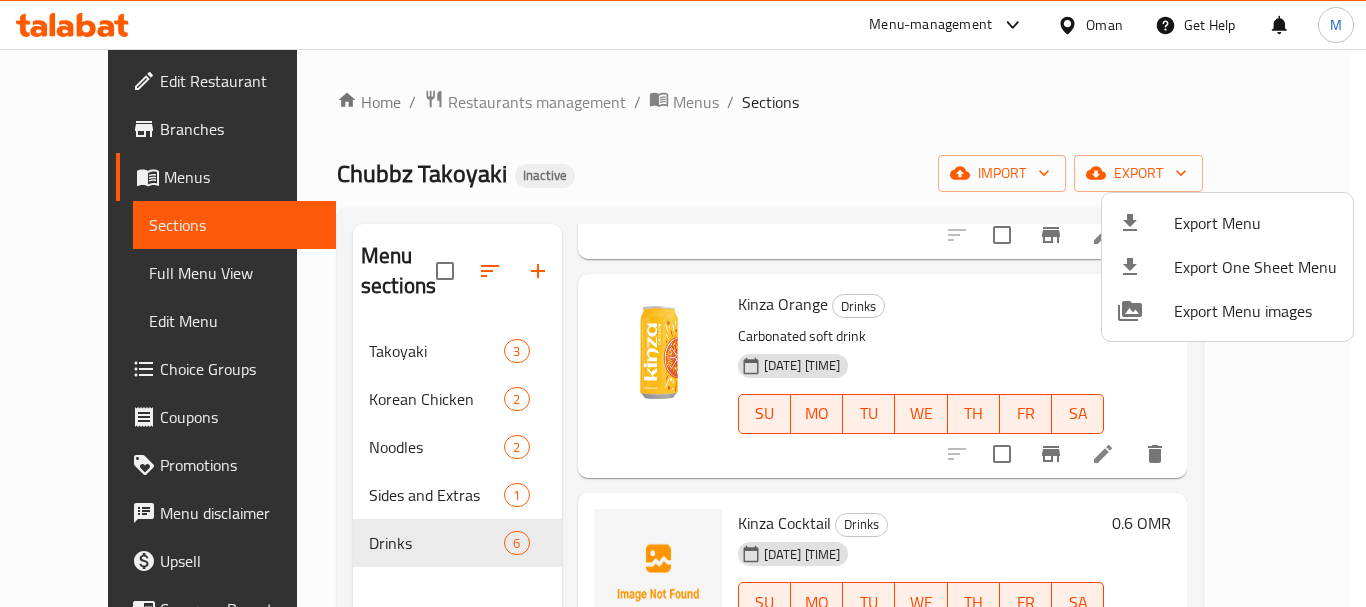 drag, startPoint x: 777, startPoint y: 519, endPoint x: 738, endPoint y: 520, distance: 39.012817 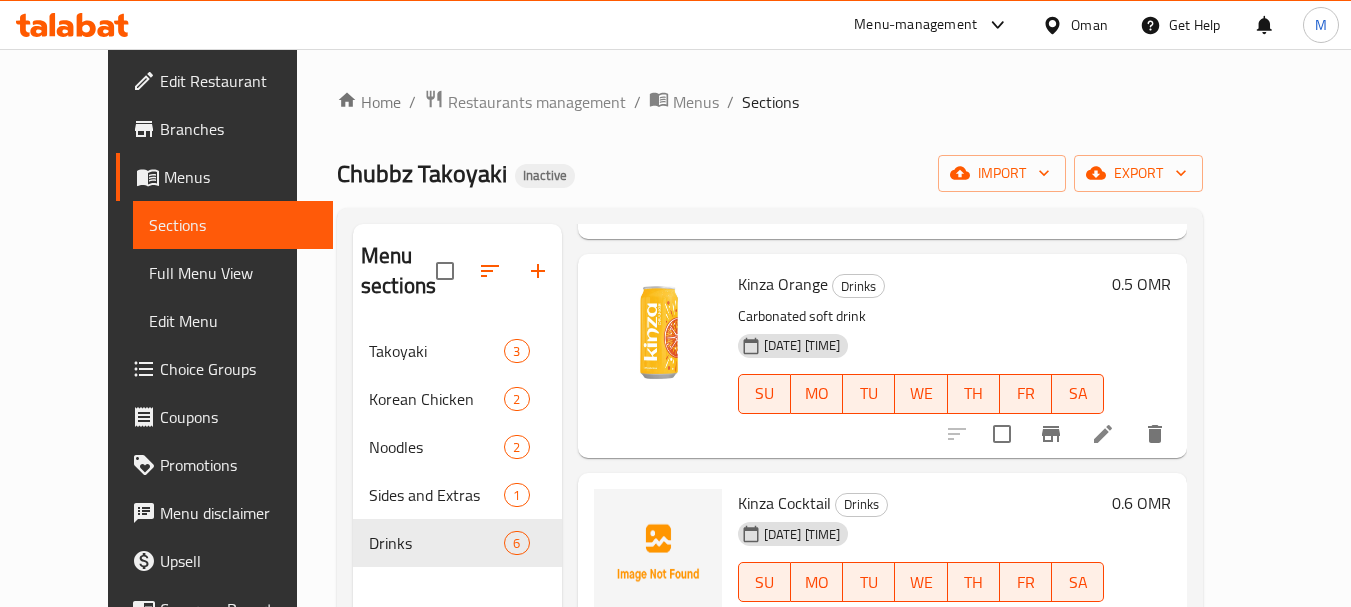 scroll, scrollTop: 724, scrollLeft: 0, axis: vertical 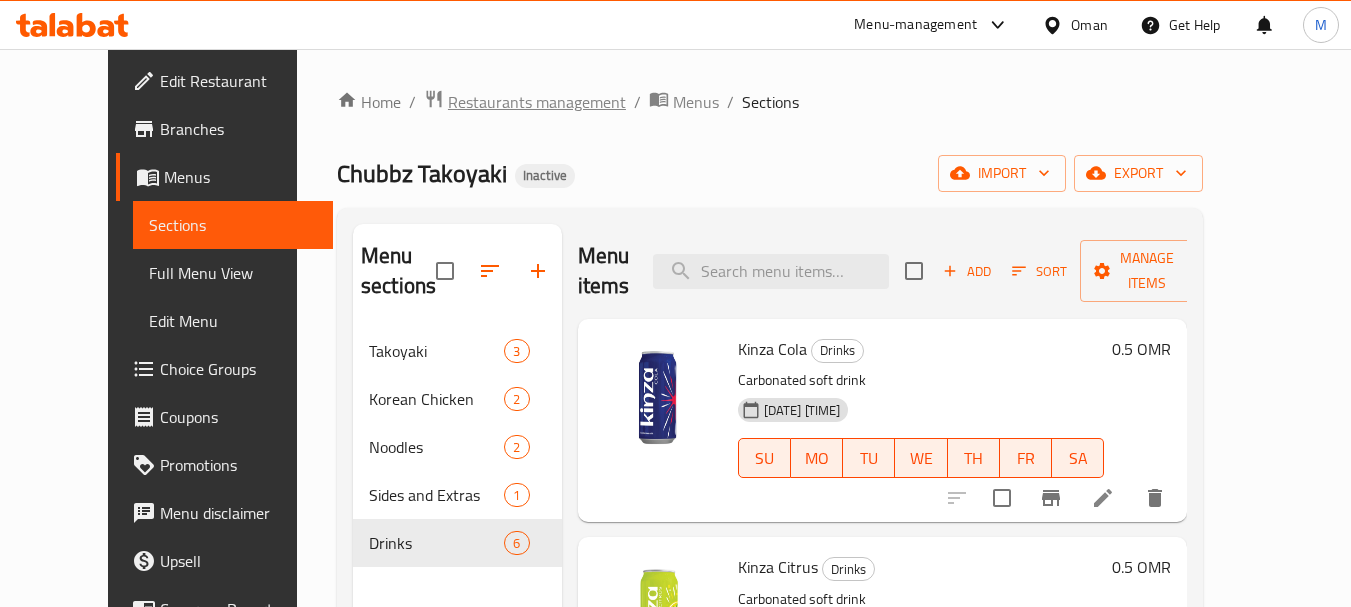 click on "Restaurants management" at bounding box center [537, 102] 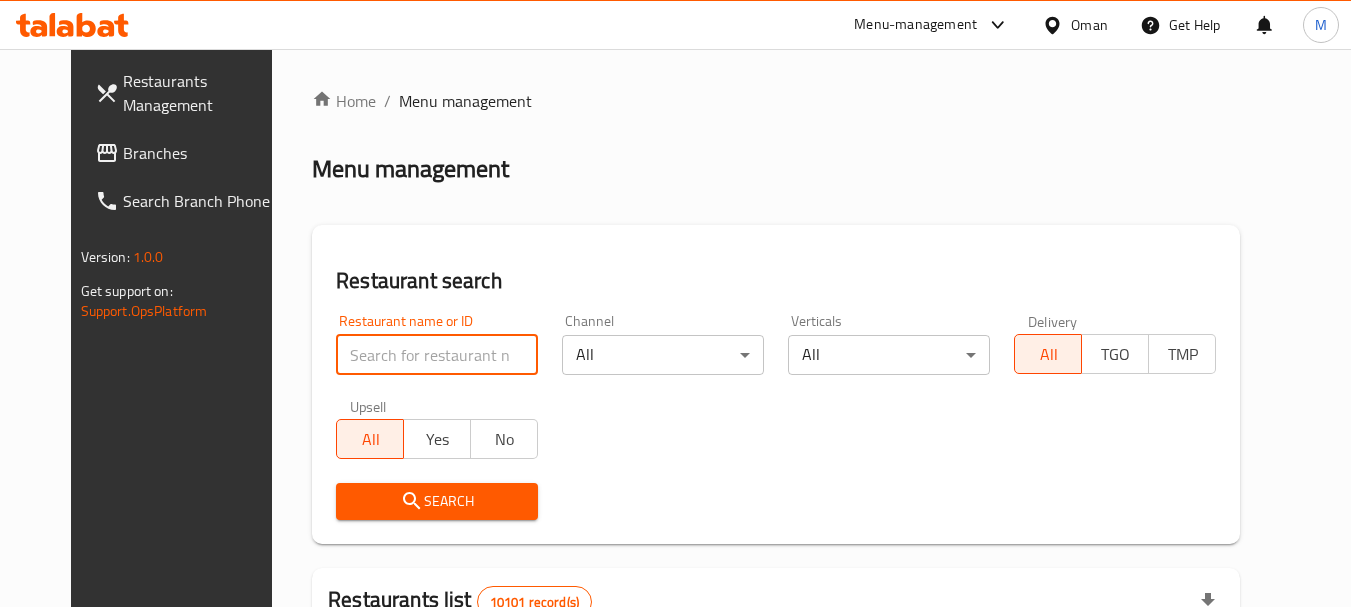 click at bounding box center (437, 355) 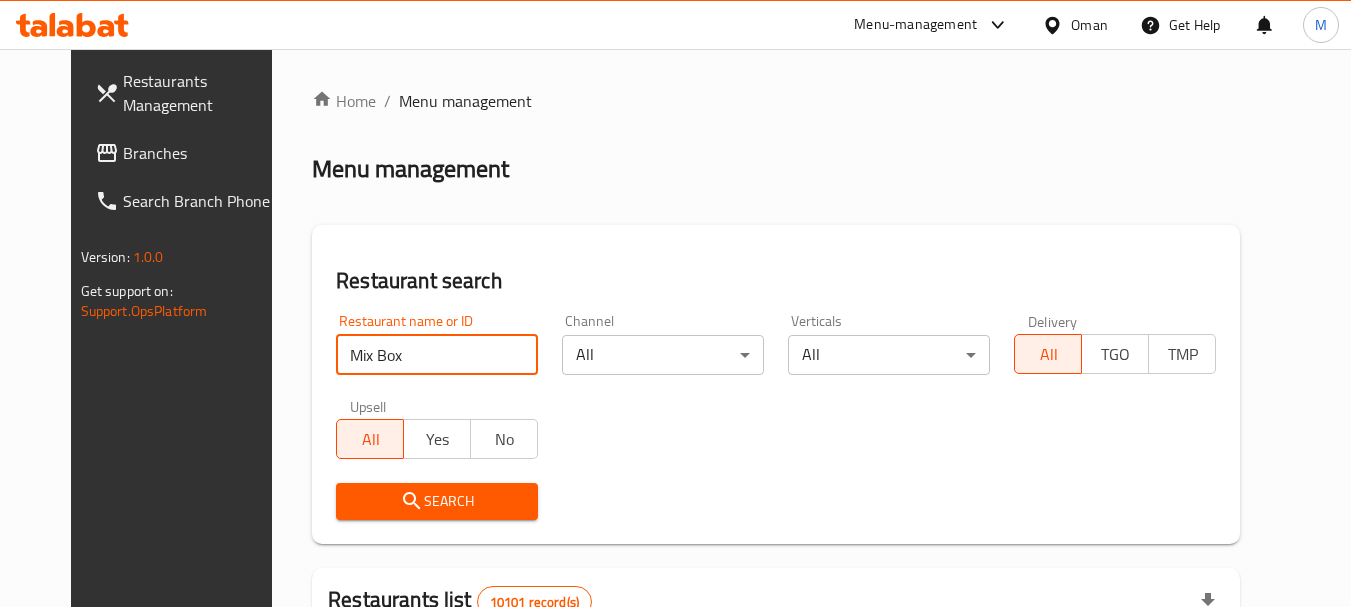 type on "Mix Box" 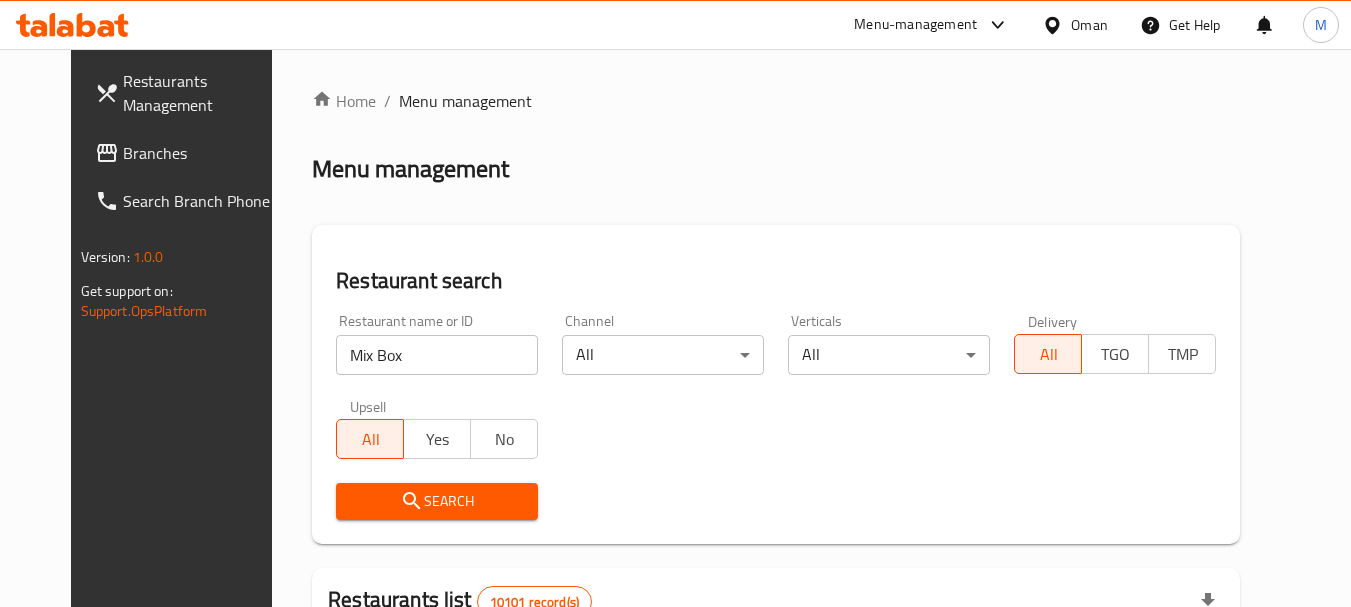 click on "Search" at bounding box center (437, 501) 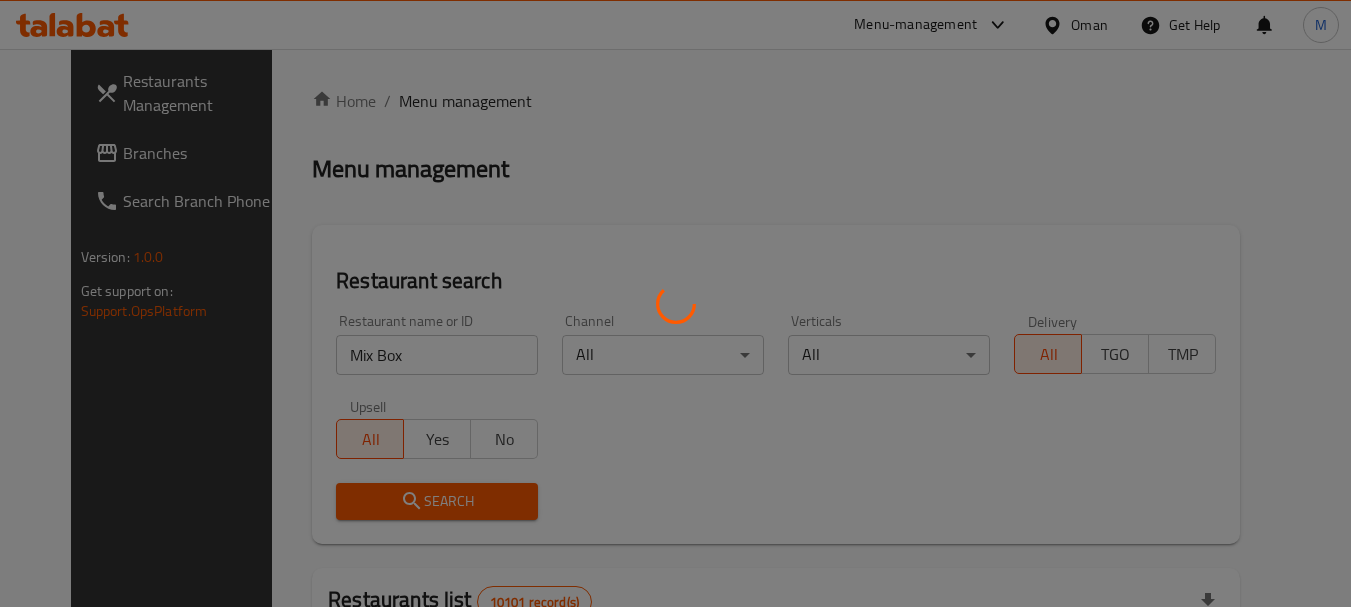 click at bounding box center (675, 303) 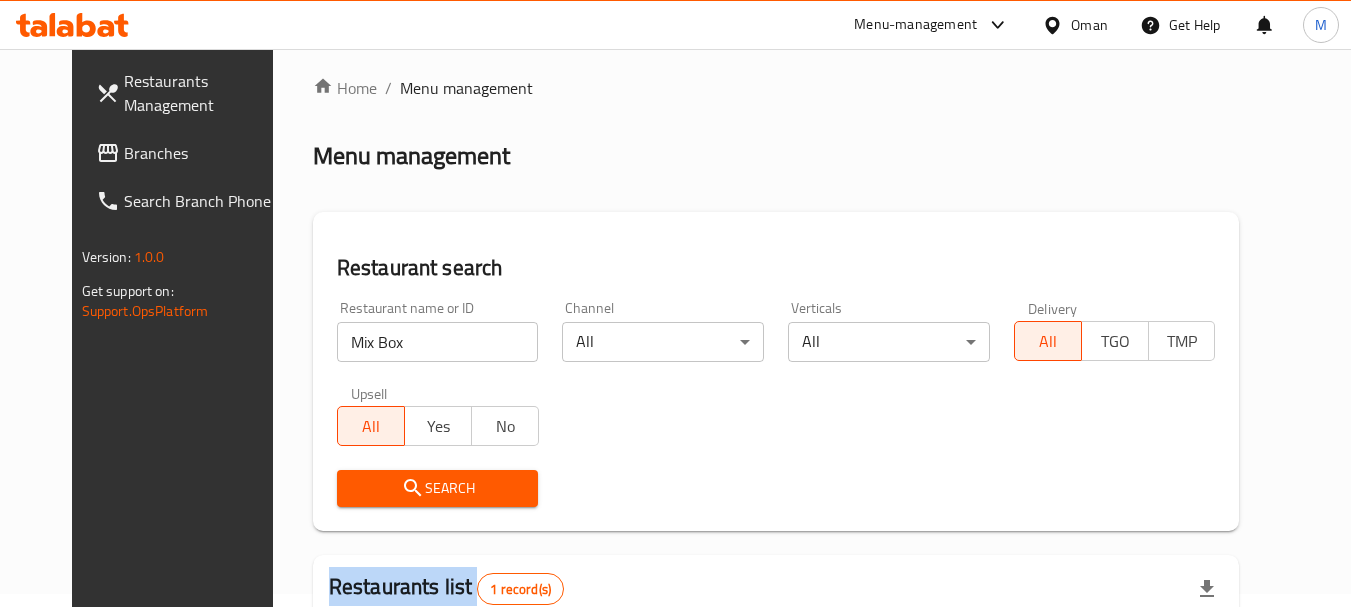 scroll, scrollTop: 200, scrollLeft: 0, axis: vertical 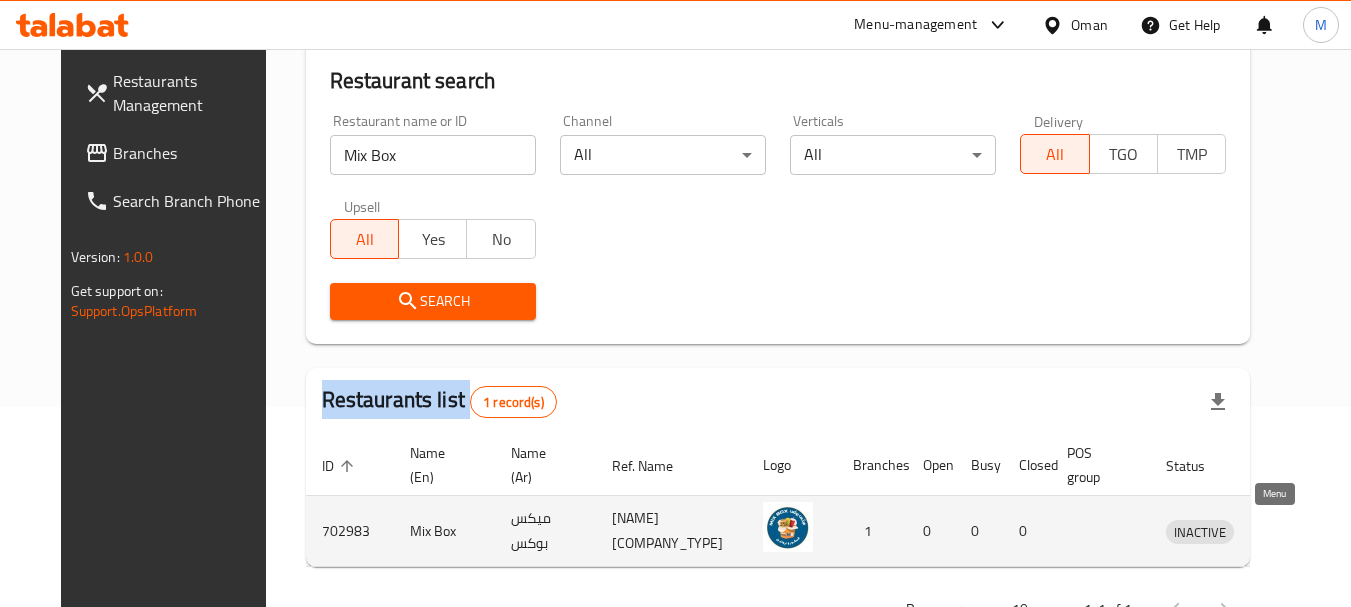 click 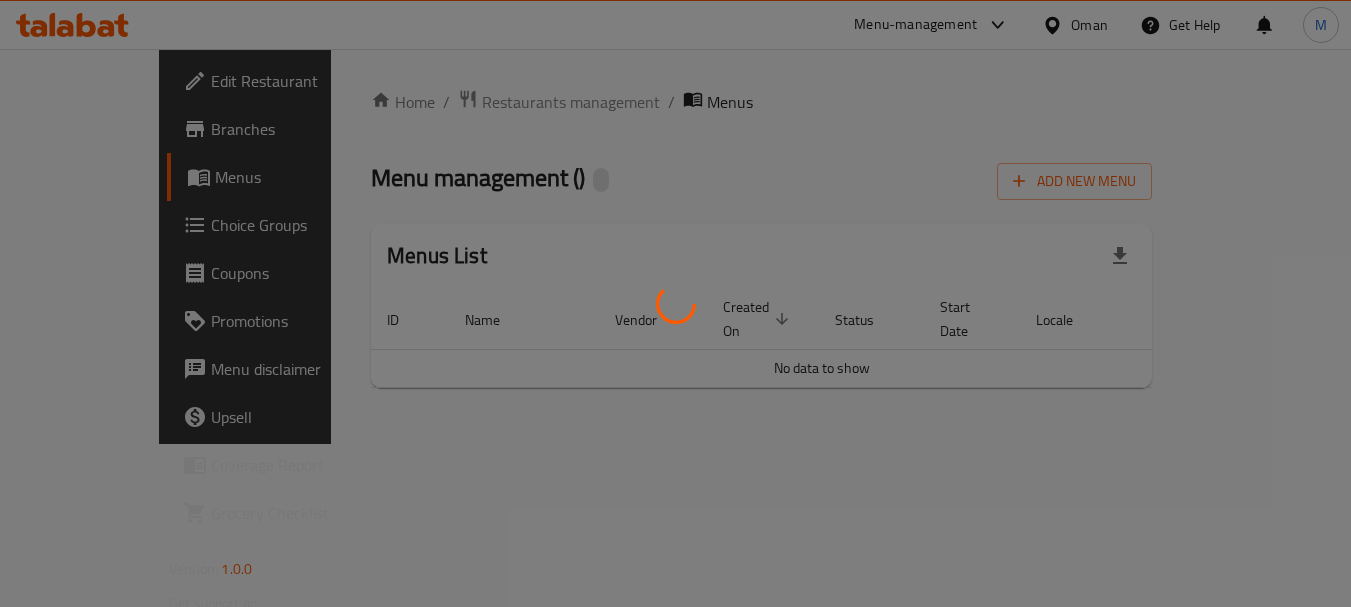 scroll, scrollTop: 0, scrollLeft: 0, axis: both 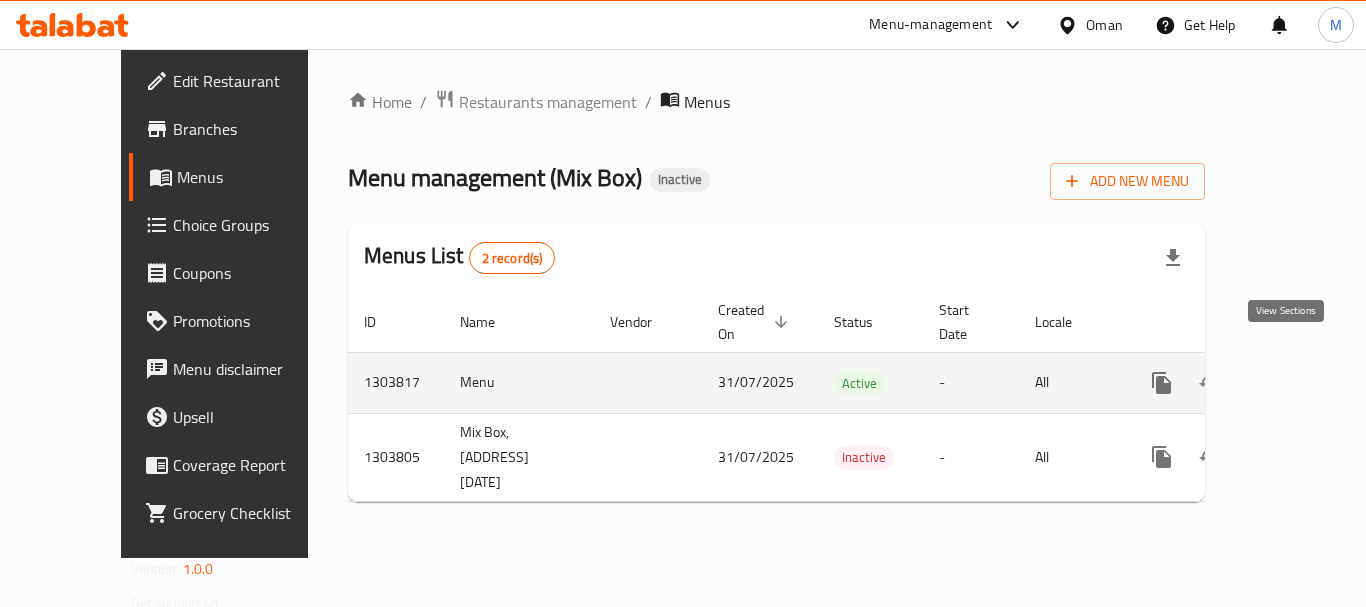 click 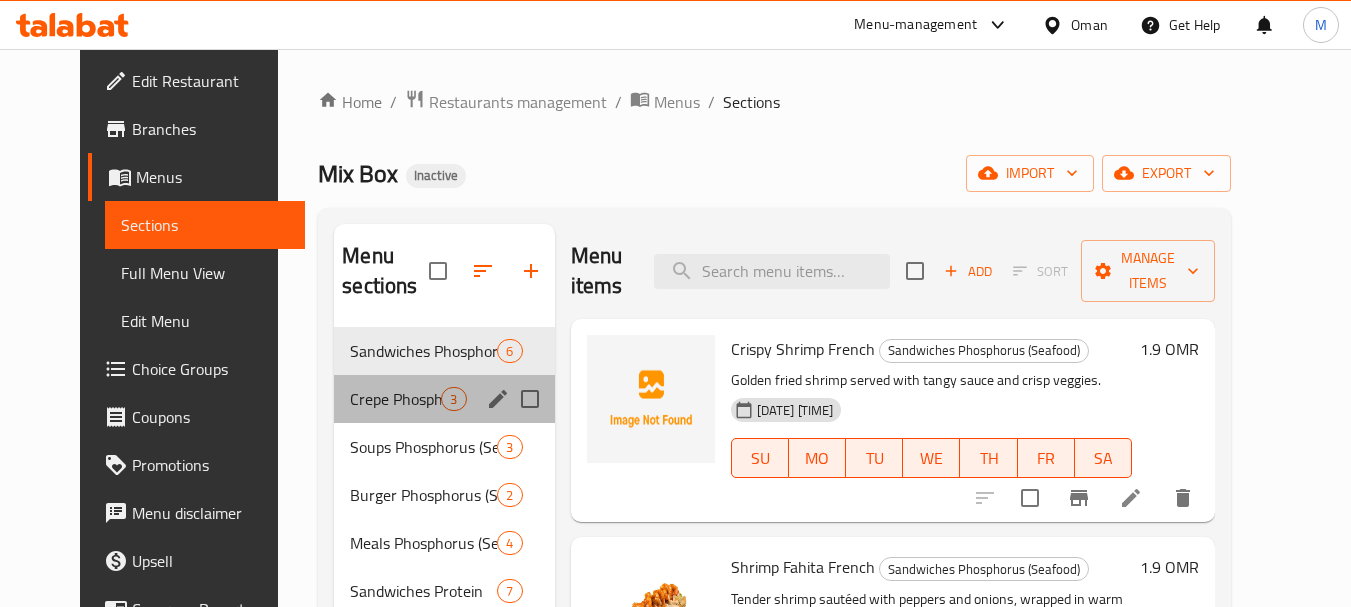 click on "Crepe Phosphorus (Seafood) 3" at bounding box center [444, 399] 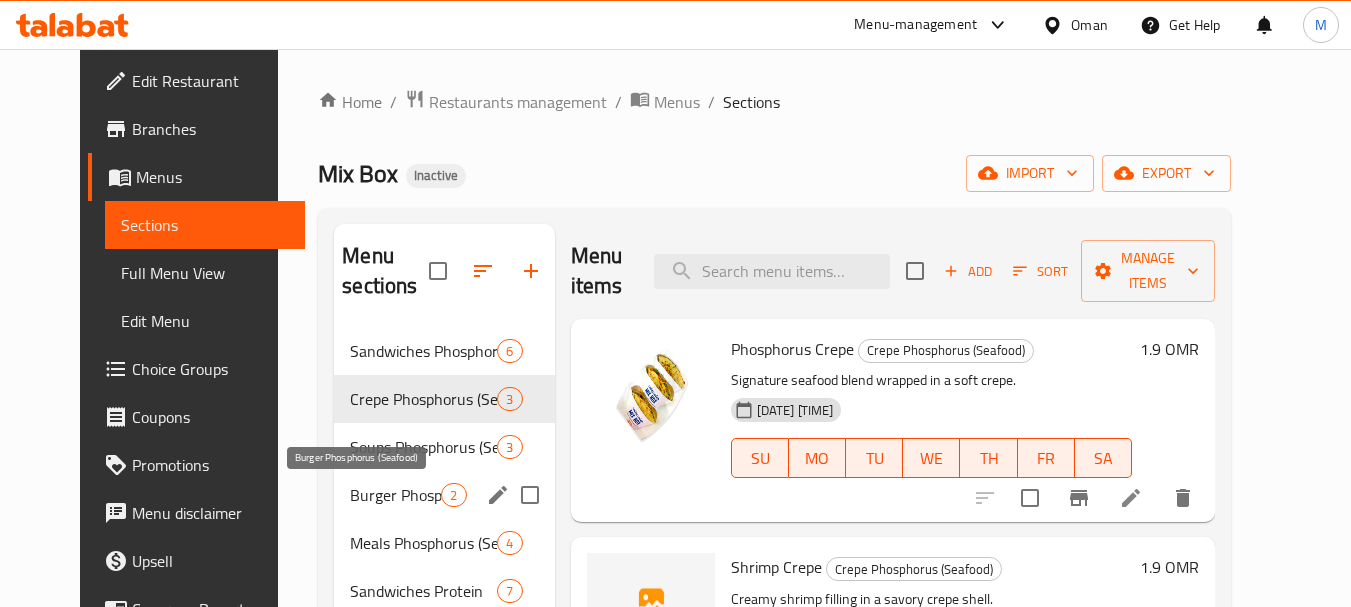 click on "Burger Phosphorus (Seafood)" at bounding box center (395, 495) 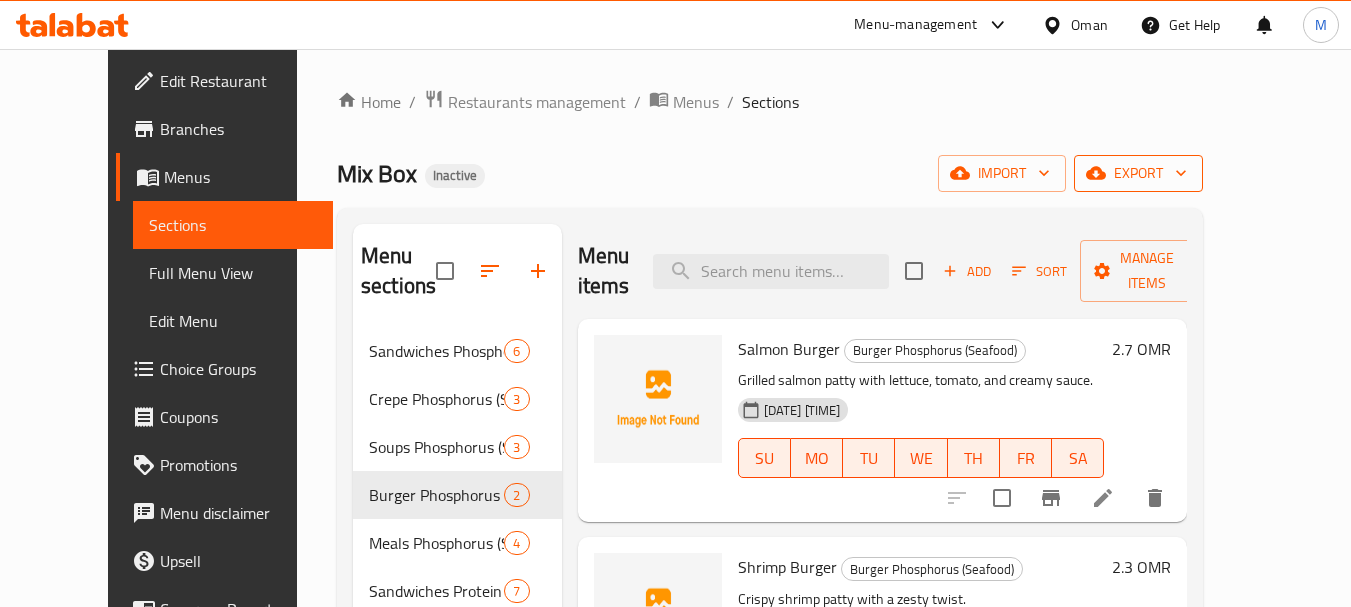 click on "export" at bounding box center (1138, 173) 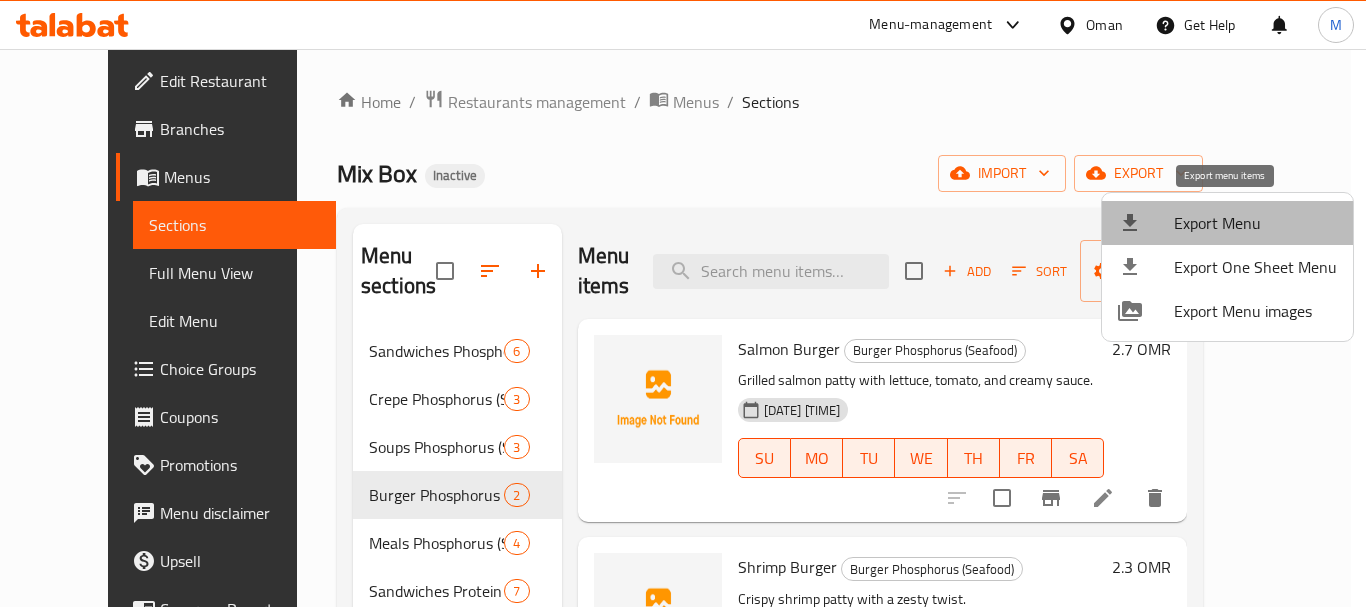 click on "Export Menu" at bounding box center (1255, 223) 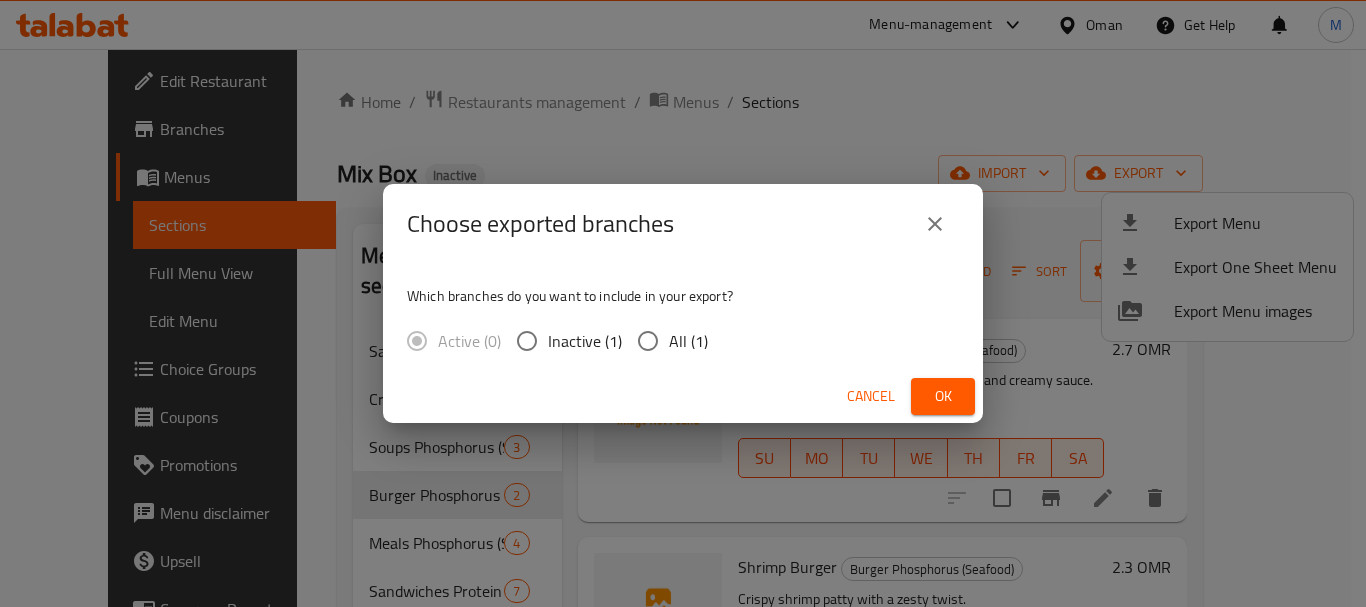 click on "All (1)" at bounding box center [688, 341] 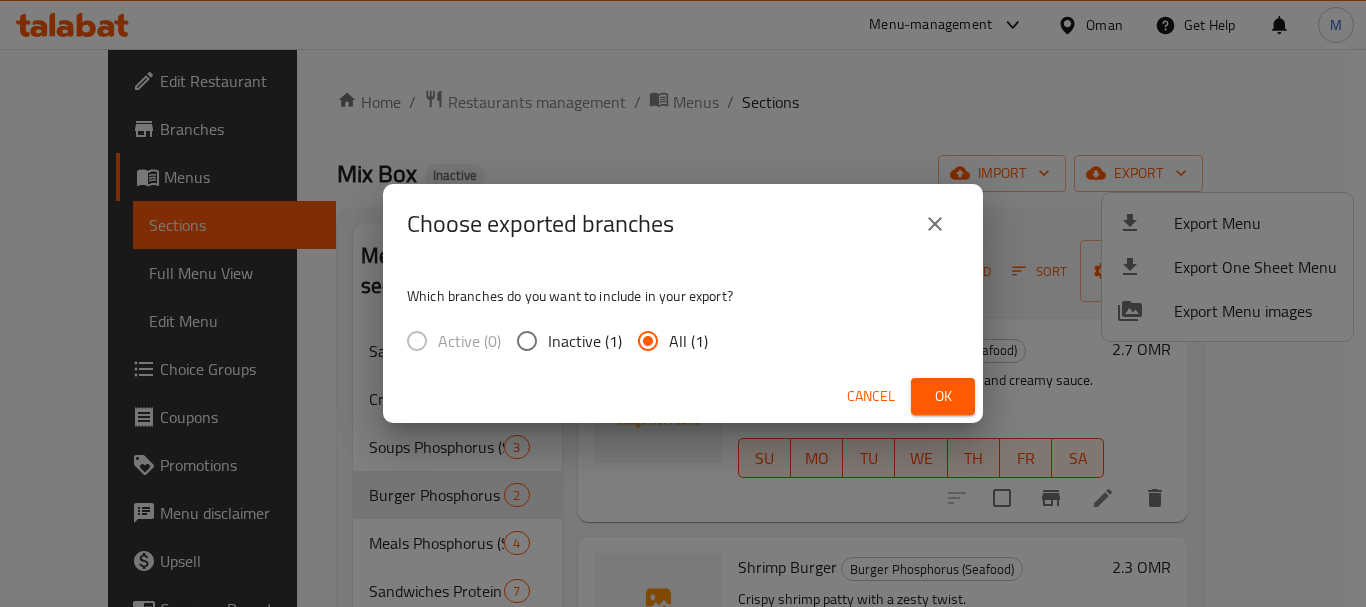 click on "Ok" at bounding box center (943, 396) 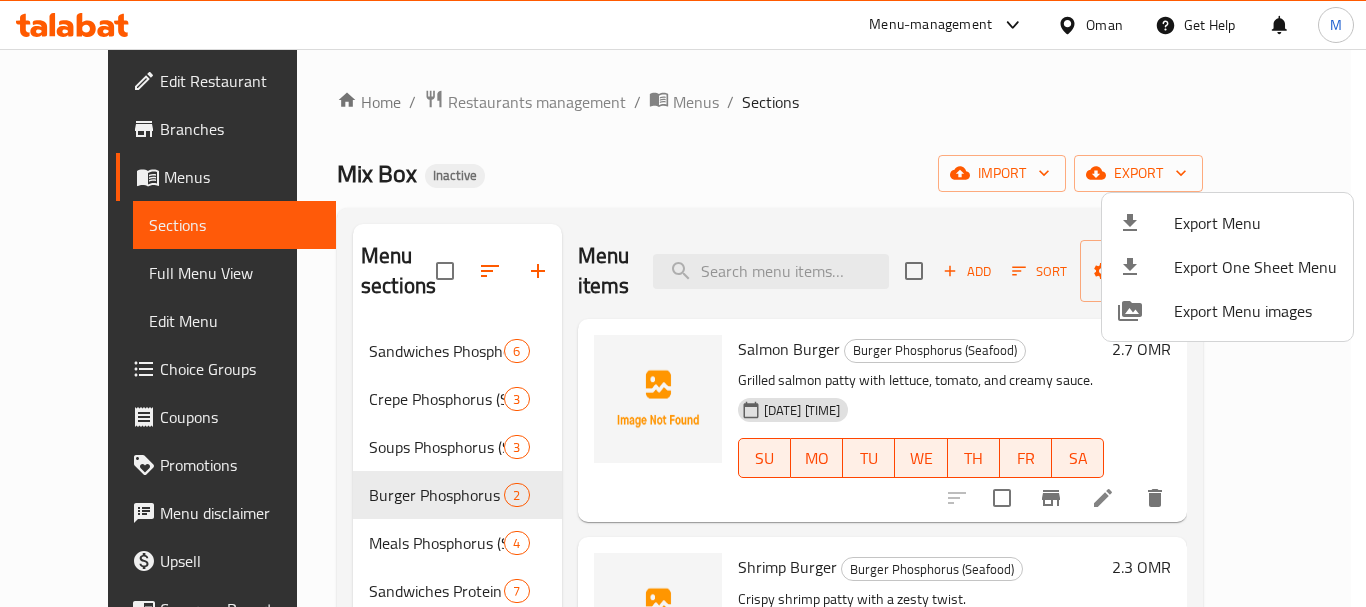 click at bounding box center [683, 303] 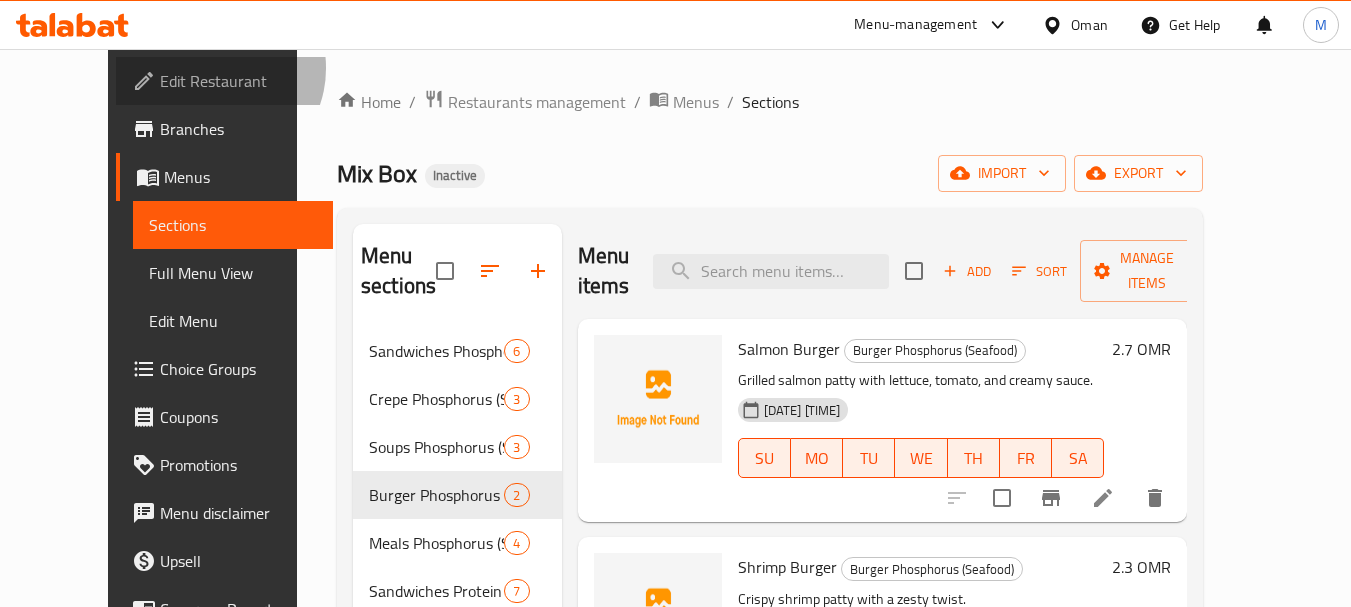 click on "Edit Restaurant" at bounding box center (239, 81) 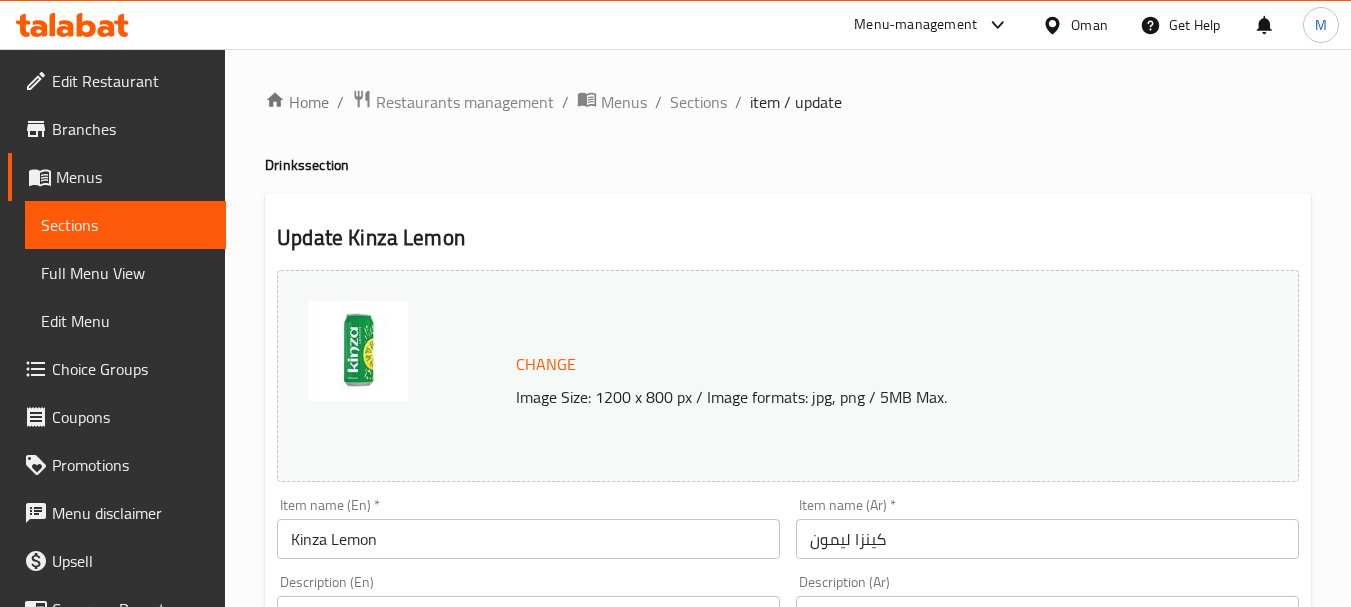 scroll, scrollTop: 100, scrollLeft: 0, axis: vertical 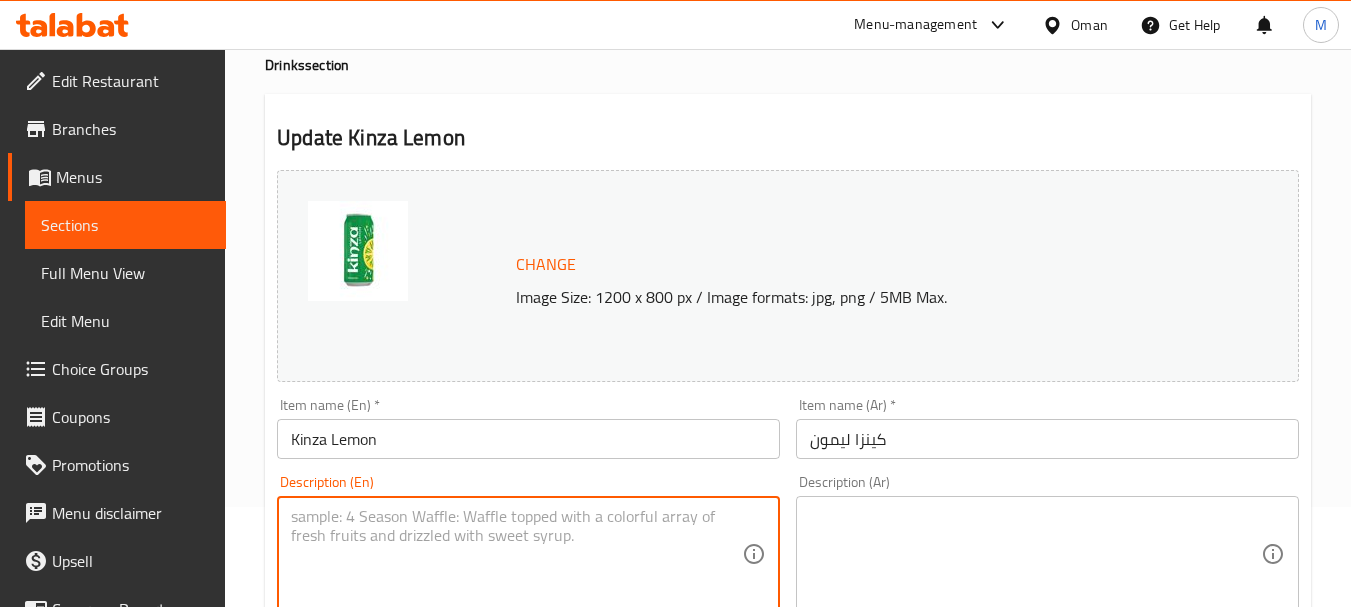 click at bounding box center (516, 554) 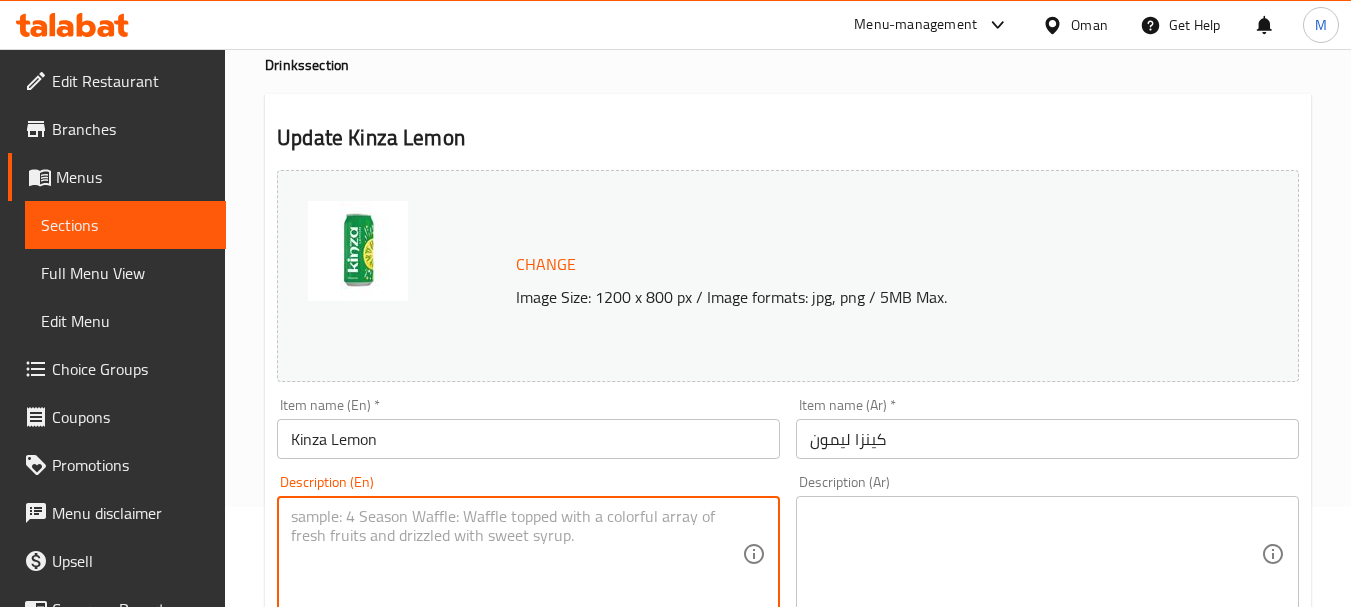 paste on "Carbonated soft drink" 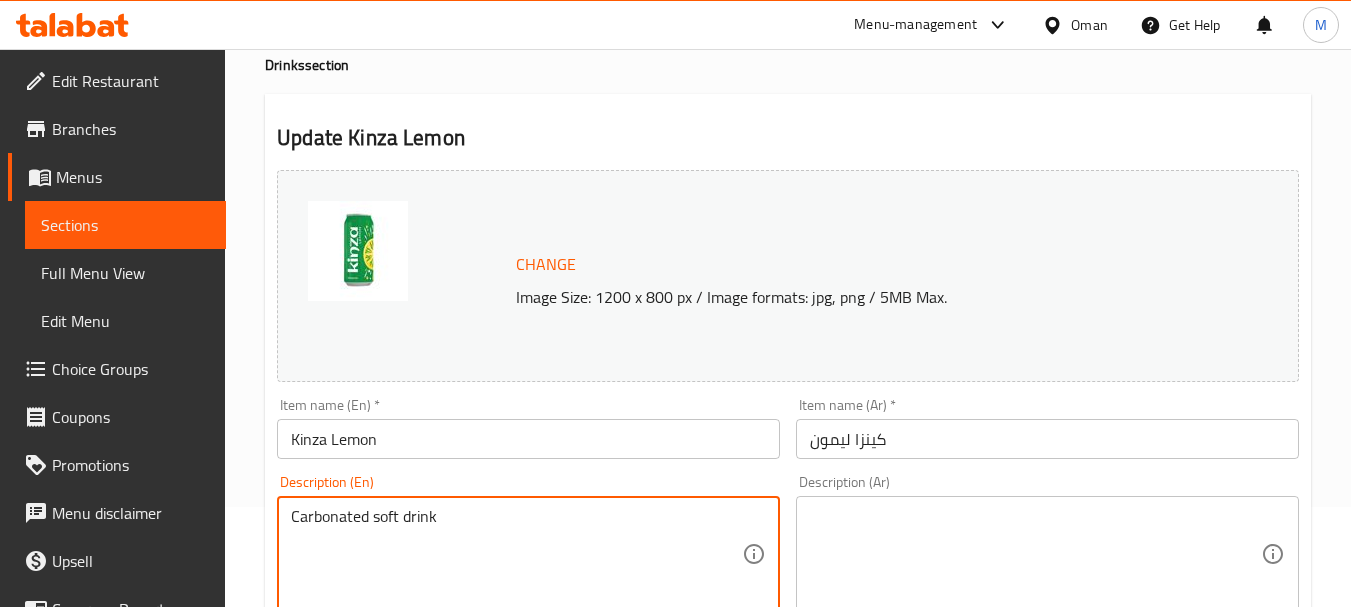 type on "Carbonated soft drink" 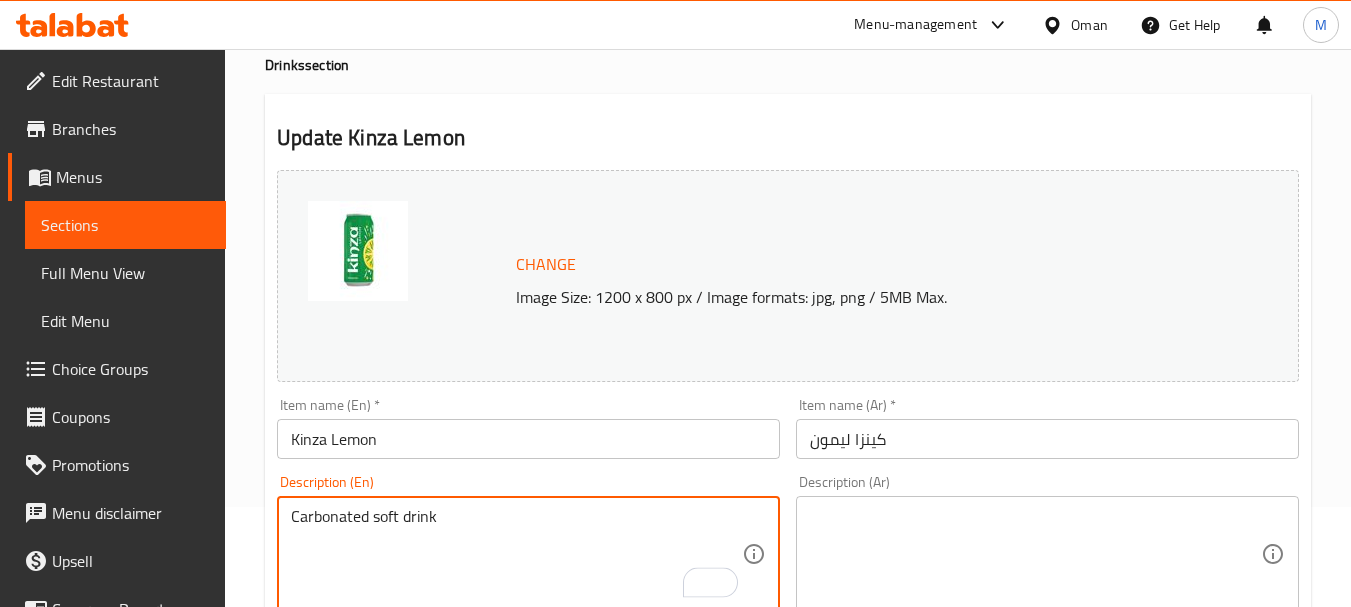 click at bounding box center (1035, 554) 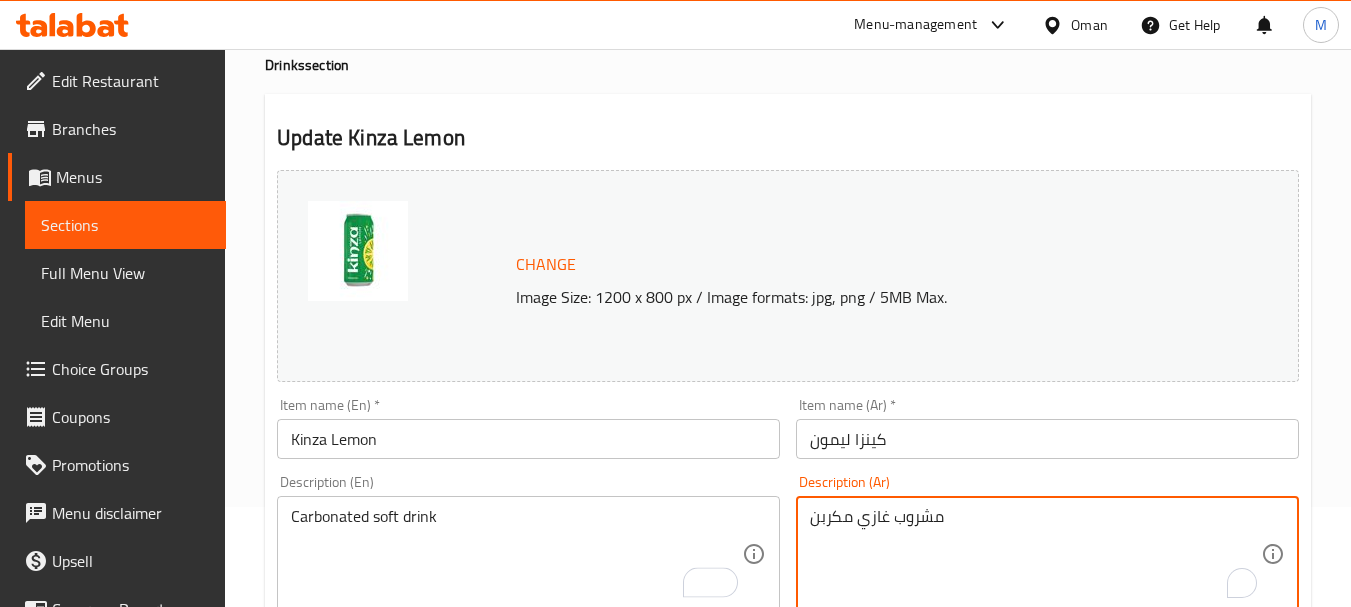 type on "مشروب غازي مكربن" 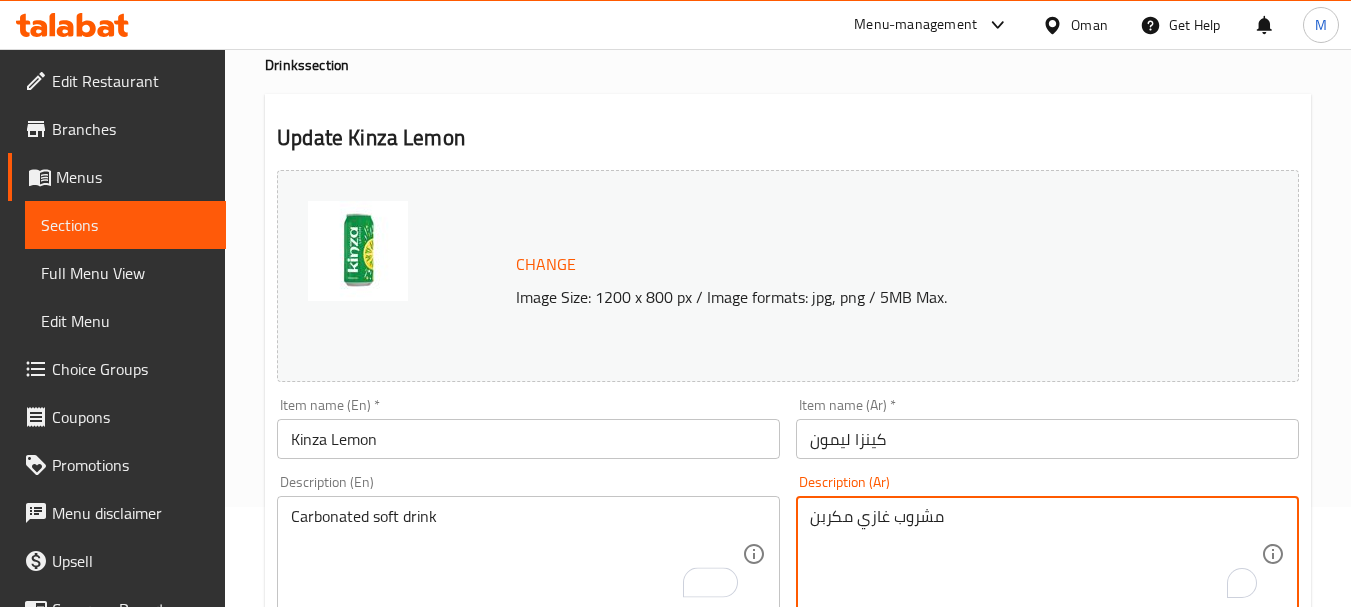 click on "كينزا ليمون" at bounding box center (1047, 439) 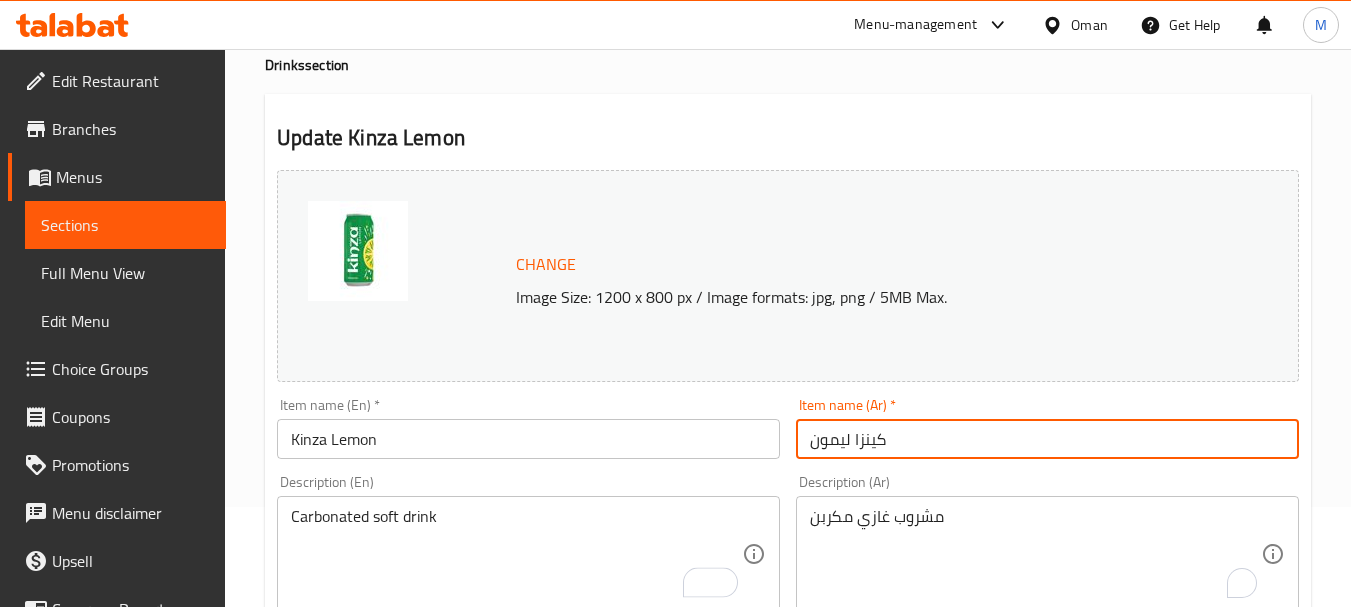 click on "Update" at bounding box center (398, 1255) 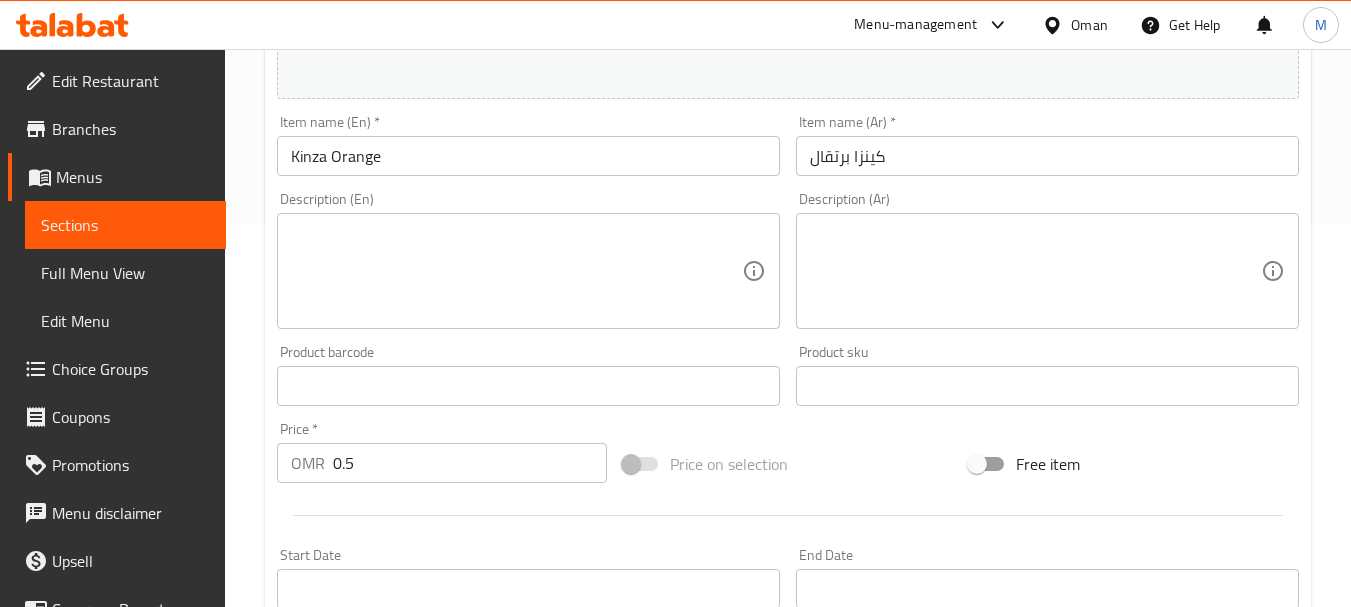 scroll, scrollTop: 400, scrollLeft: 0, axis: vertical 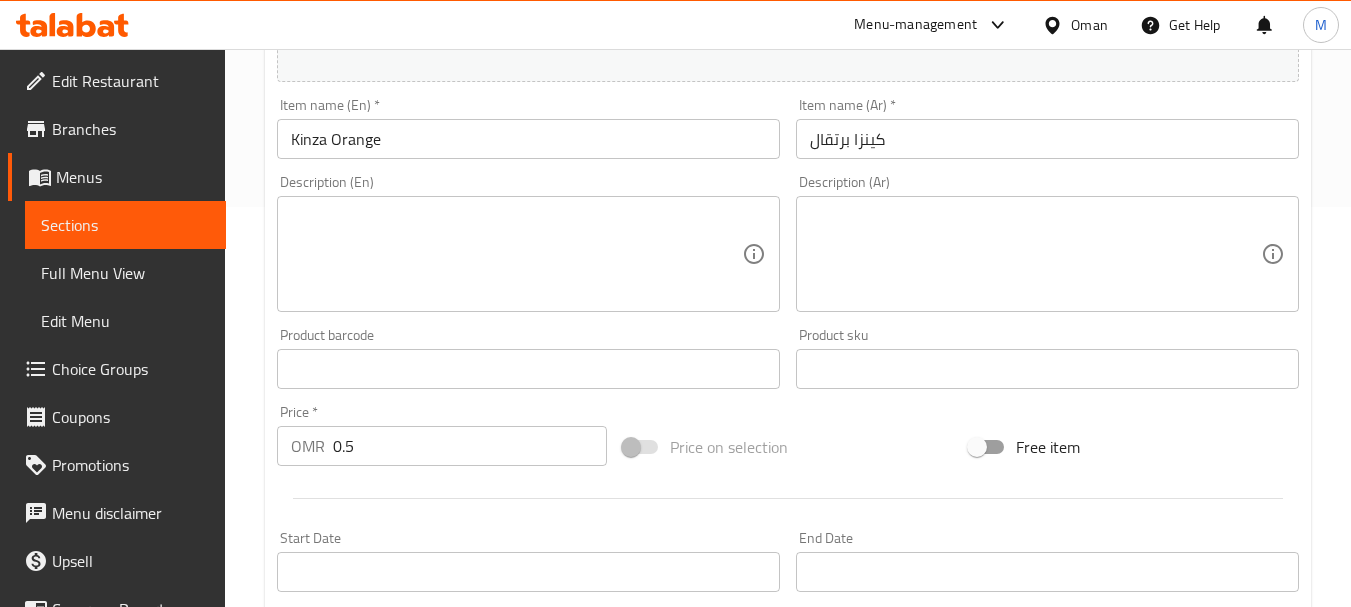 click on "Description (En)" at bounding box center [528, 254] 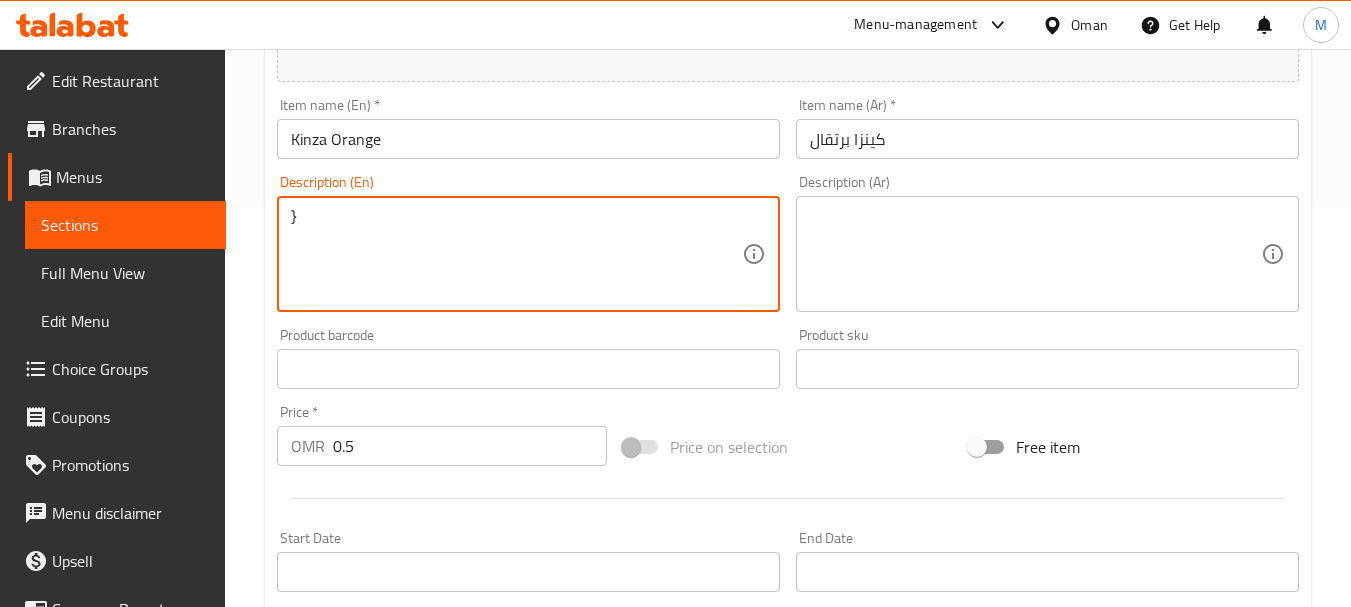 type on "}" 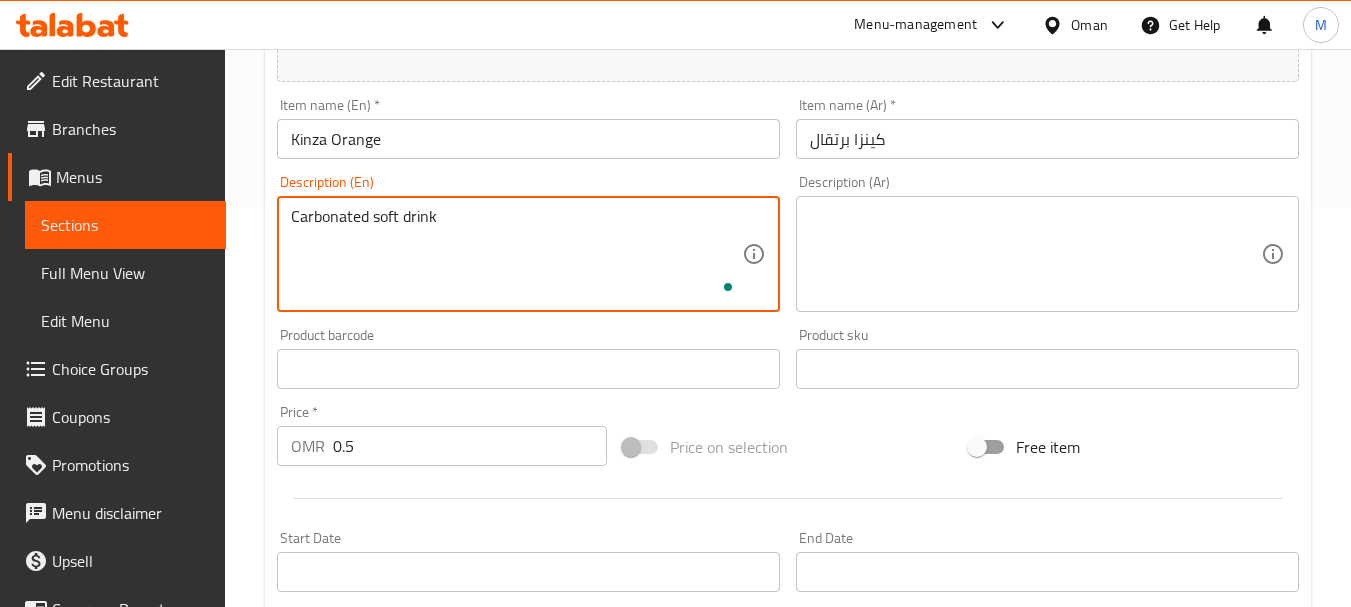 type on "Carbonated soft drink" 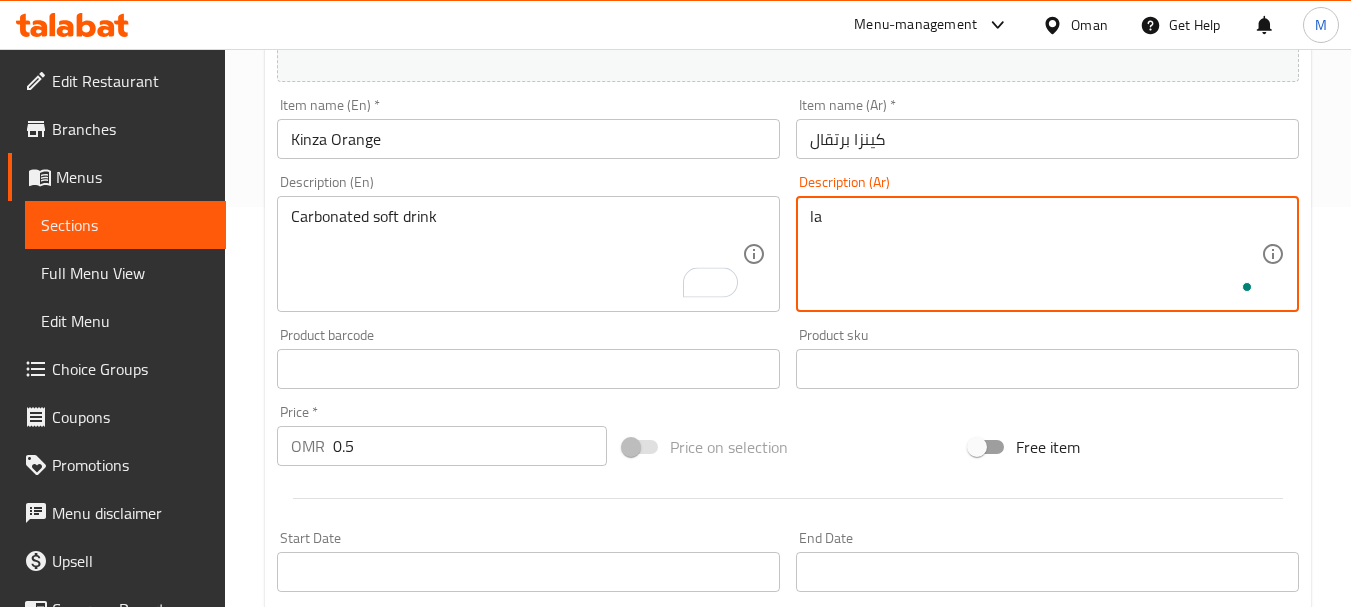 type on "l" 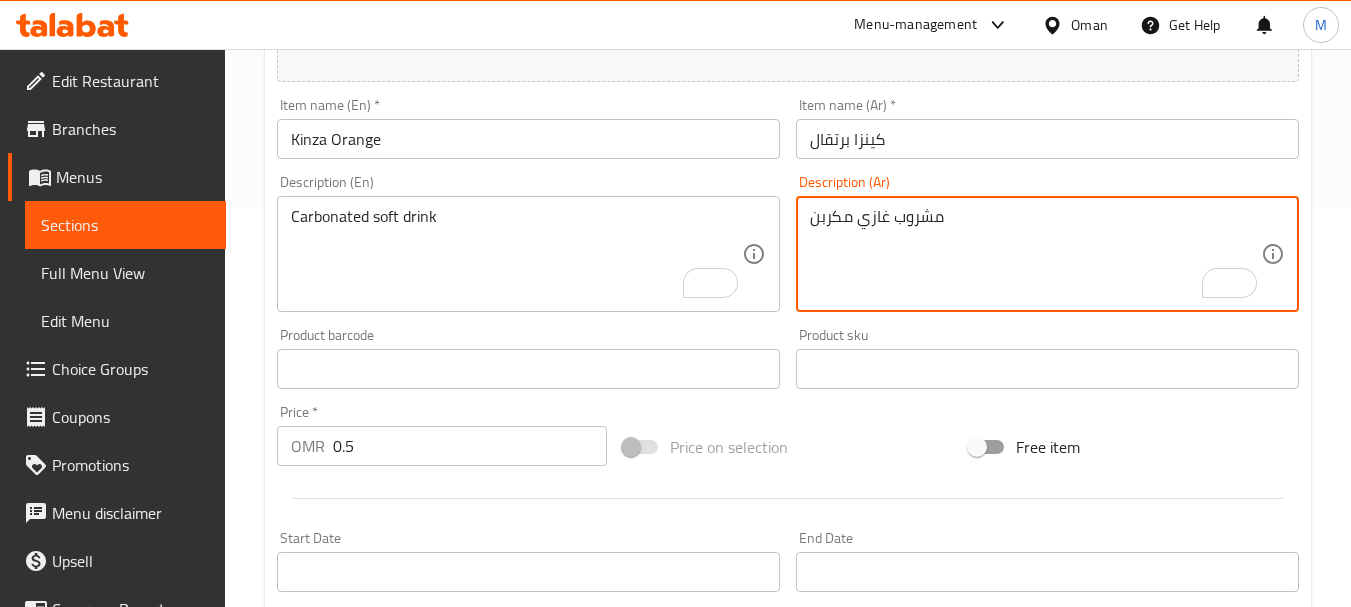 type on "مشروب غازي مكربن" 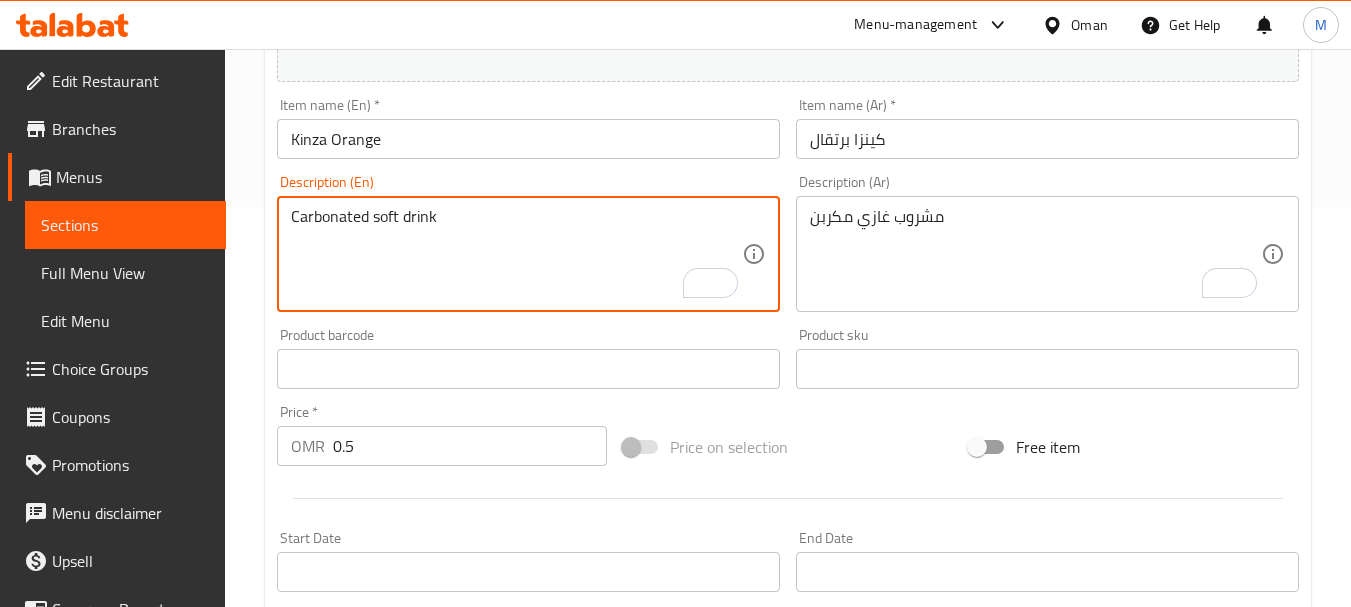 click on "Carbonated soft drink" at bounding box center [516, 254] 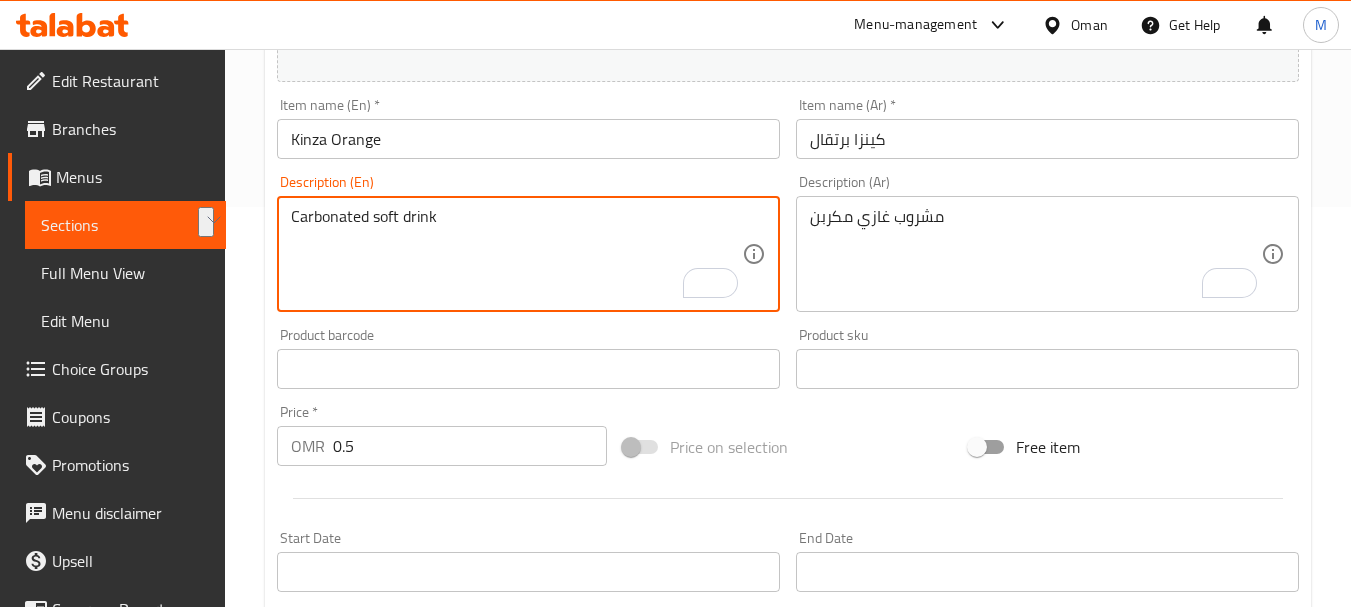 click on "Kinza Orange" at bounding box center (528, 139) 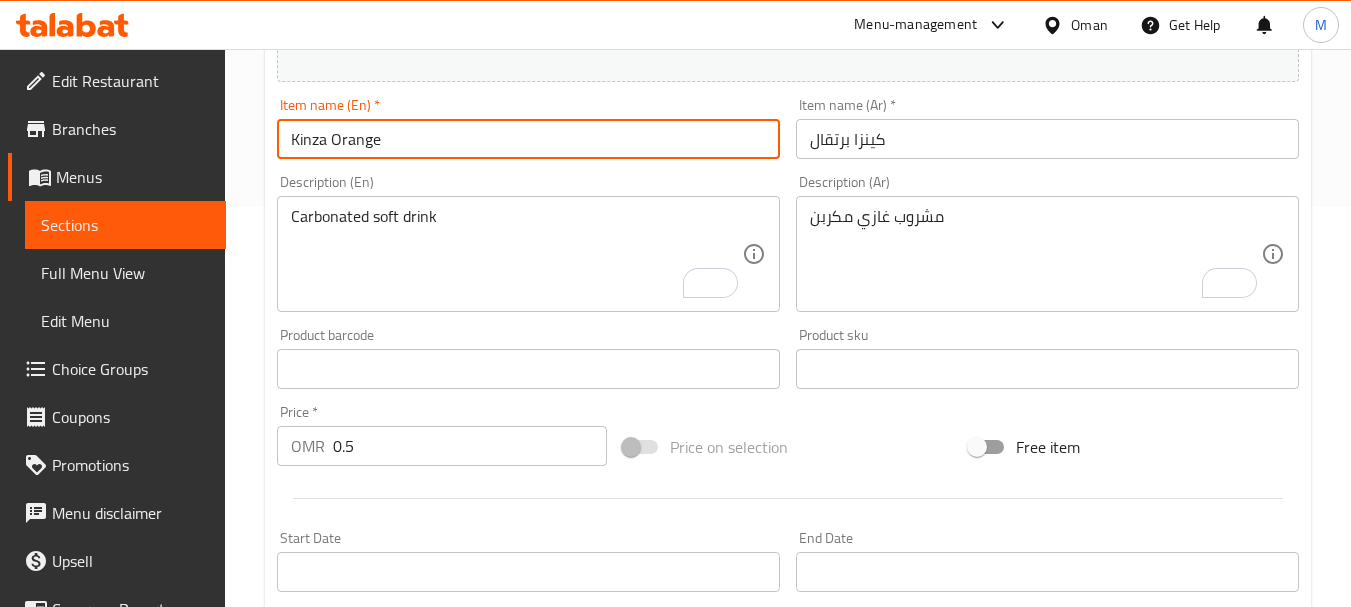 click on "Update" at bounding box center [398, 955] 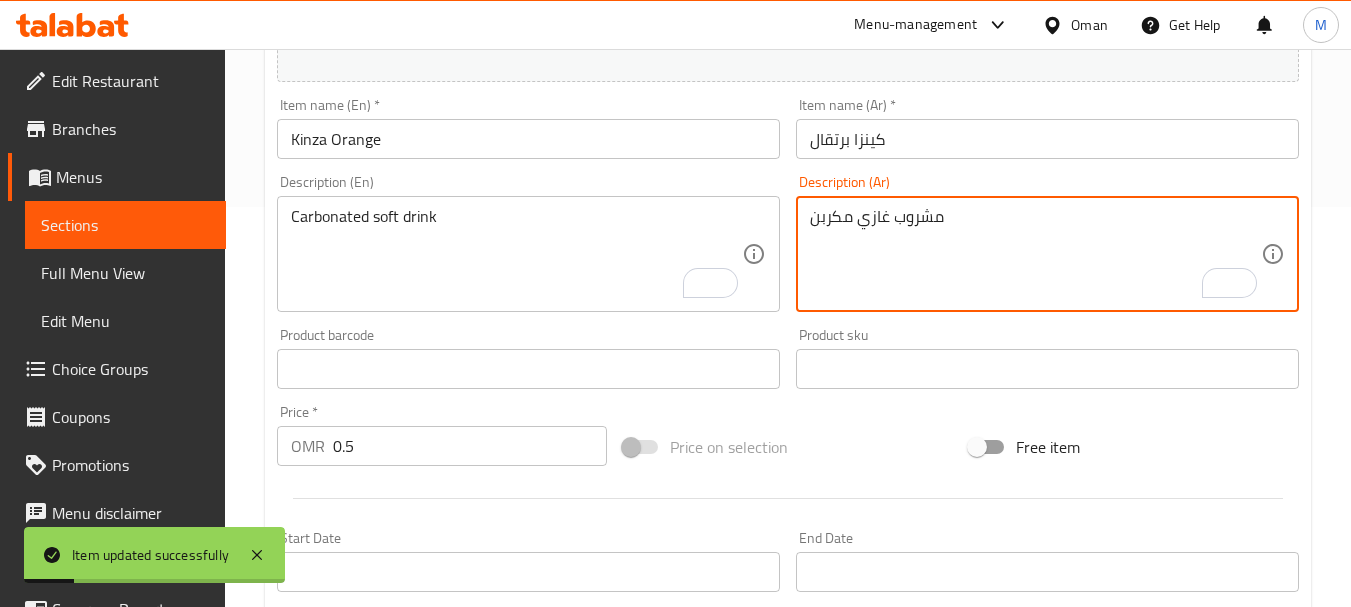 click on "مشروب غازي مكربن" at bounding box center [1035, 254] 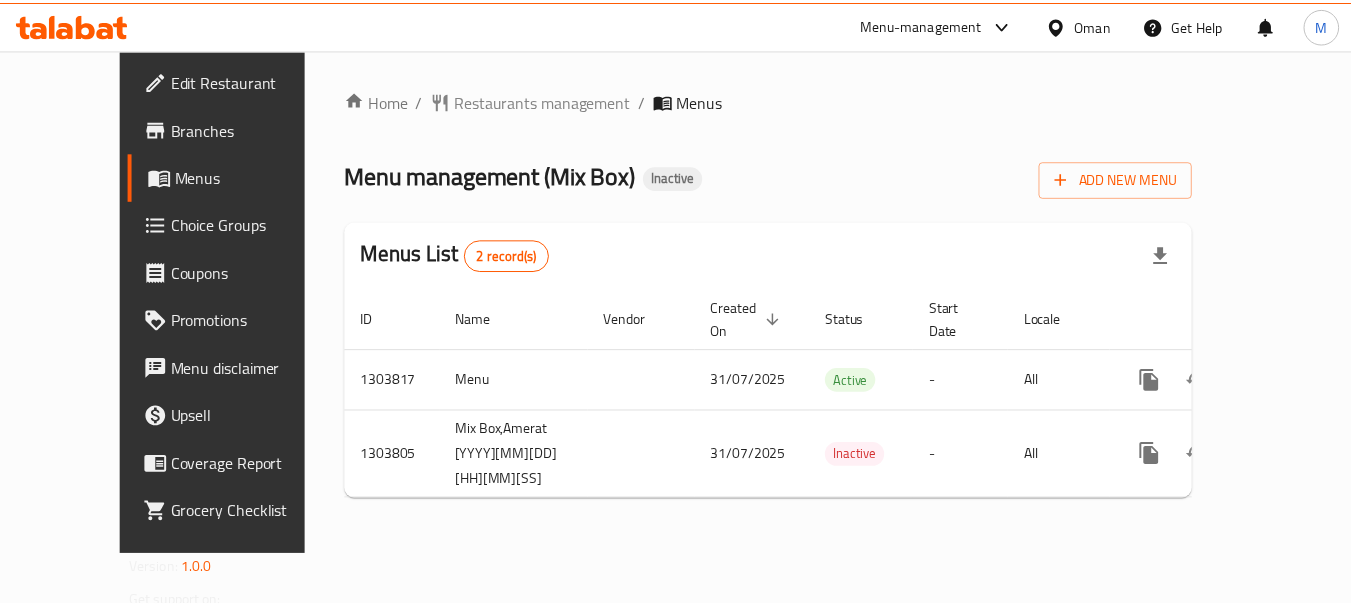 scroll, scrollTop: 0, scrollLeft: 0, axis: both 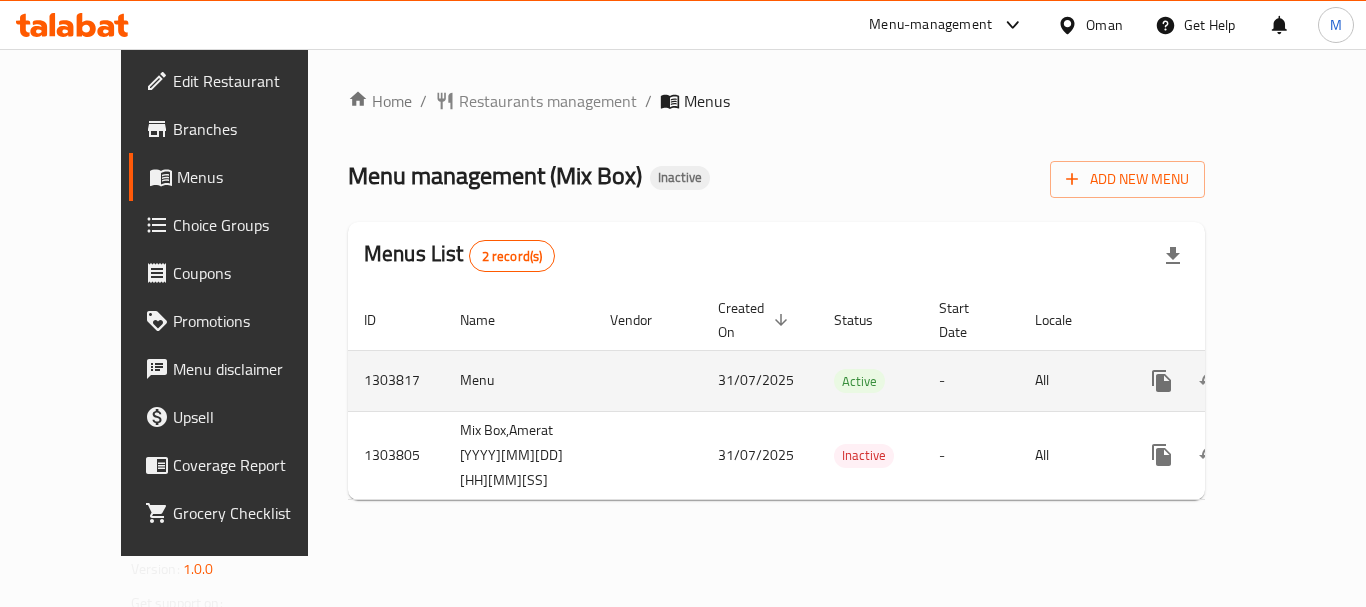 click 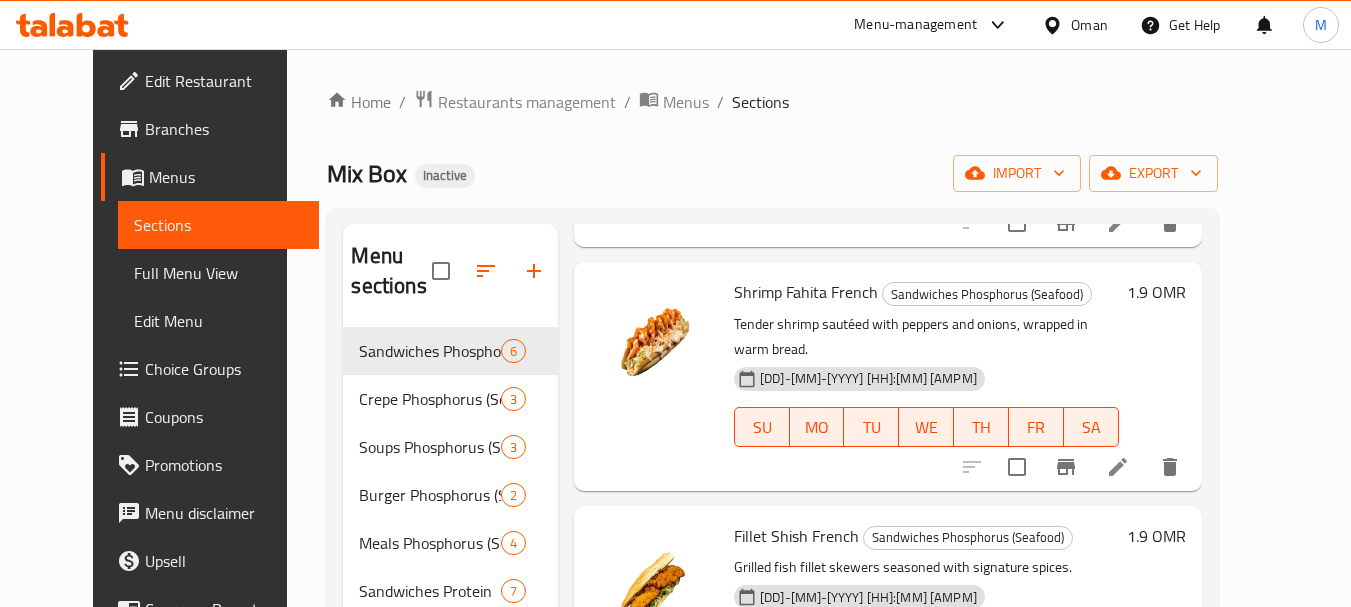 scroll, scrollTop: 300, scrollLeft: 0, axis: vertical 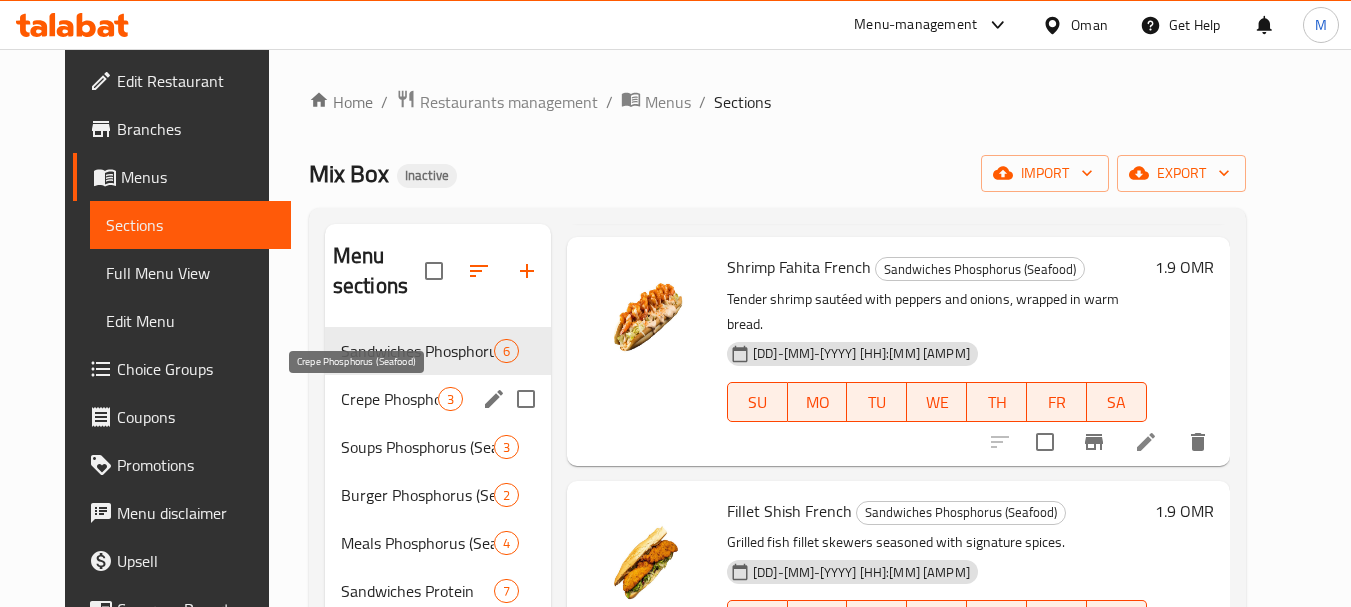 click on "Crepe Phosphorus (Seafood)" at bounding box center [389, 399] 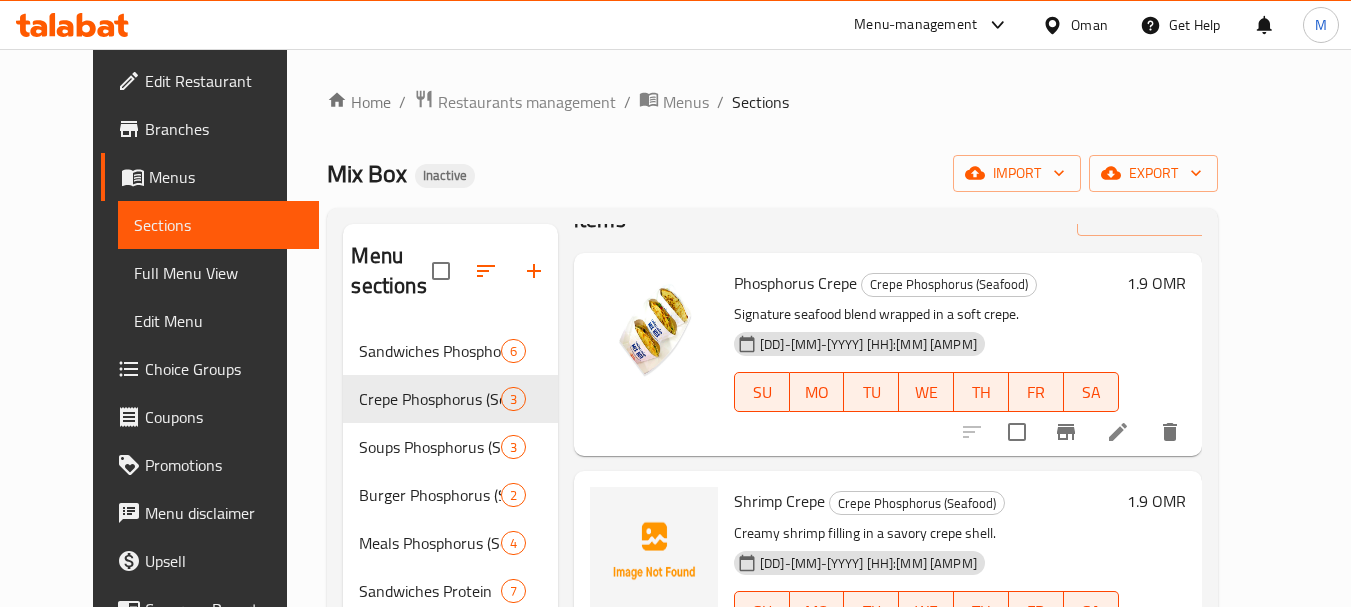 scroll, scrollTop: 96, scrollLeft: 0, axis: vertical 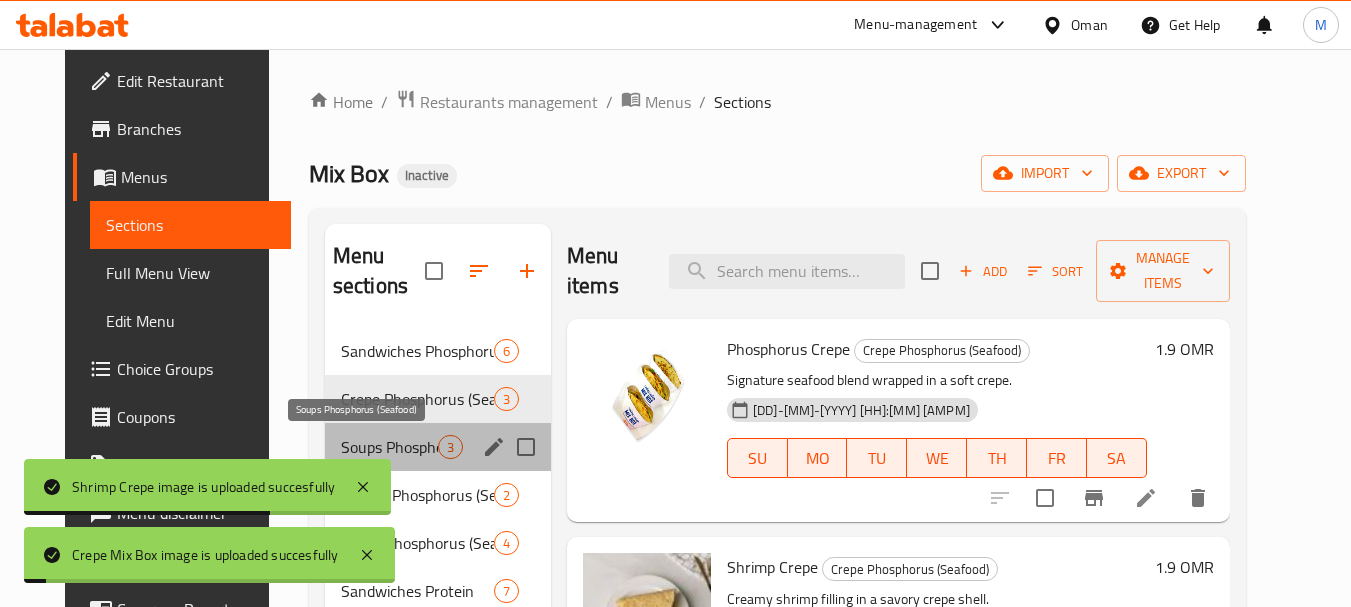 click on "Soups Phosphorus (Seafood)" at bounding box center (389, 447) 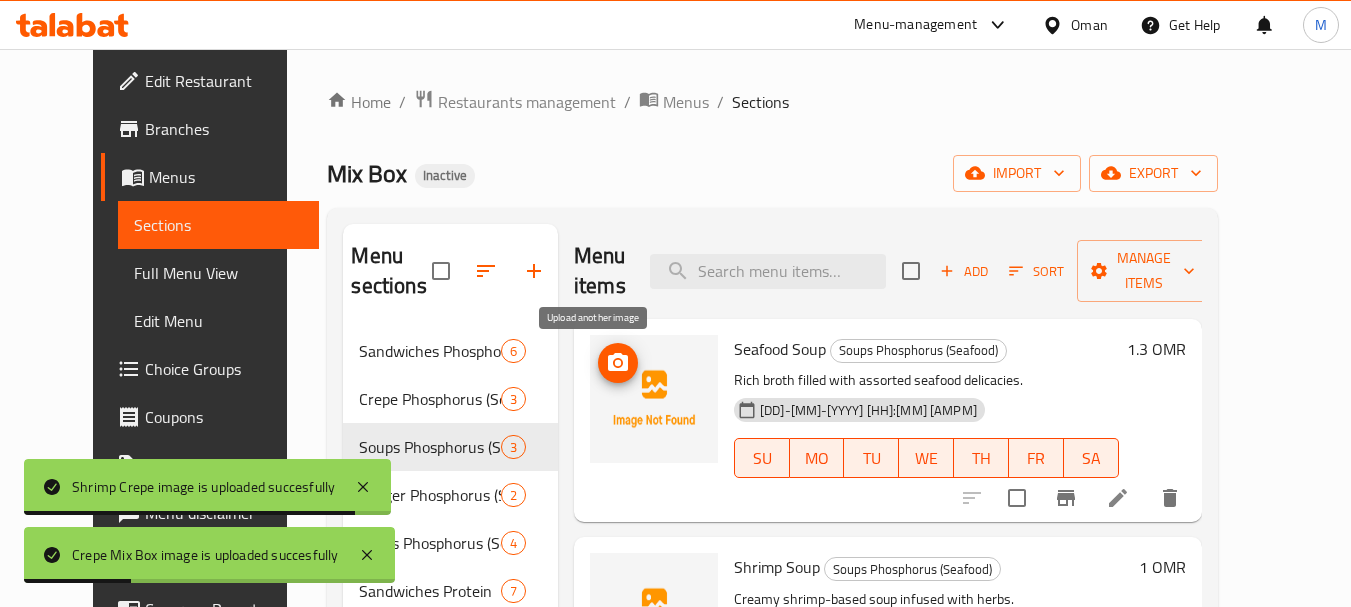click at bounding box center [618, 363] 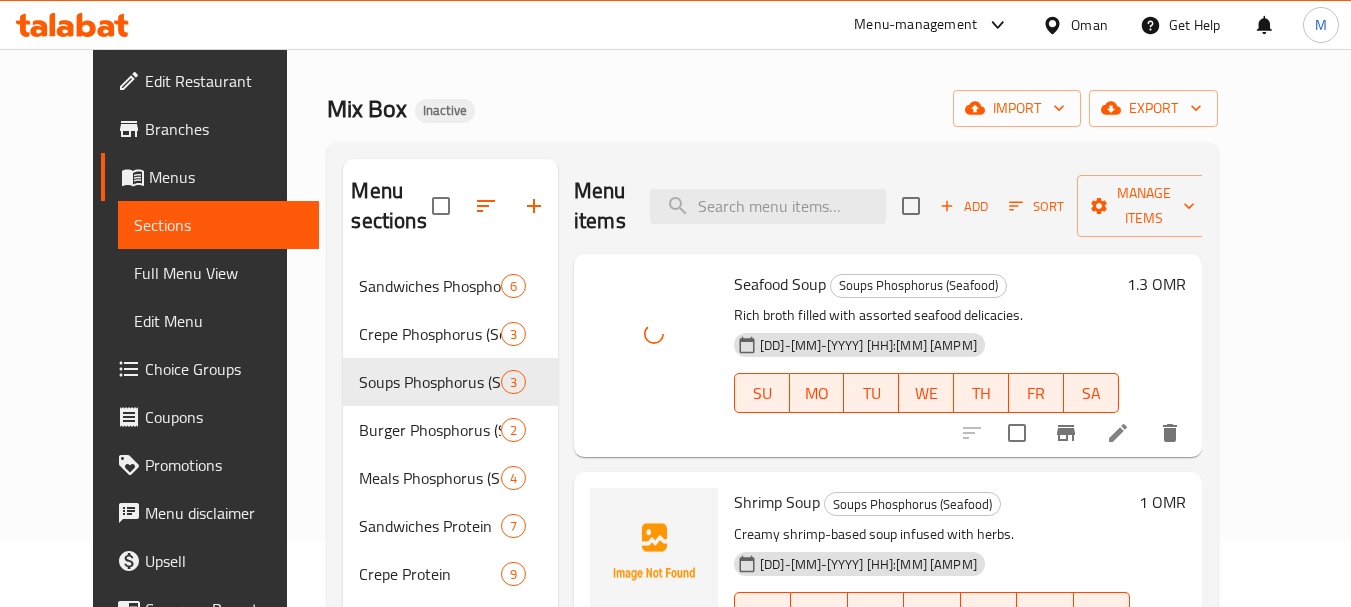 scroll, scrollTop: 100, scrollLeft: 0, axis: vertical 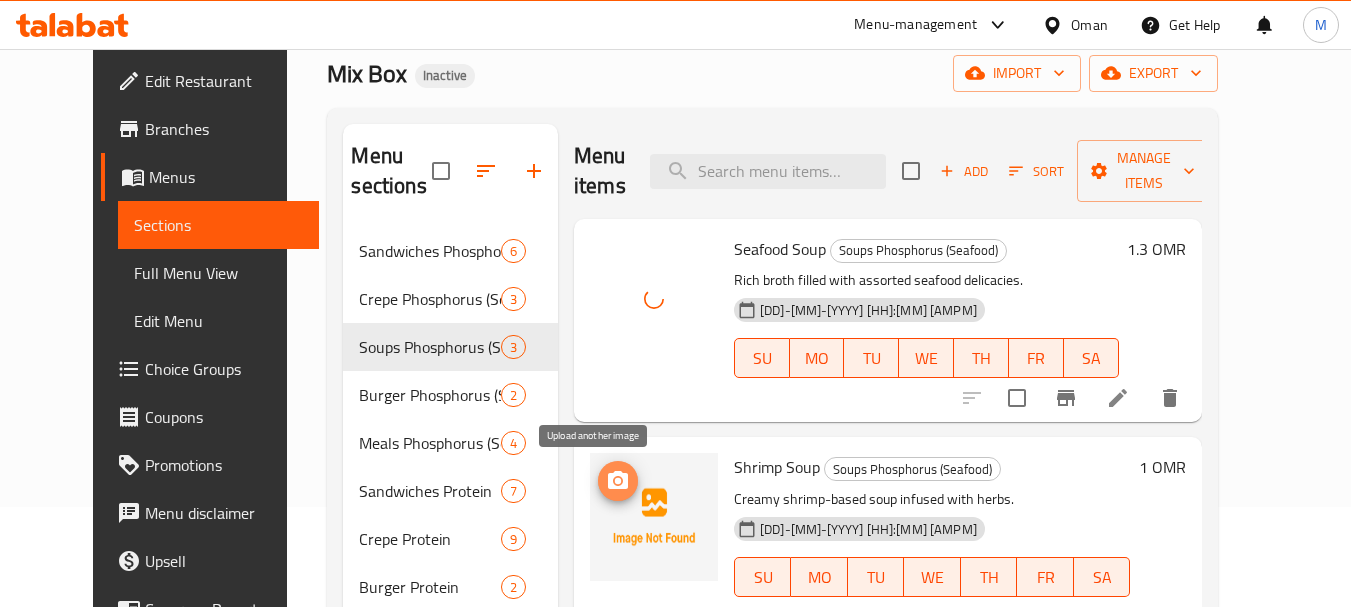 click 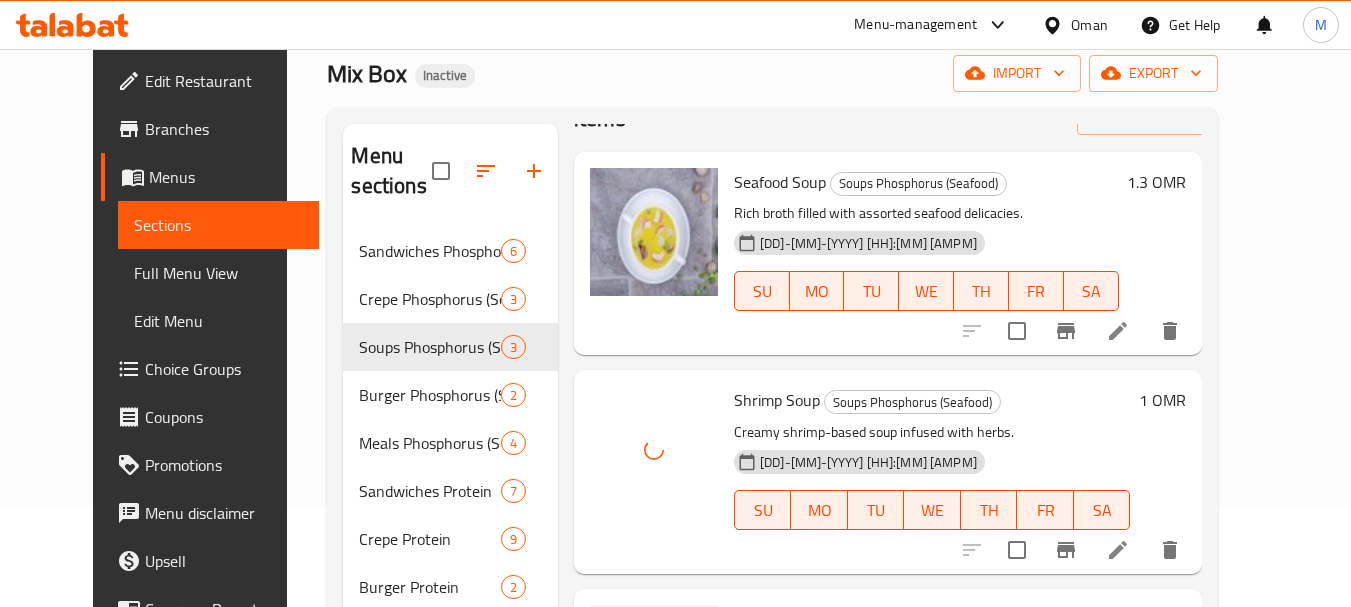 scroll, scrollTop: 96, scrollLeft: 0, axis: vertical 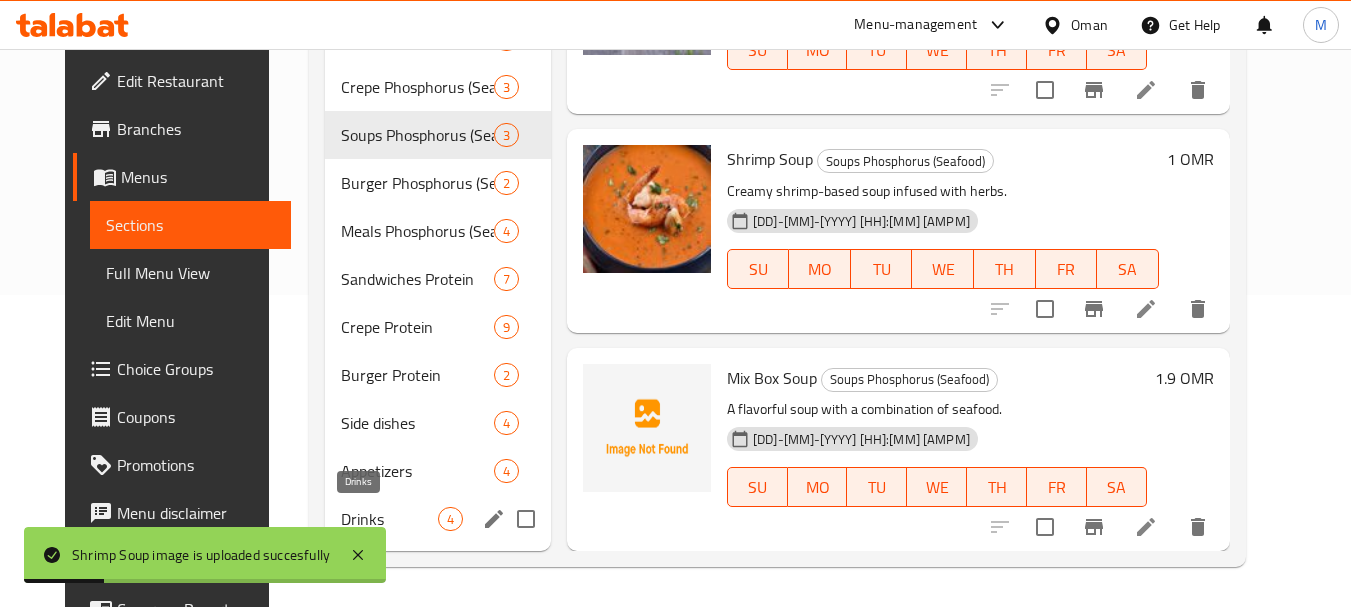 click on "Drinks" at bounding box center (389, 519) 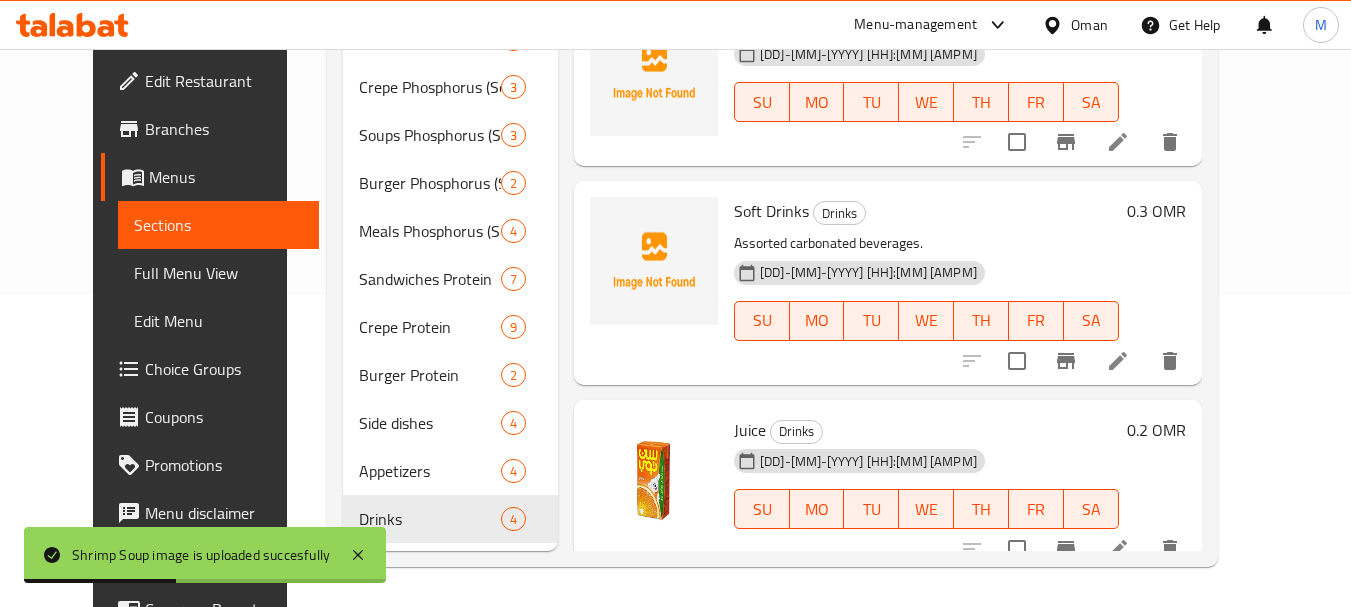 scroll, scrollTop: 225, scrollLeft: 0, axis: vertical 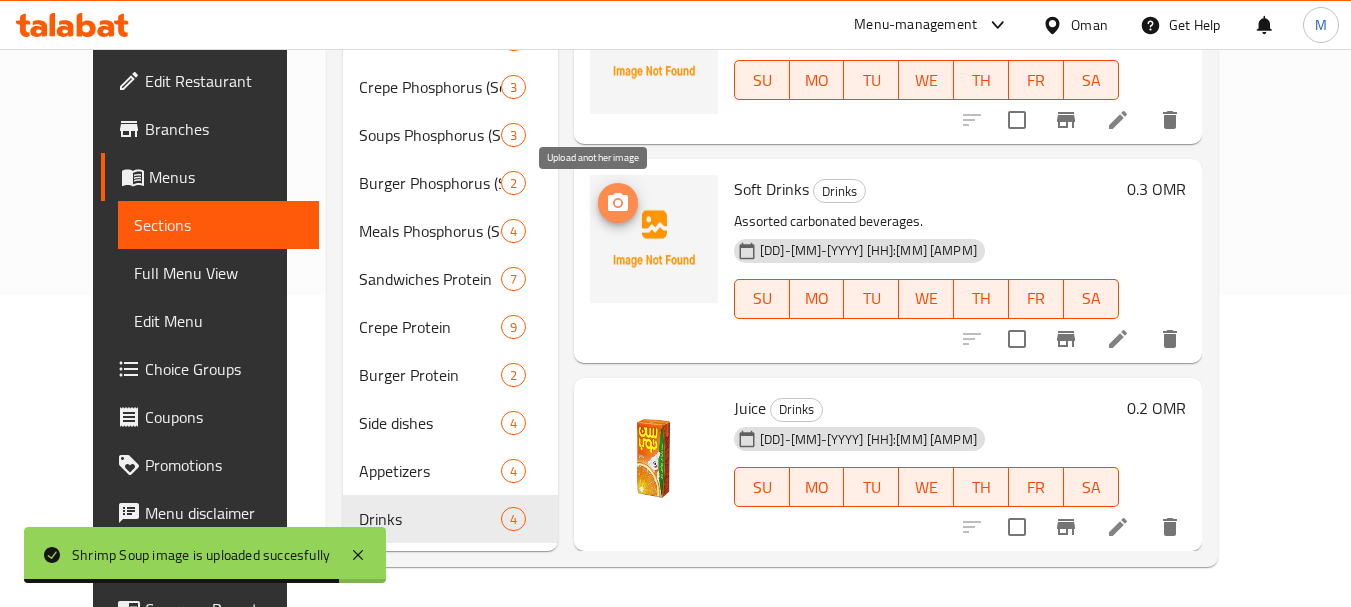 click at bounding box center [618, 203] 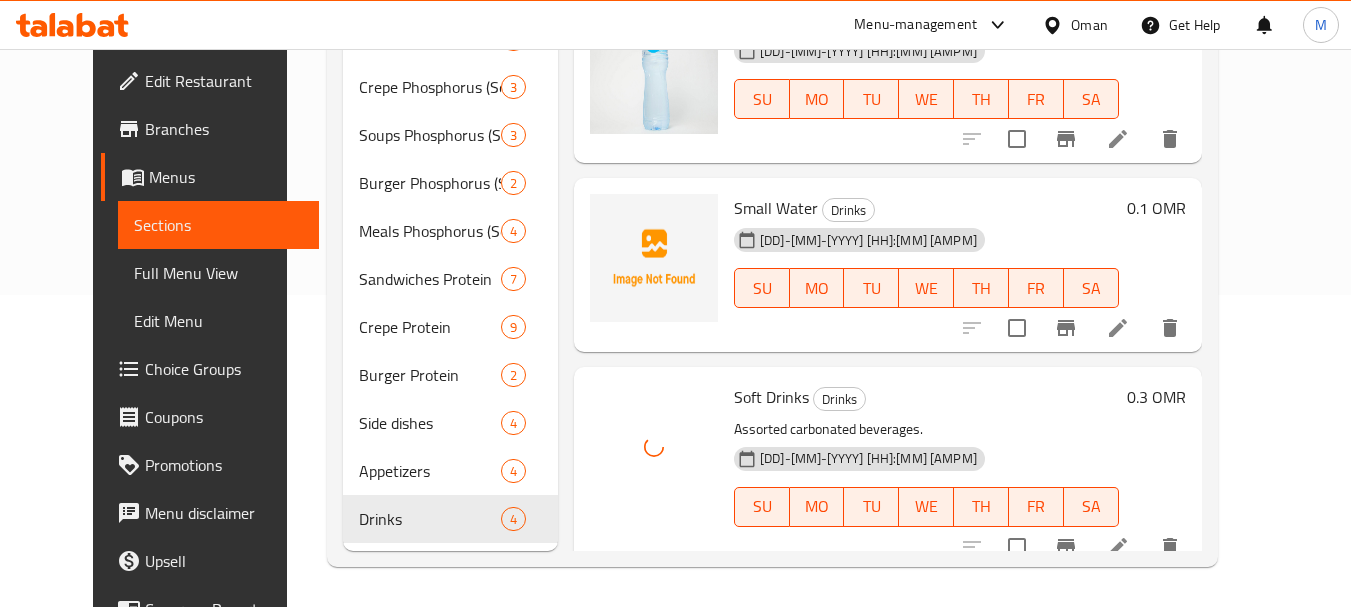scroll, scrollTop: 0, scrollLeft: 0, axis: both 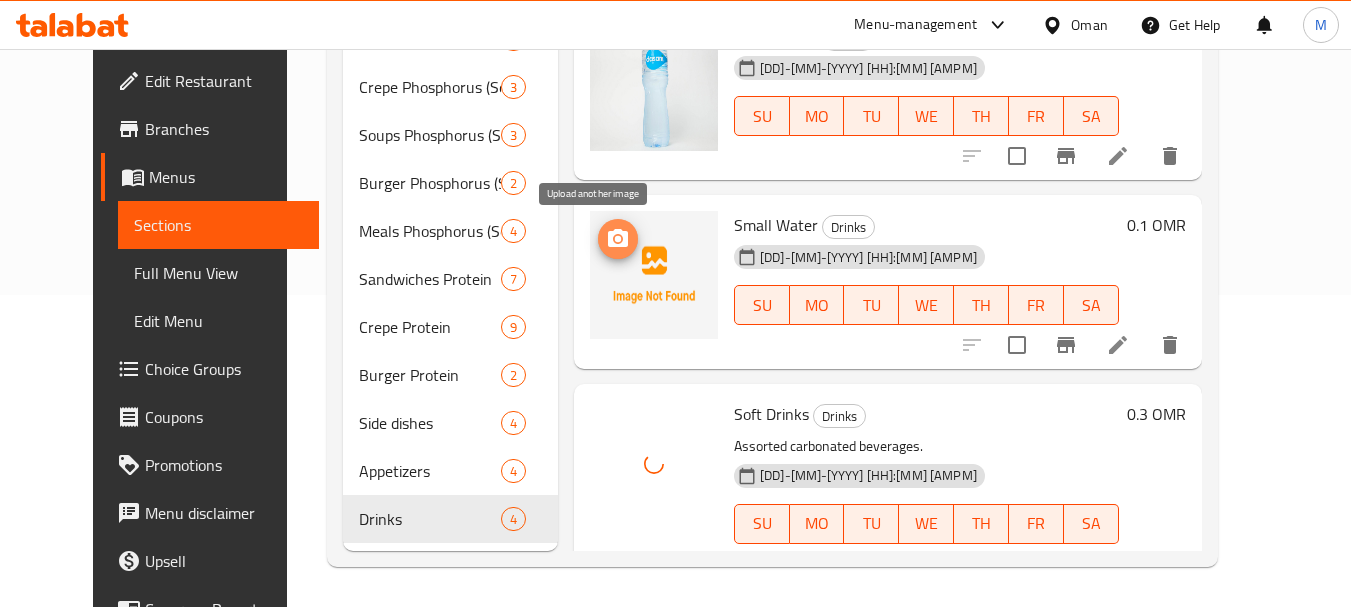 click 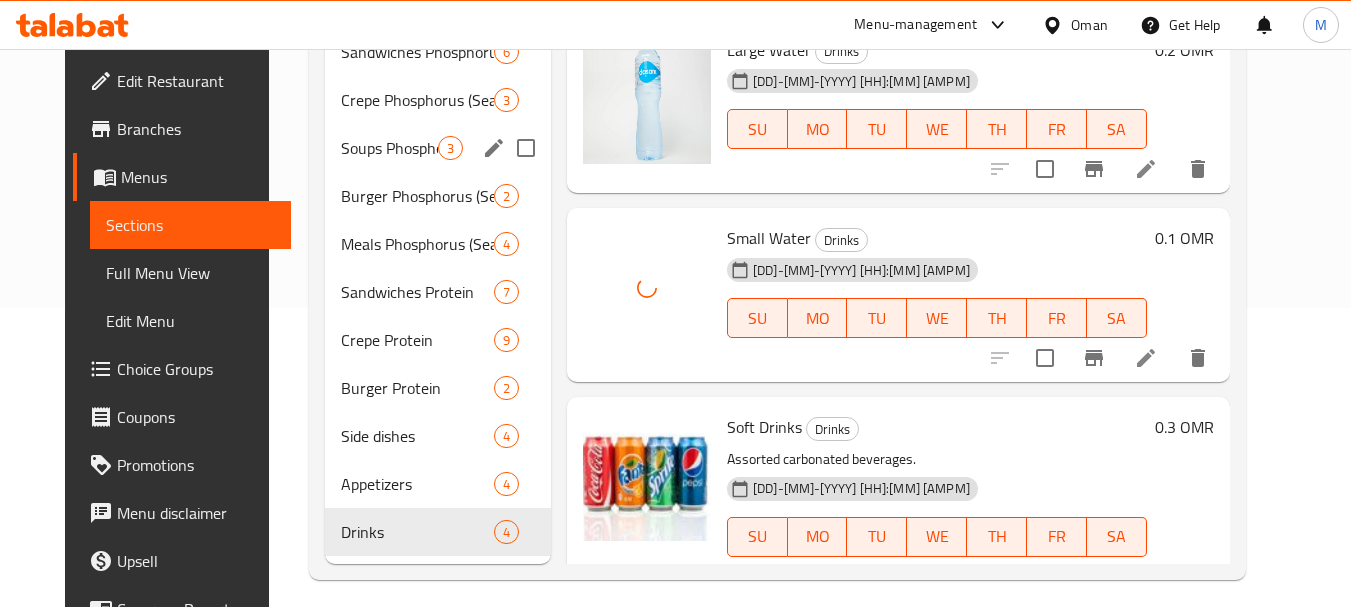 scroll, scrollTop: 300, scrollLeft: 0, axis: vertical 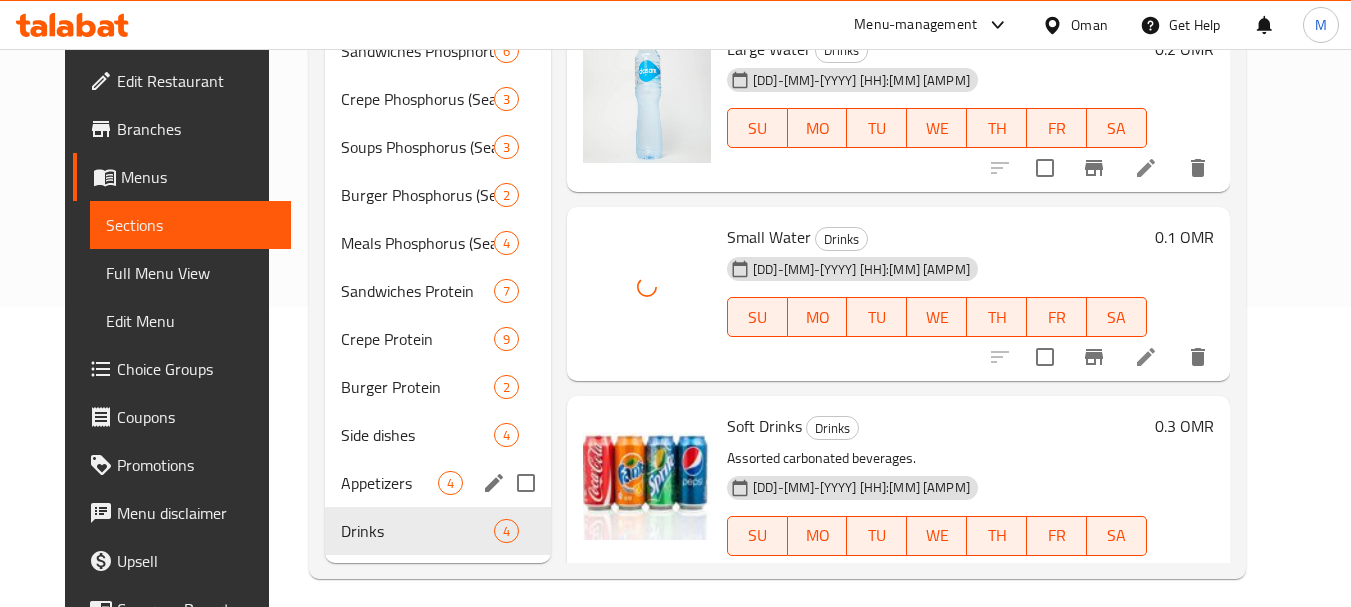 click on "Appetizers" at bounding box center (389, 483) 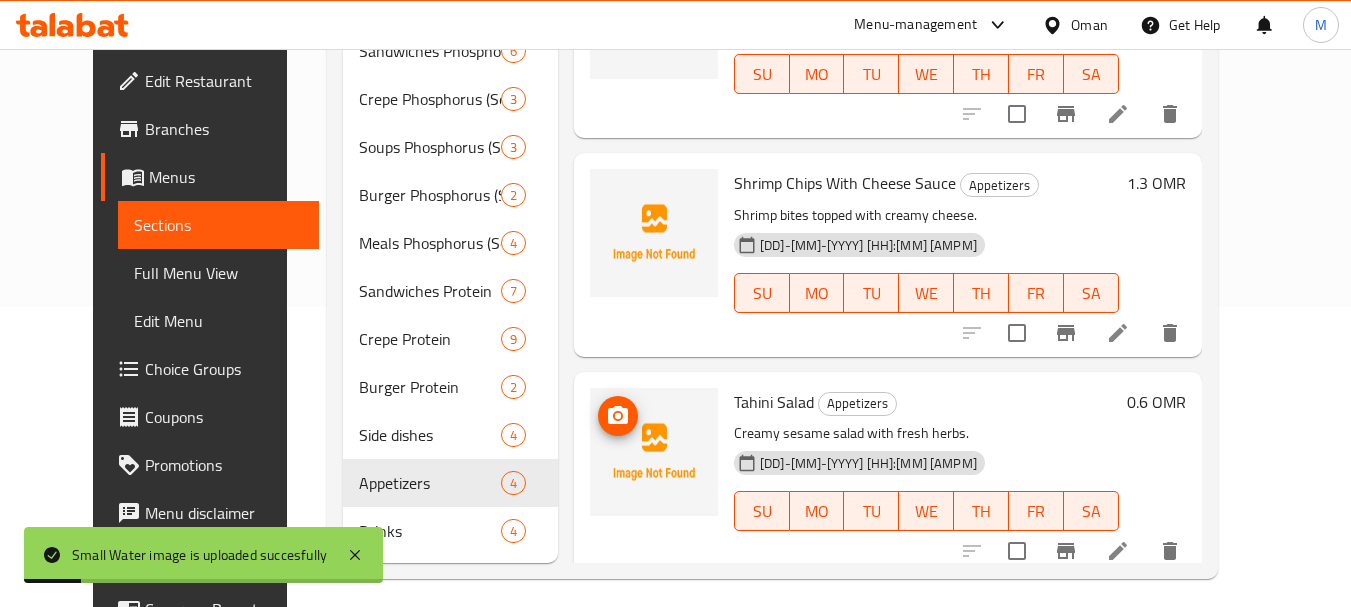 scroll, scrollTop: 100, scrollLeft: 0, axis: vertical 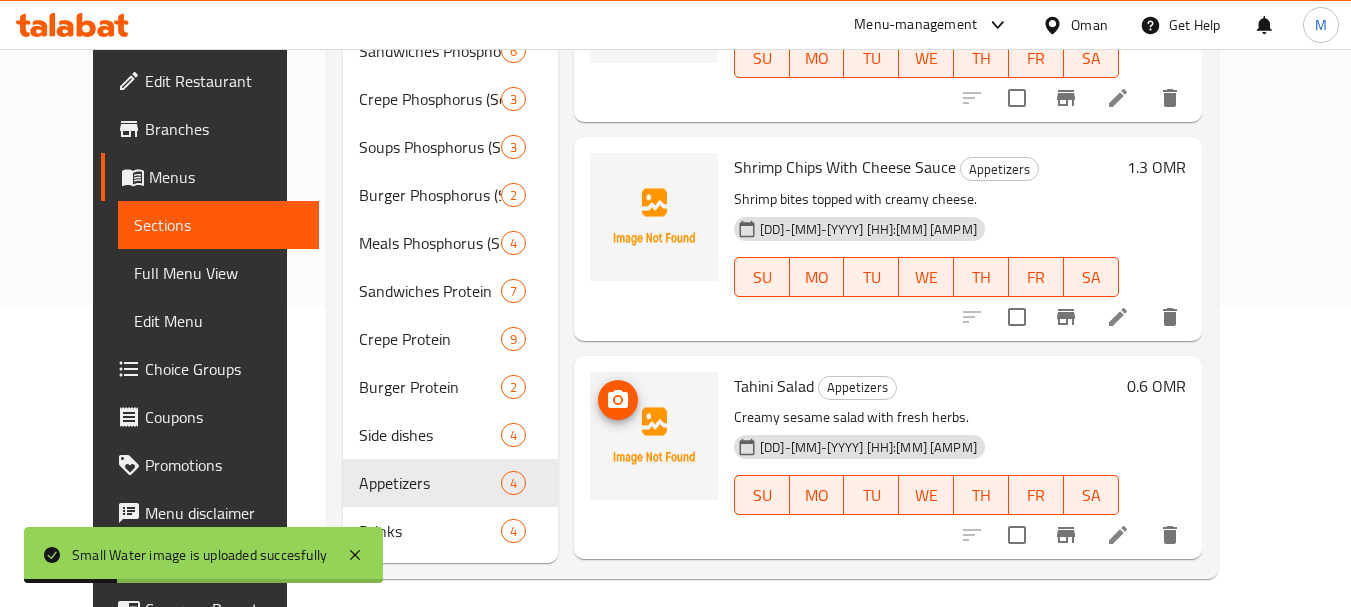 click 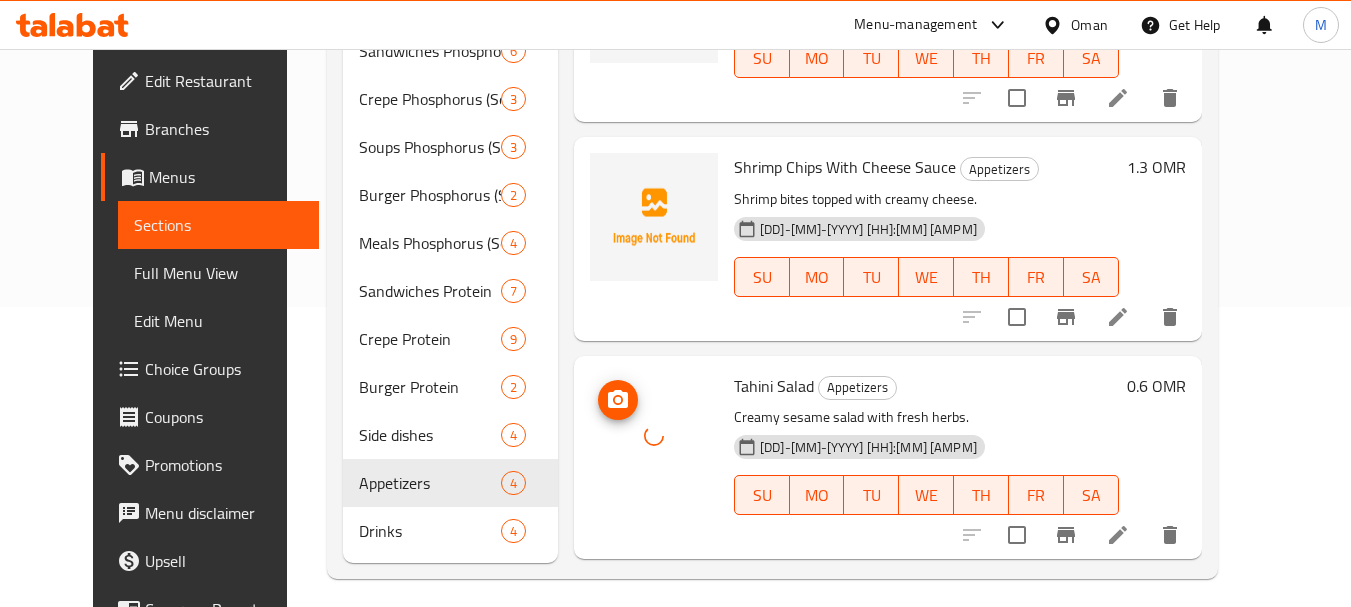 scroll, scrollTop: 300, scrollLeft: 0, axis: vertical 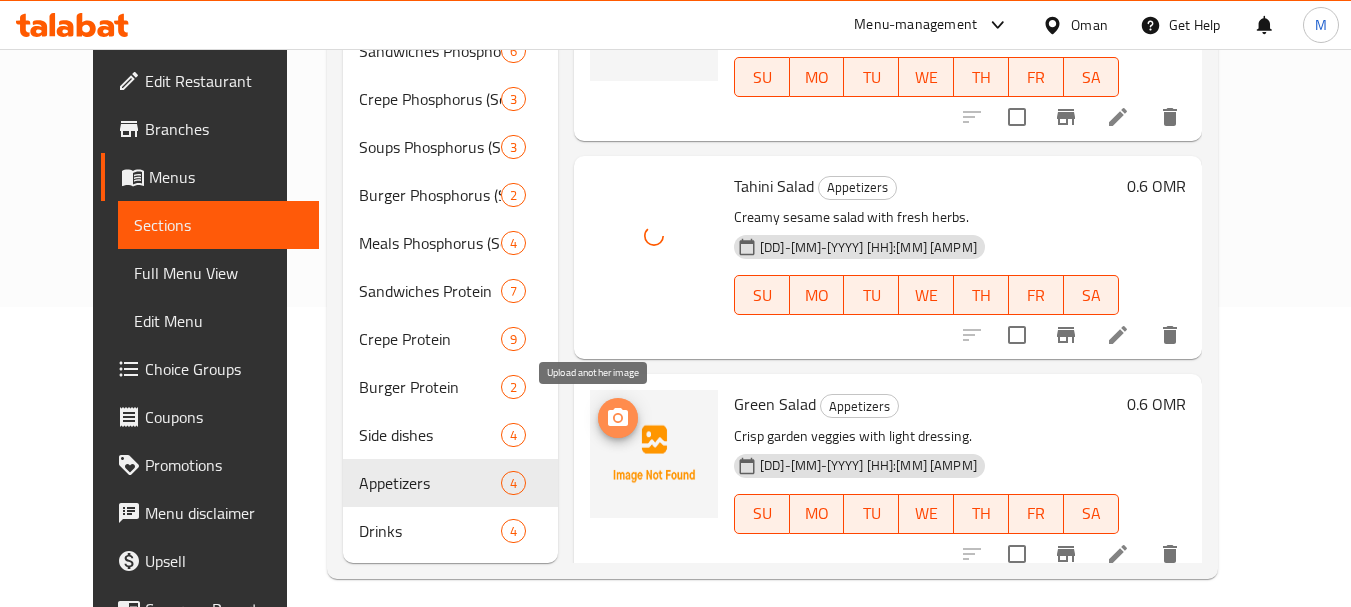click 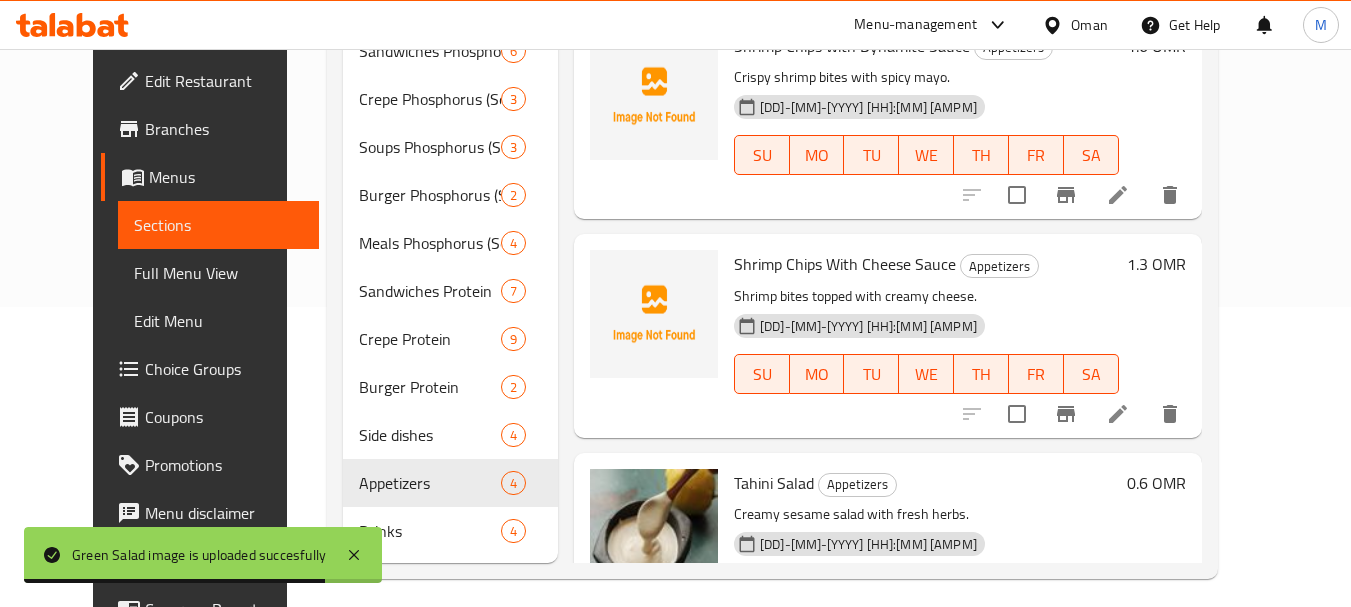 scroll, scrollTop: 0, scrollLeft: 0, axis: both 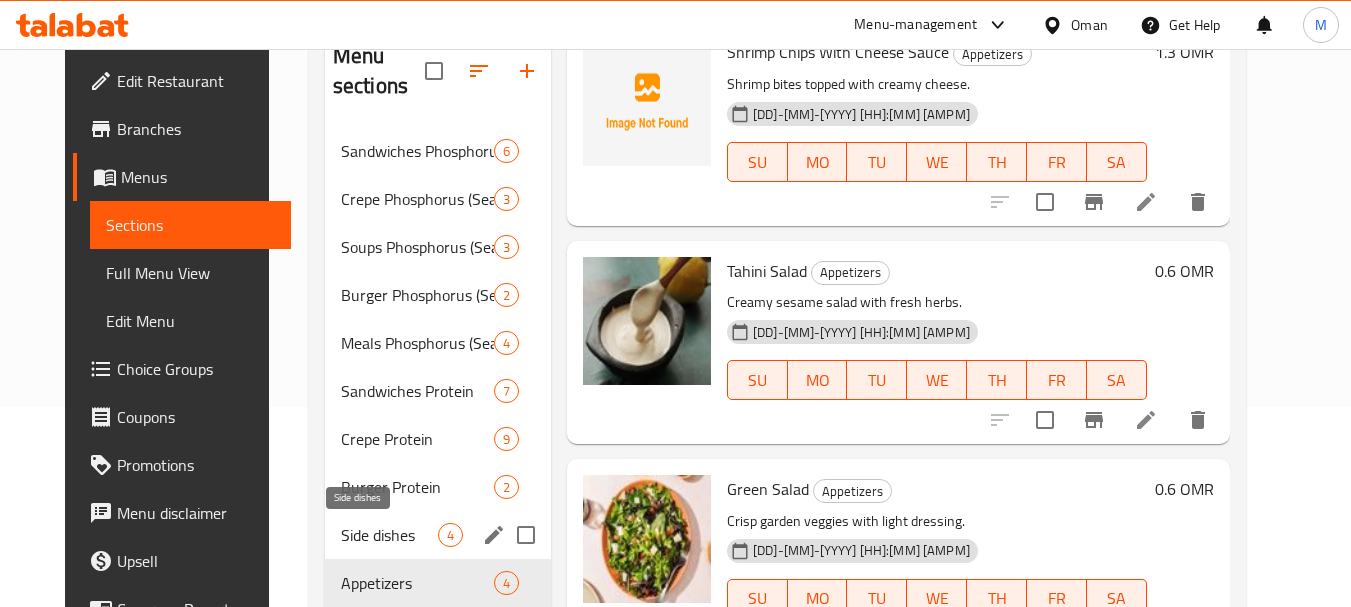 click on "Side dishes" at bounding box center [389, 535] 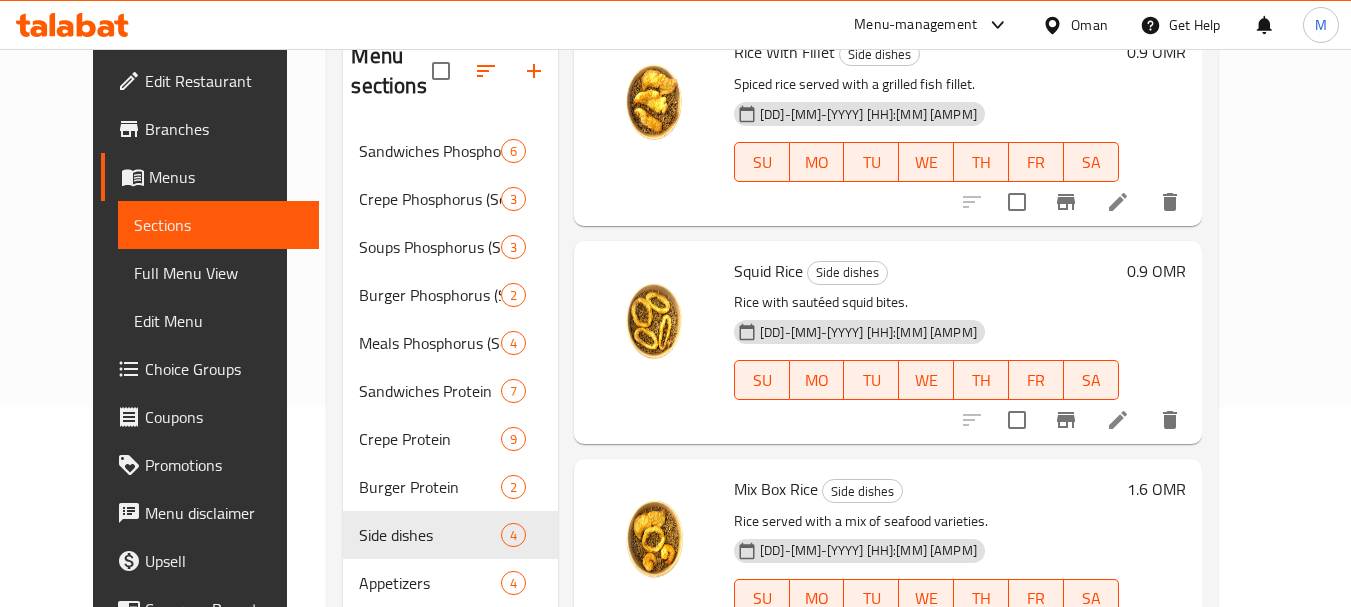 scroll, scrollTop: 312, scrollLeft: 0, axis: vertical 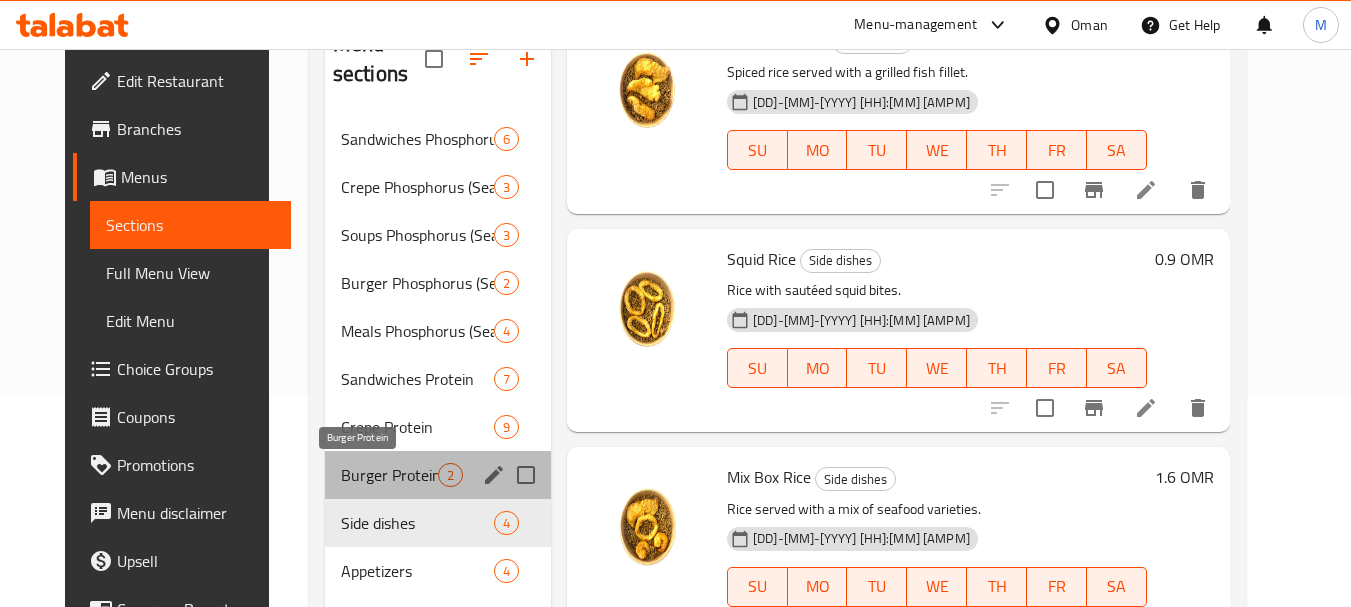 click on "Burger Protein" at bounding box center [389, 475] 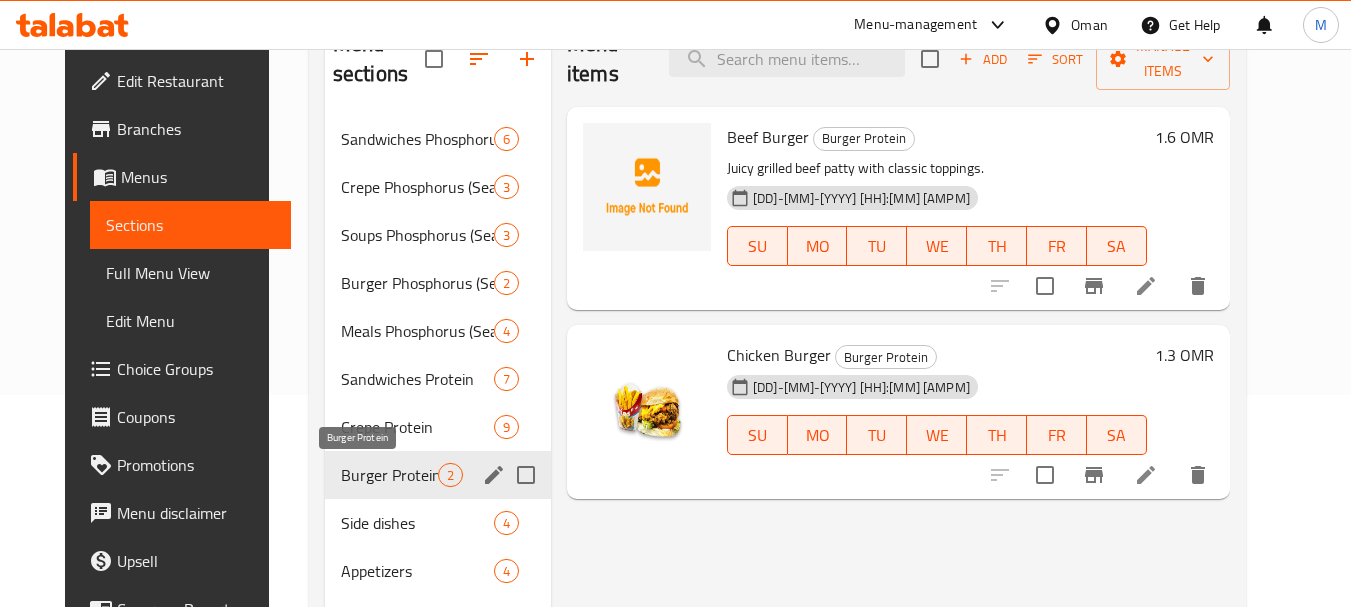 scroll, scrollTop: 0, scrollLeft: 0, axis: both 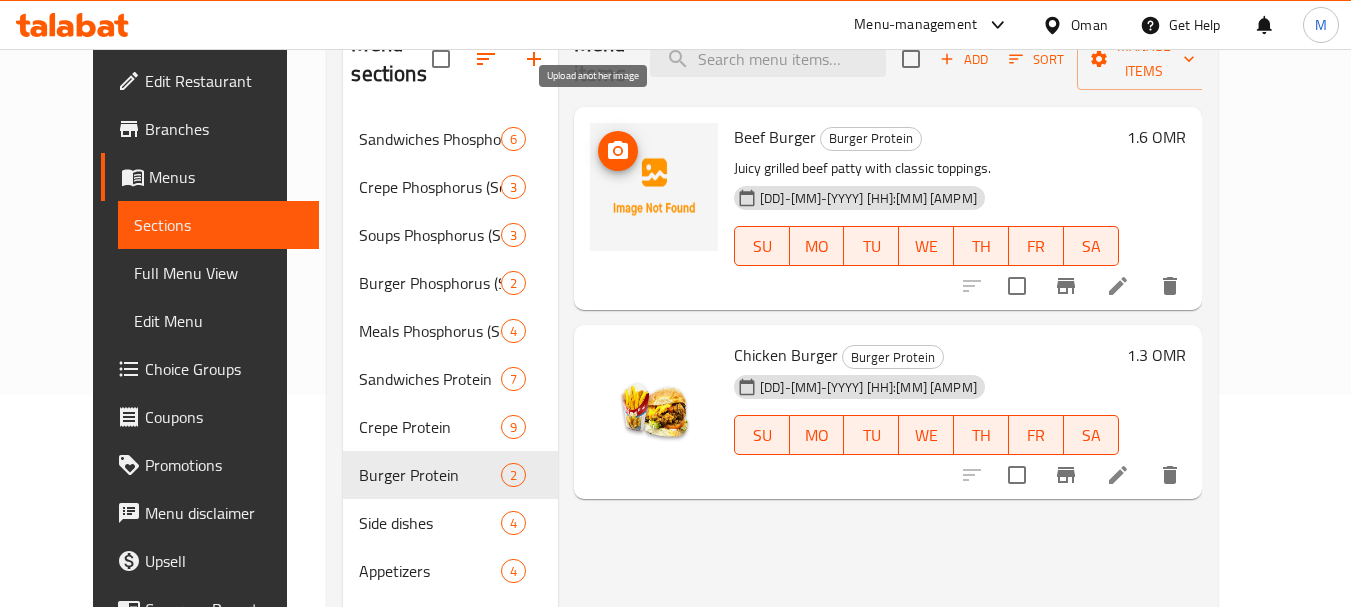 click 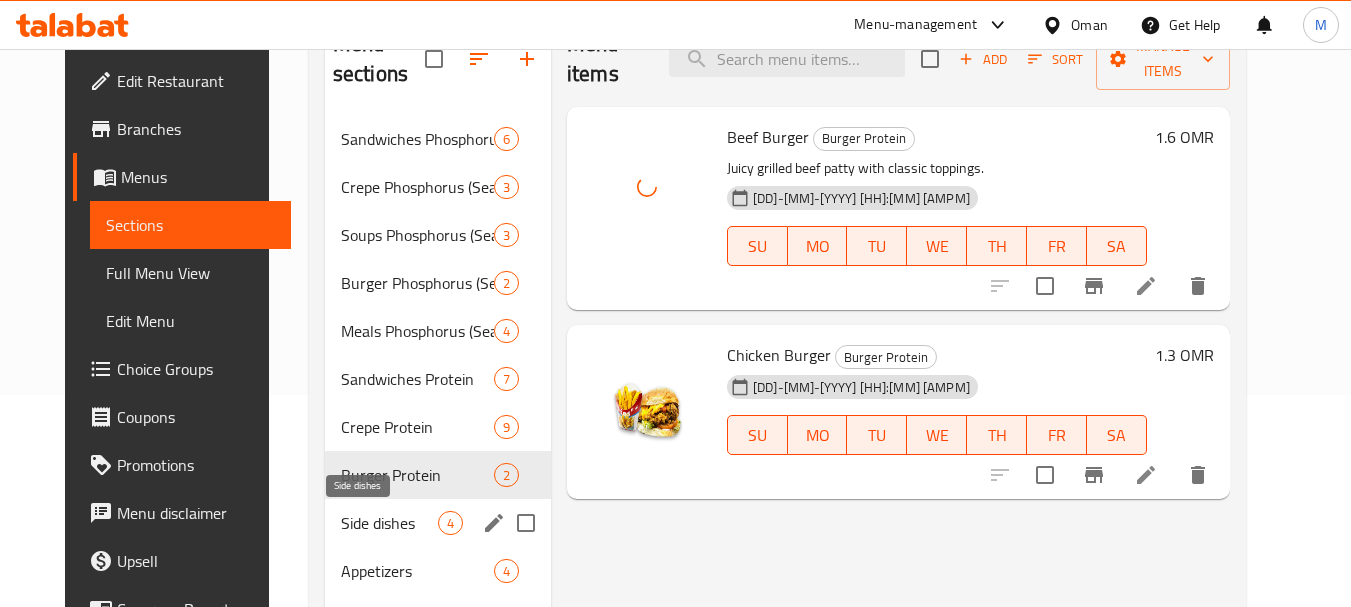 scroll, scrollTop: 312, scrollLeft: 0, axis: vertical 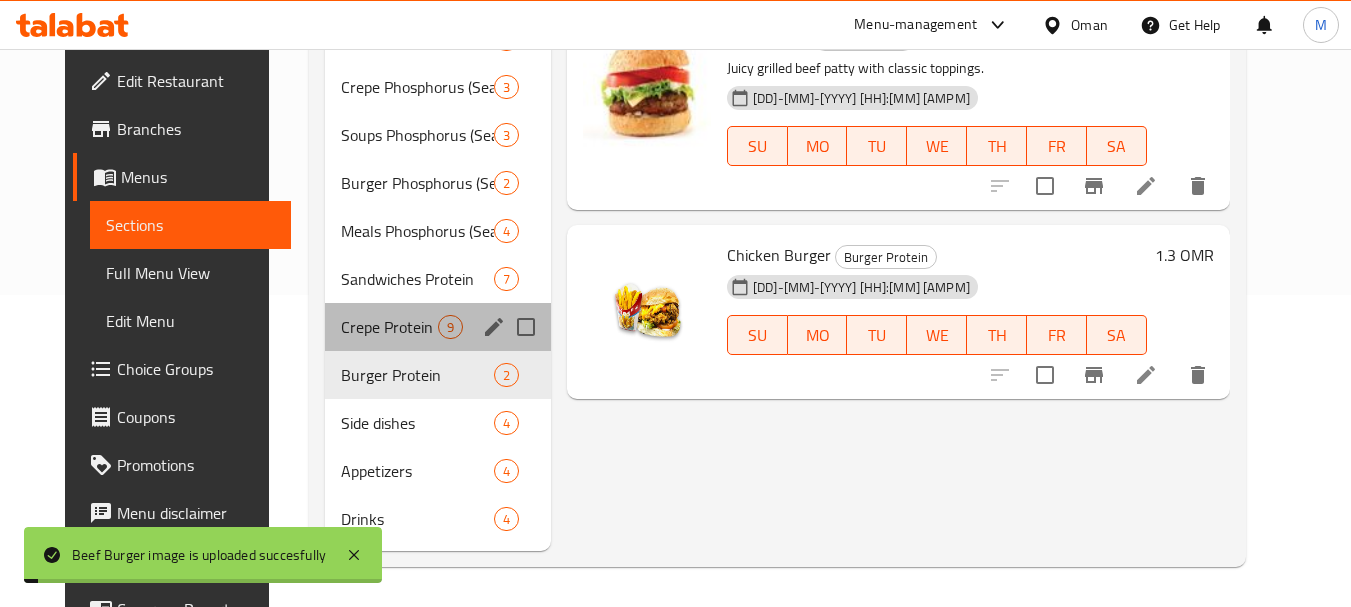 click on "Crepe Protein 9" at bounding box center (438, 327) 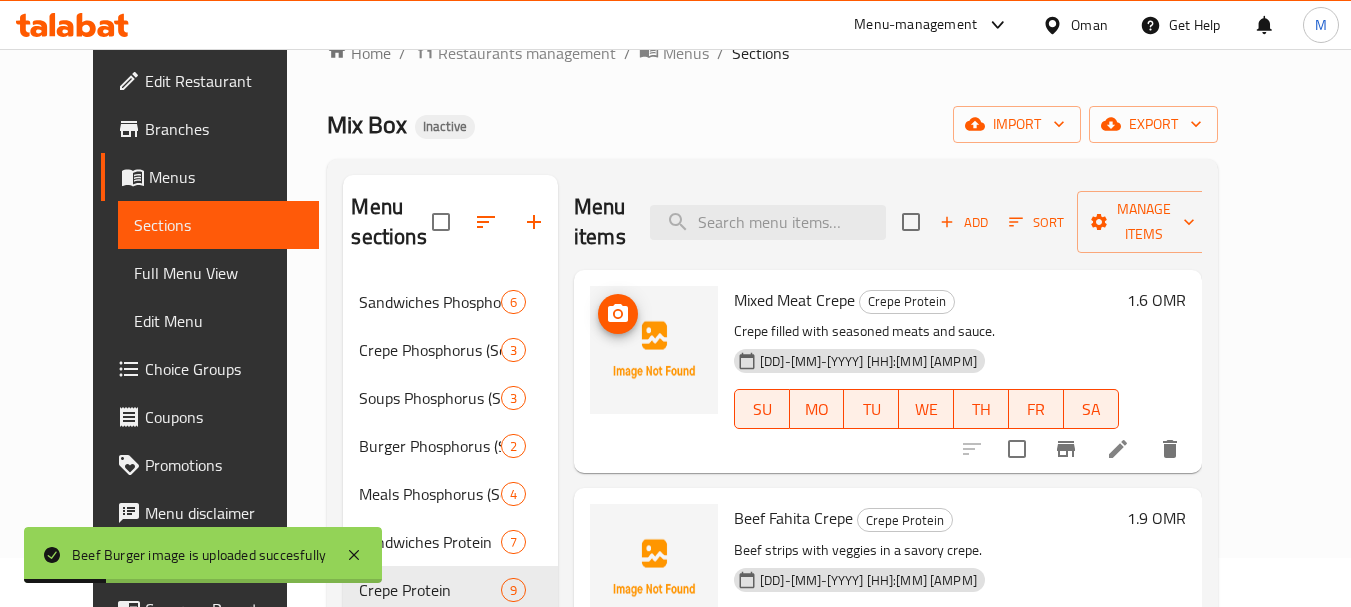 scroll, scrollTop: 12, scrollLeft: 0, axis: vertical 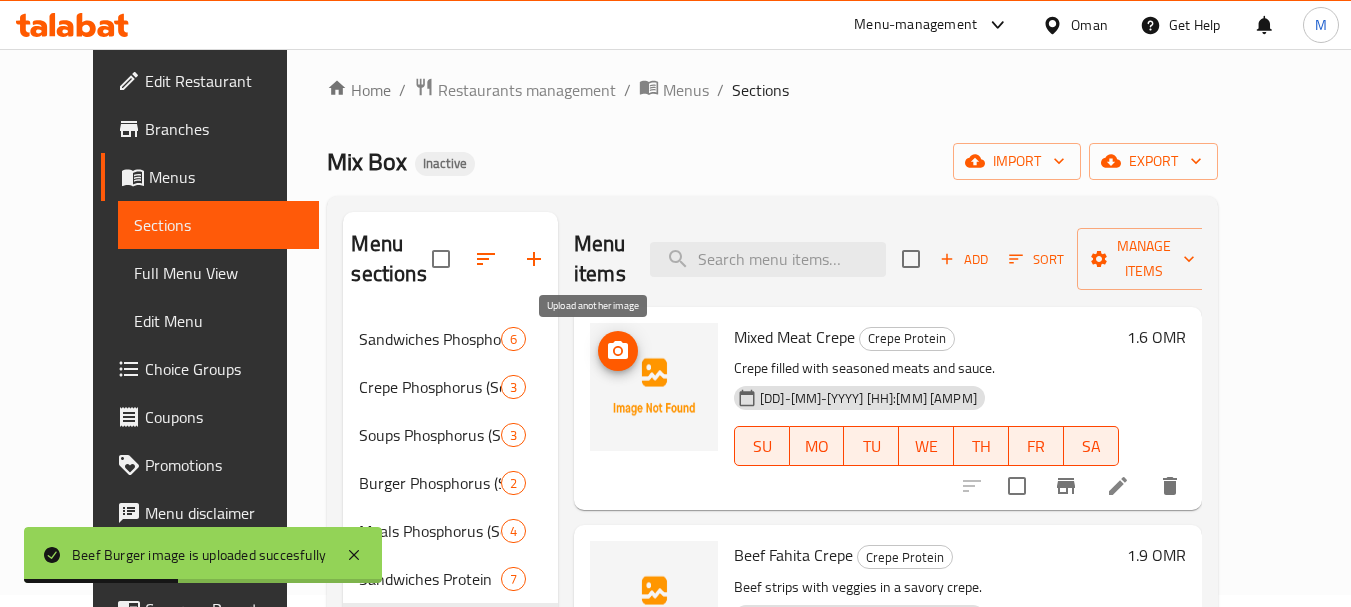 click 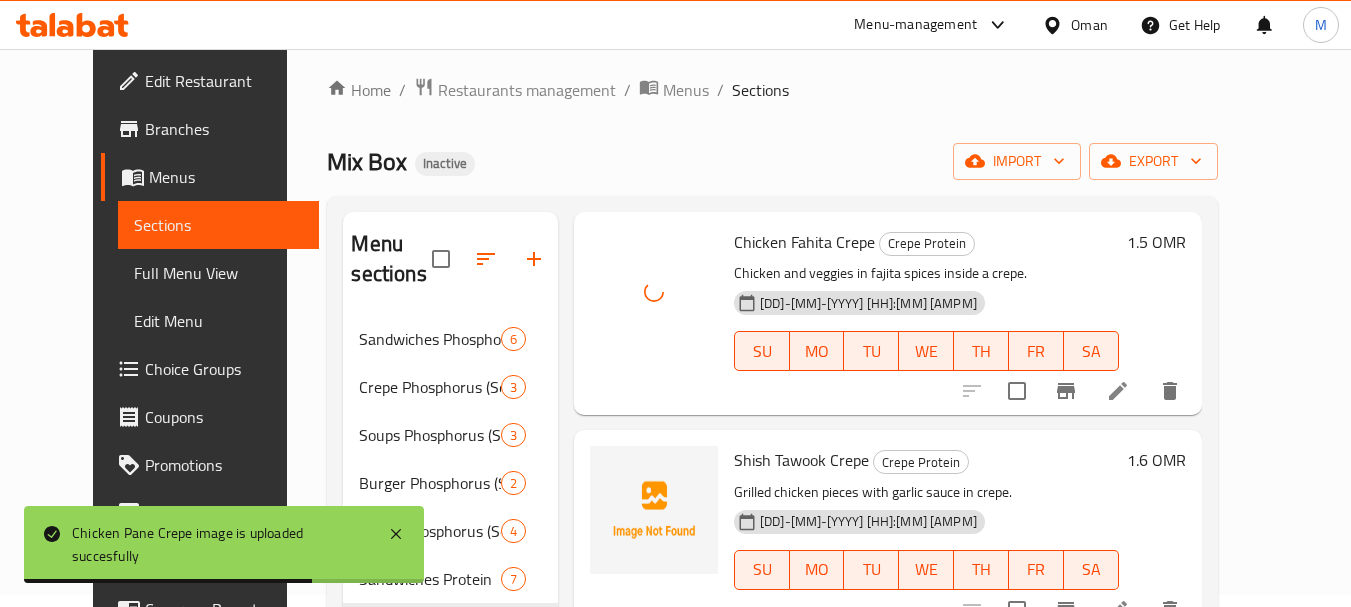 scroll, scrollTop: 1407, scrollLeft: 0, axis: vertical 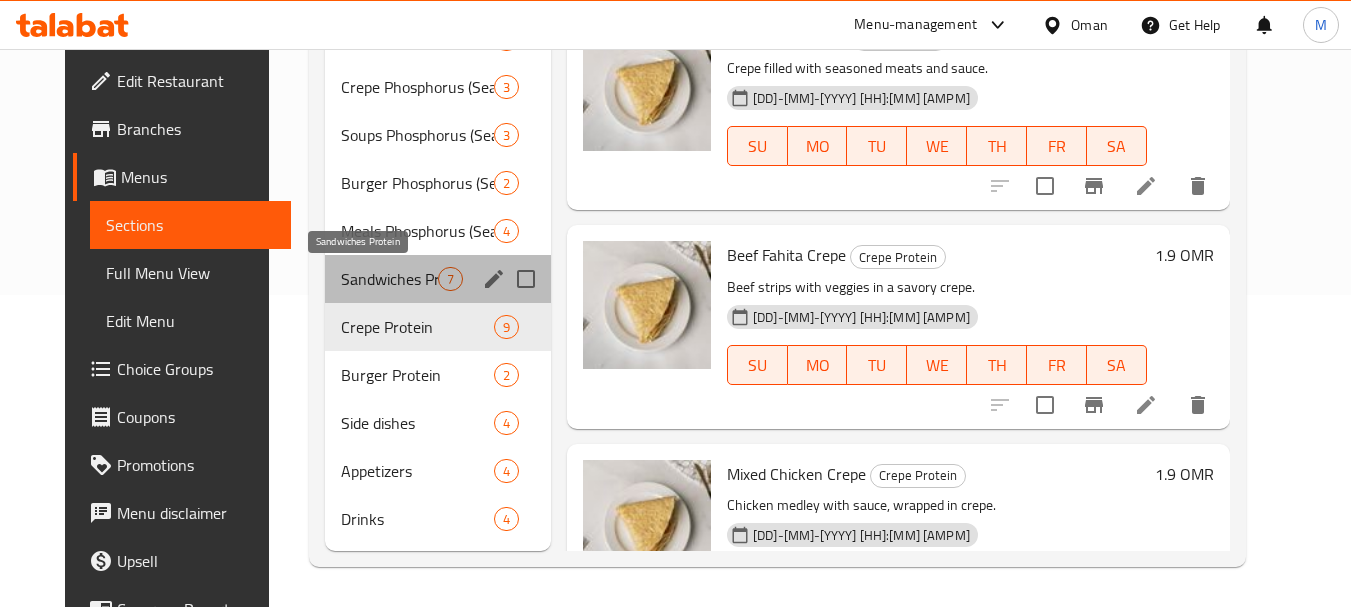click on "Sandwiches Protein" at bounding box center (389, 279) 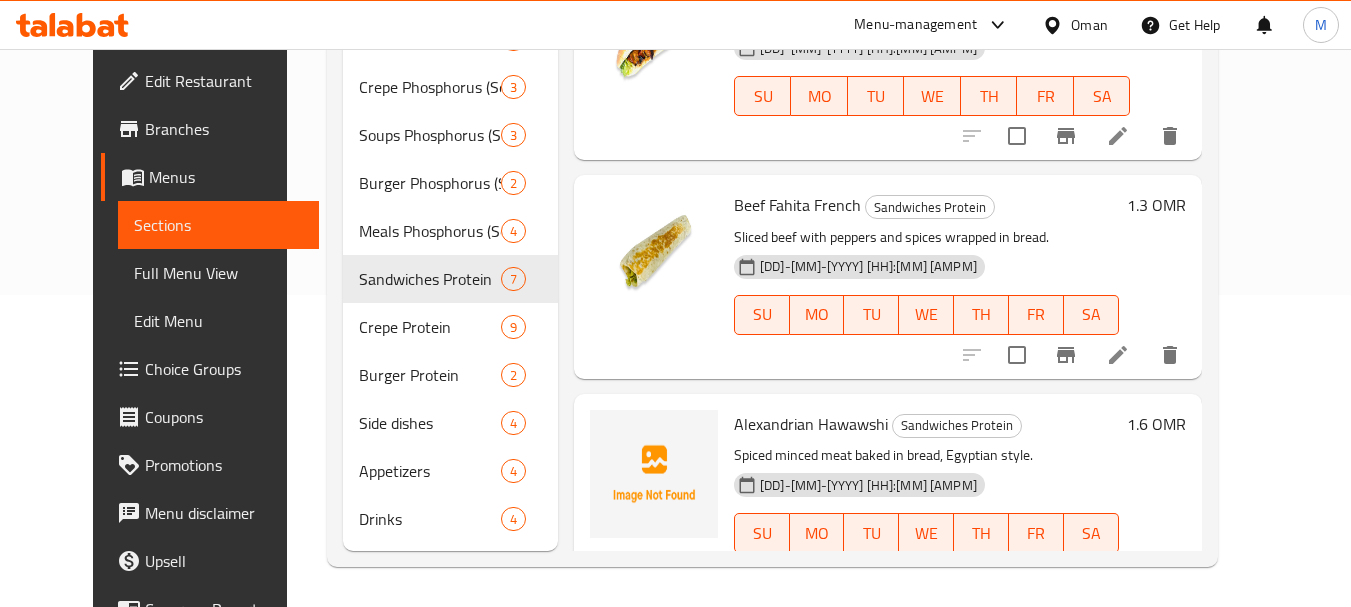 scroll, scrollTop: 600, scrollLeft: 0, axis: vertical 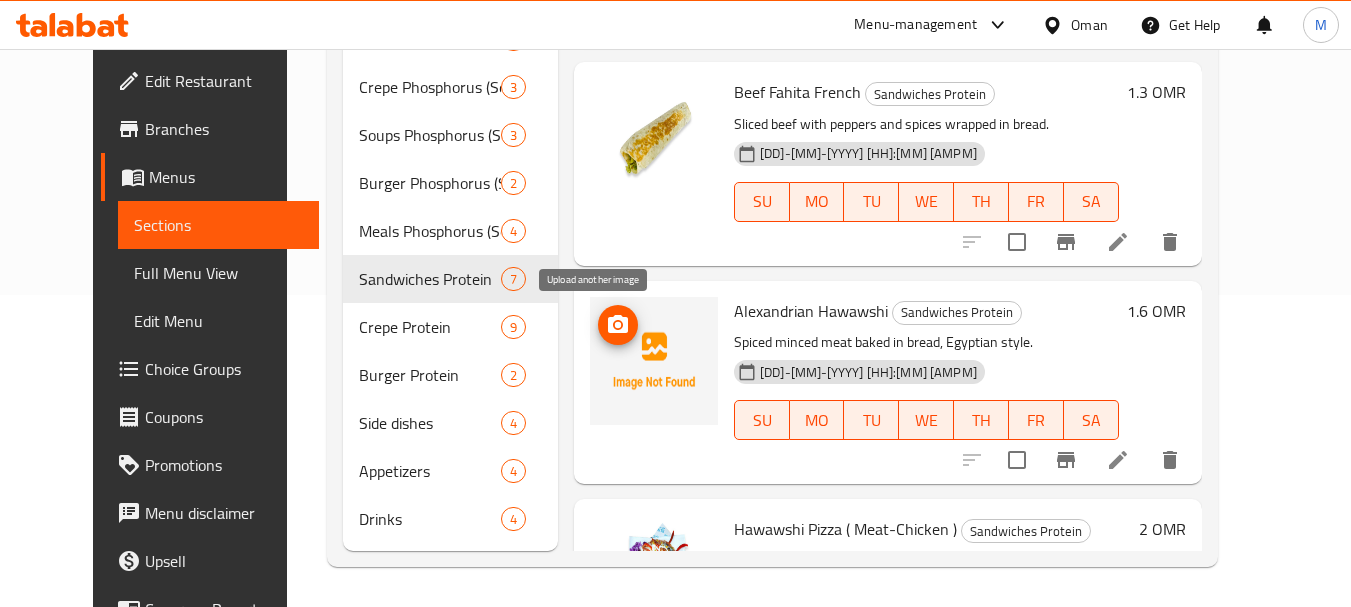 click 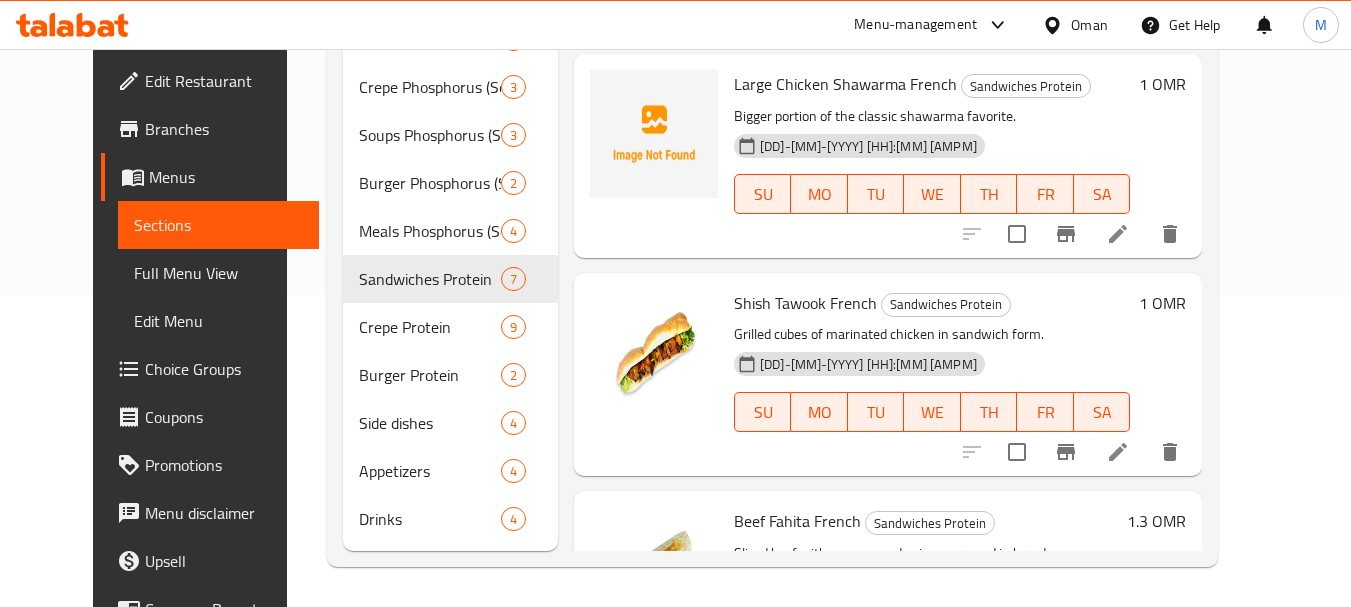 scroll, scrollTop: 170, scrollLeft: 0, axis: vertical 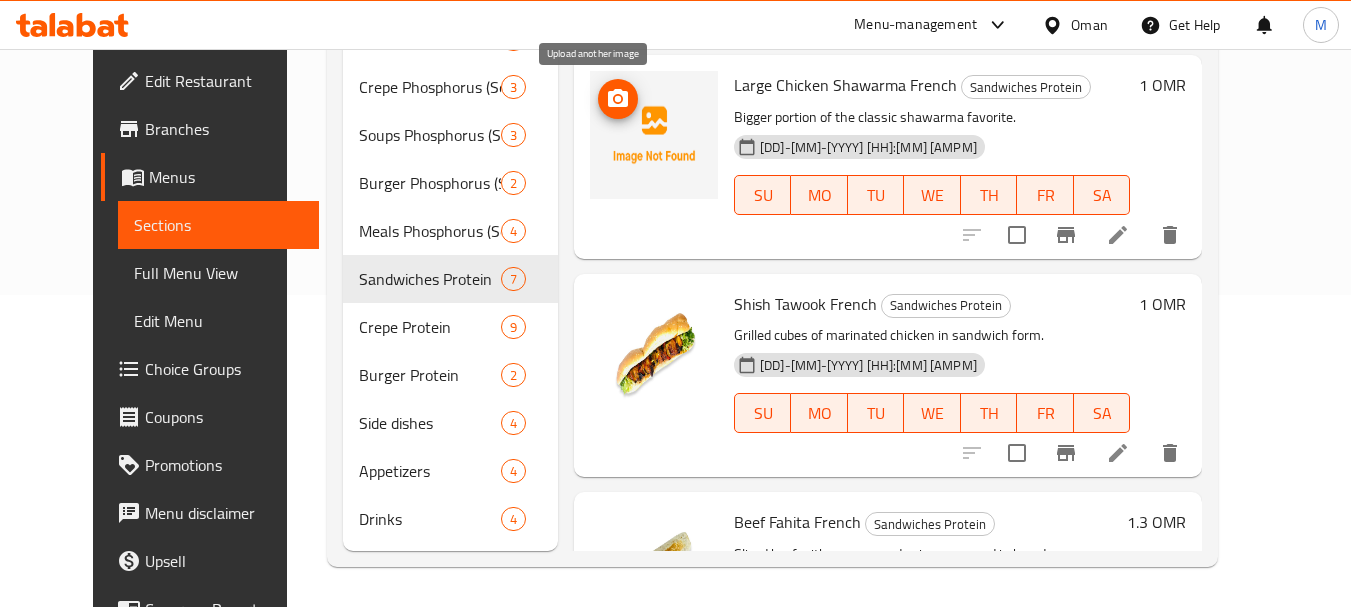 click 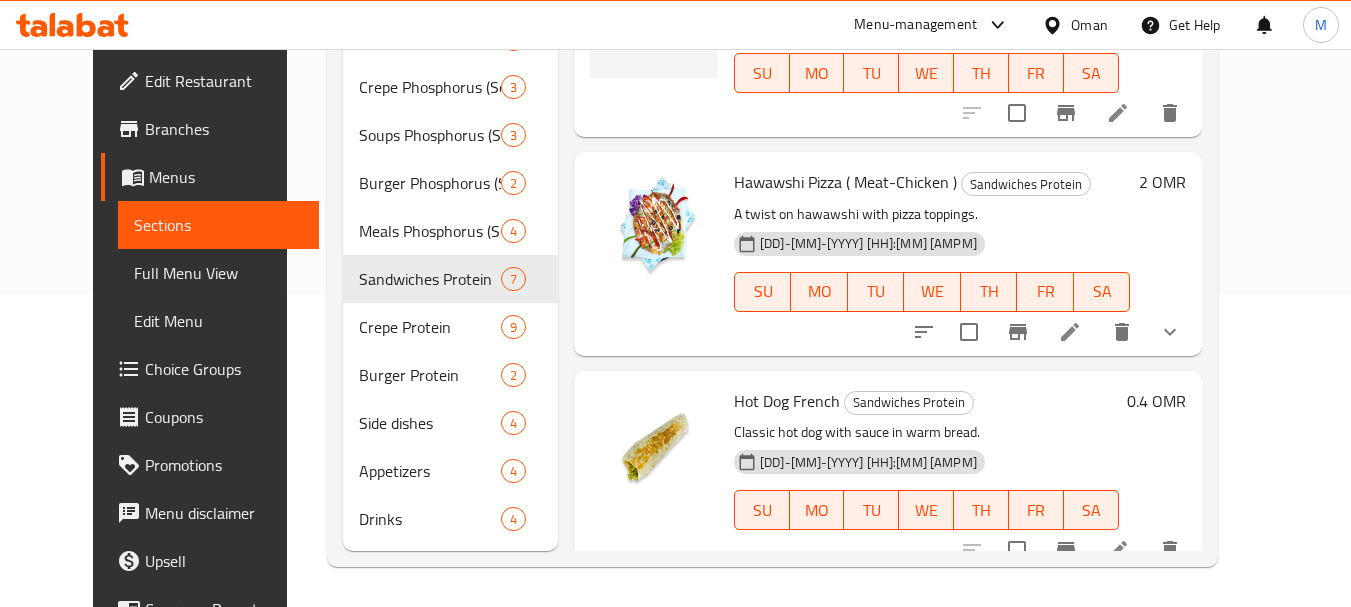 scroll, scrollTop: 970, scrollLeft: 0, axis: vertical 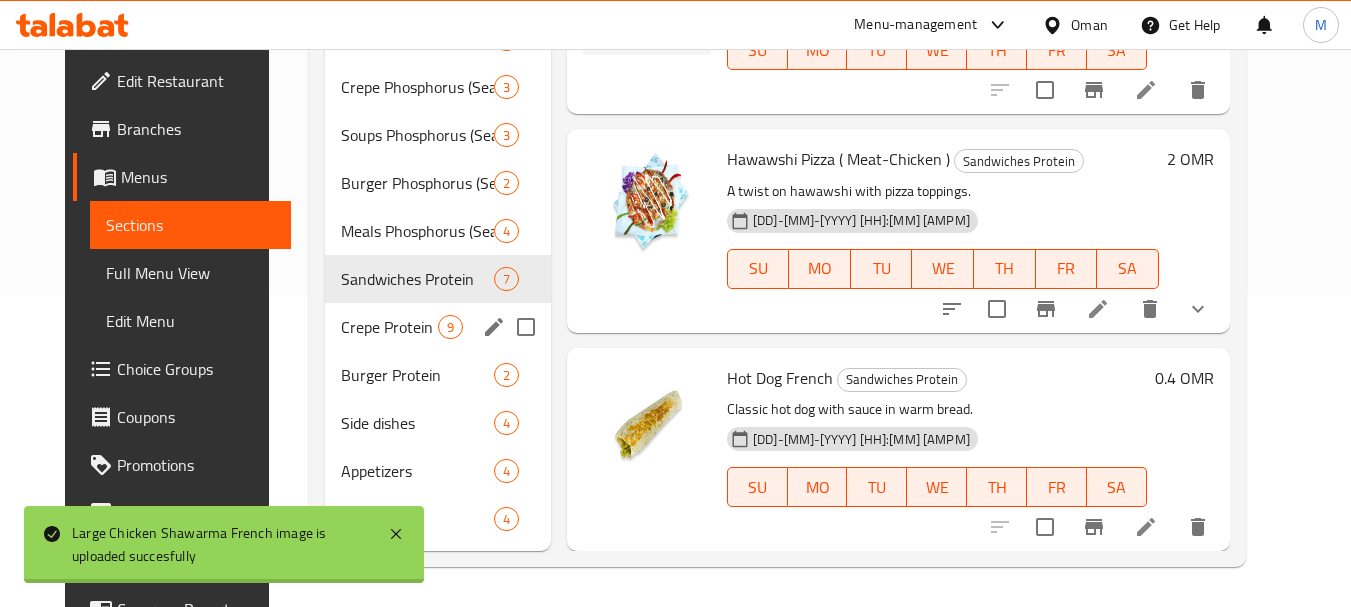 click on "Crepe Protein" at bounding box center (389, 327) 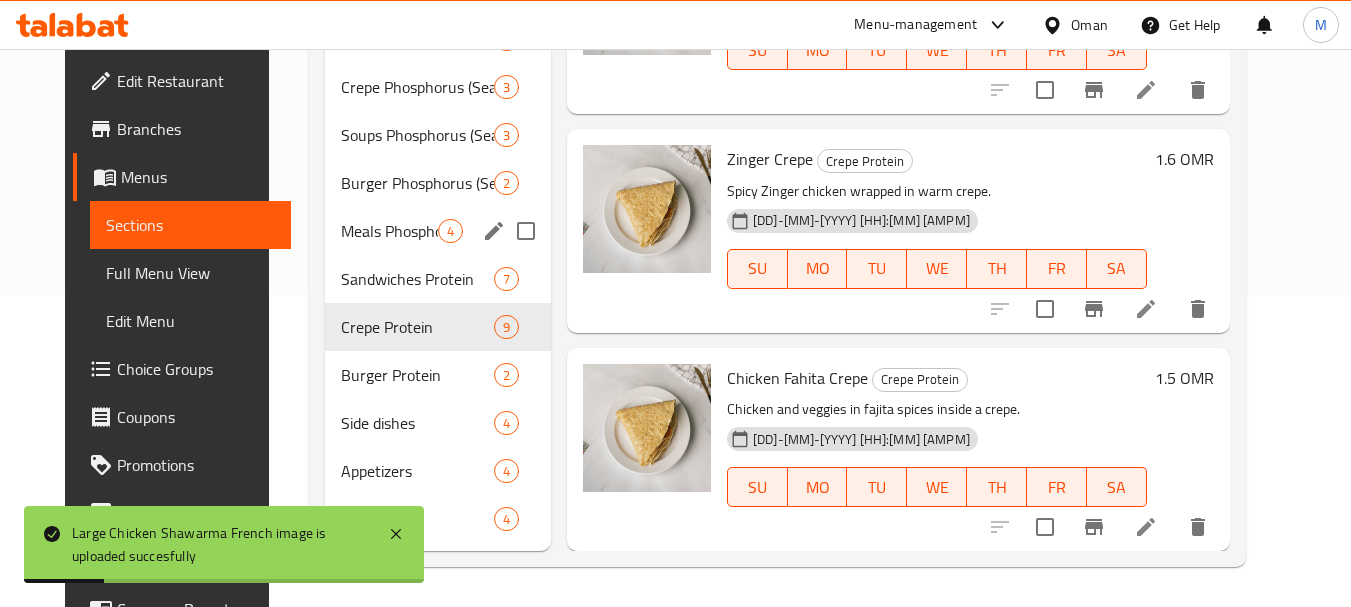 click on "Meals Phosphorus (Seafood) 4" at bounding box center (438, 231) 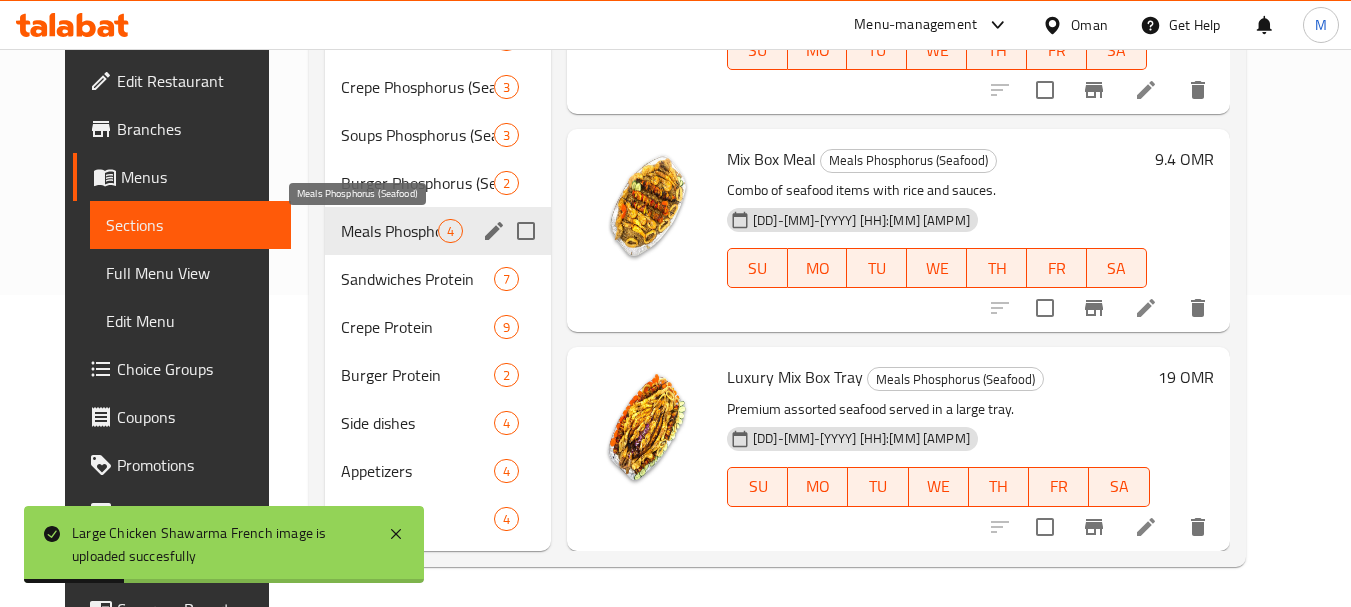 scroll, scrollTop: 315, scrollLeft: 0, axis: vertical 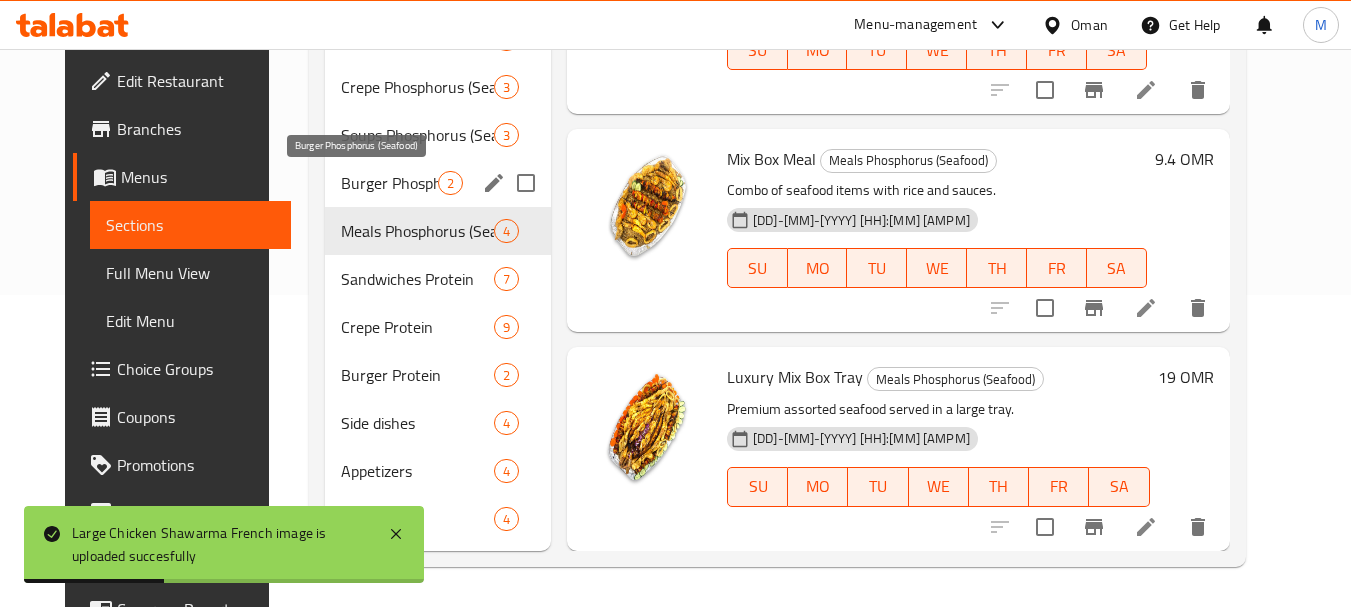 click on "Burger Phosphorus (Seafood)" at bounding box center (389, 183) 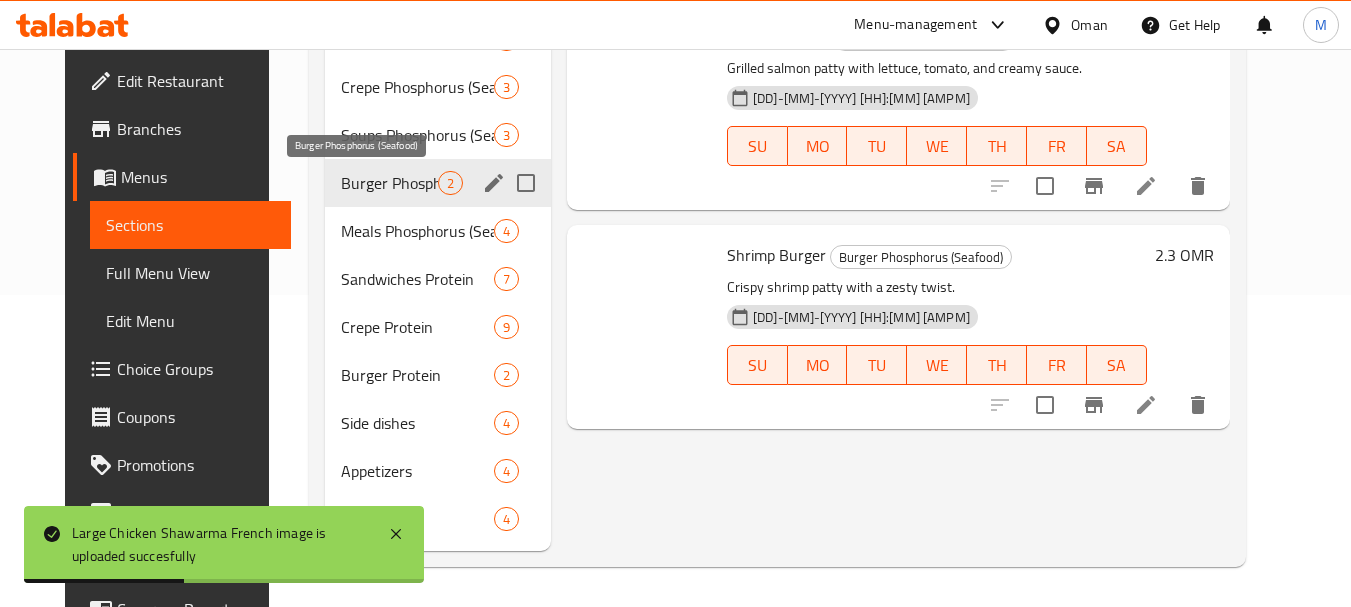 scroll, scrollTop: 0, scrollLeft: 0, axis: both 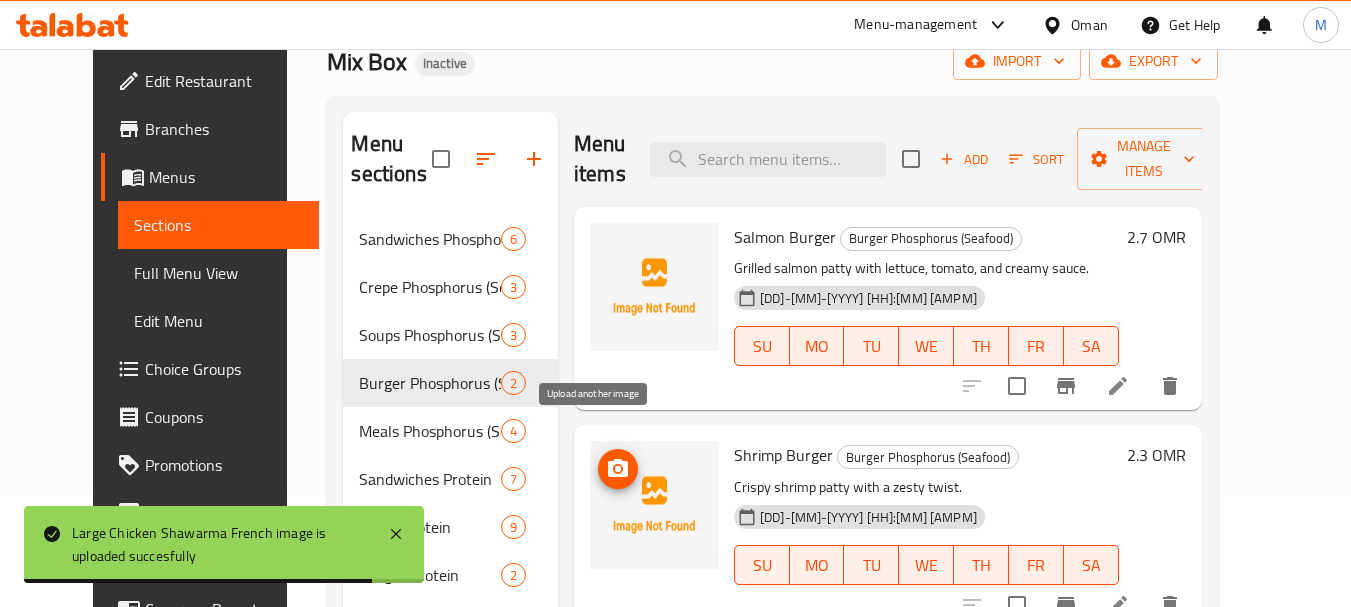 click 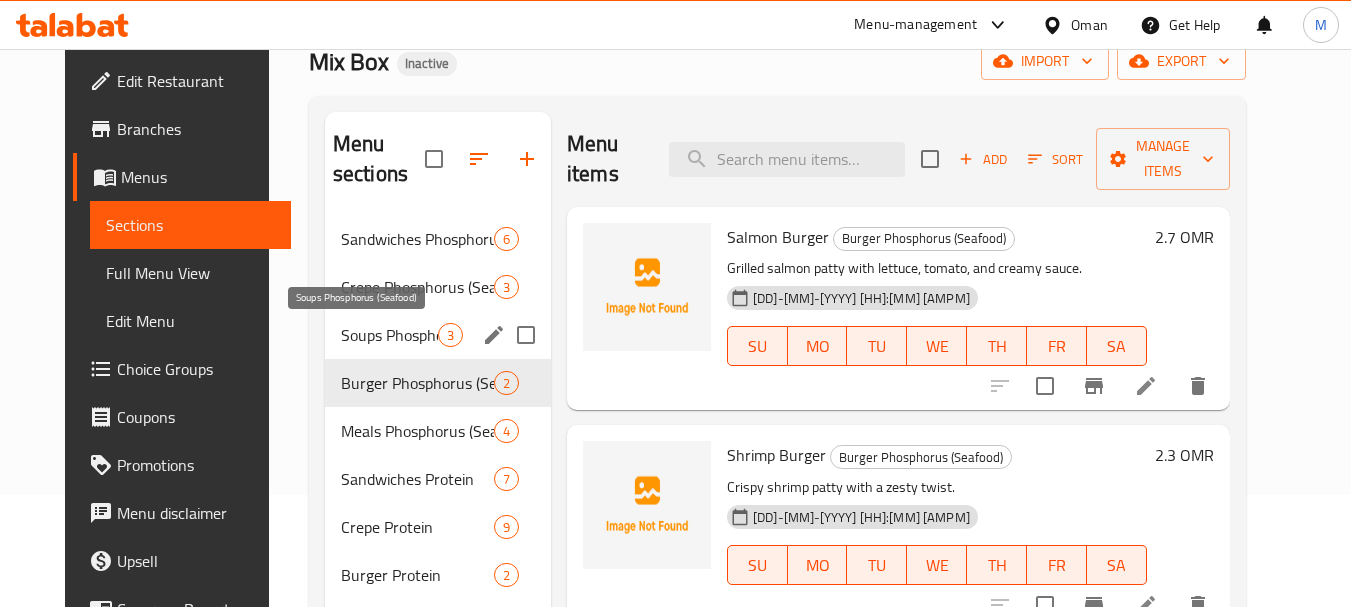 click on "Soups Phosphorus (Seafood)" at bounding box center (389, 335) 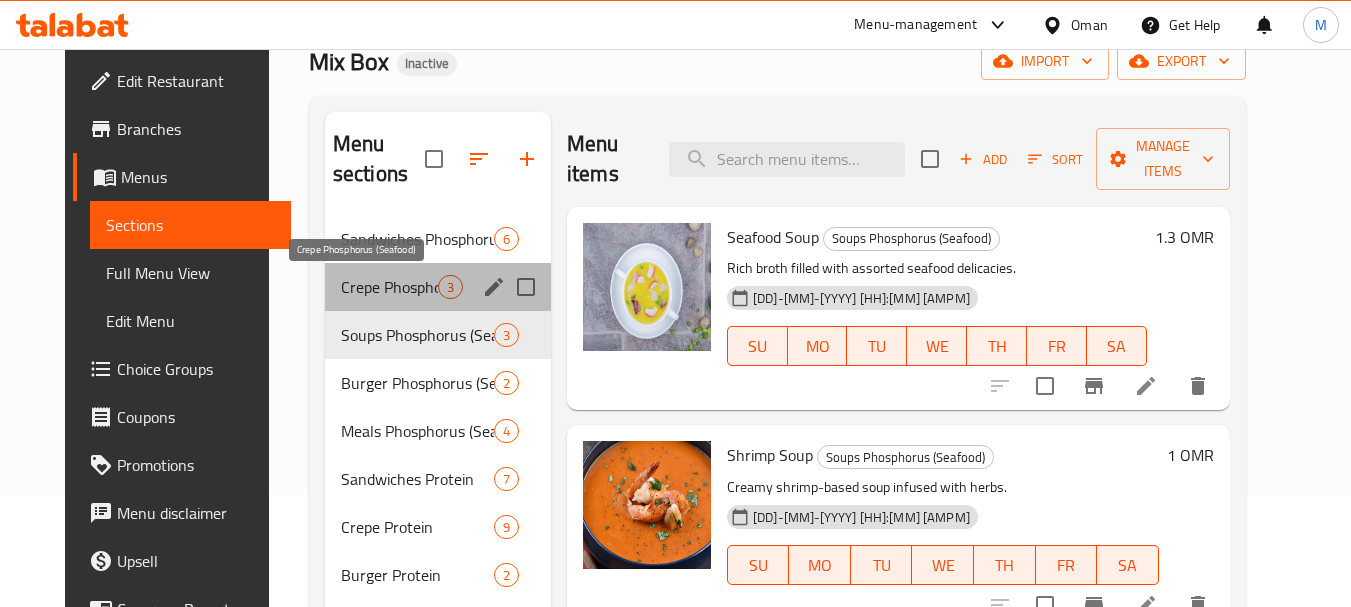 click on "Crepe Phosphorus (Seafood)" at bounding box center (389, 287) 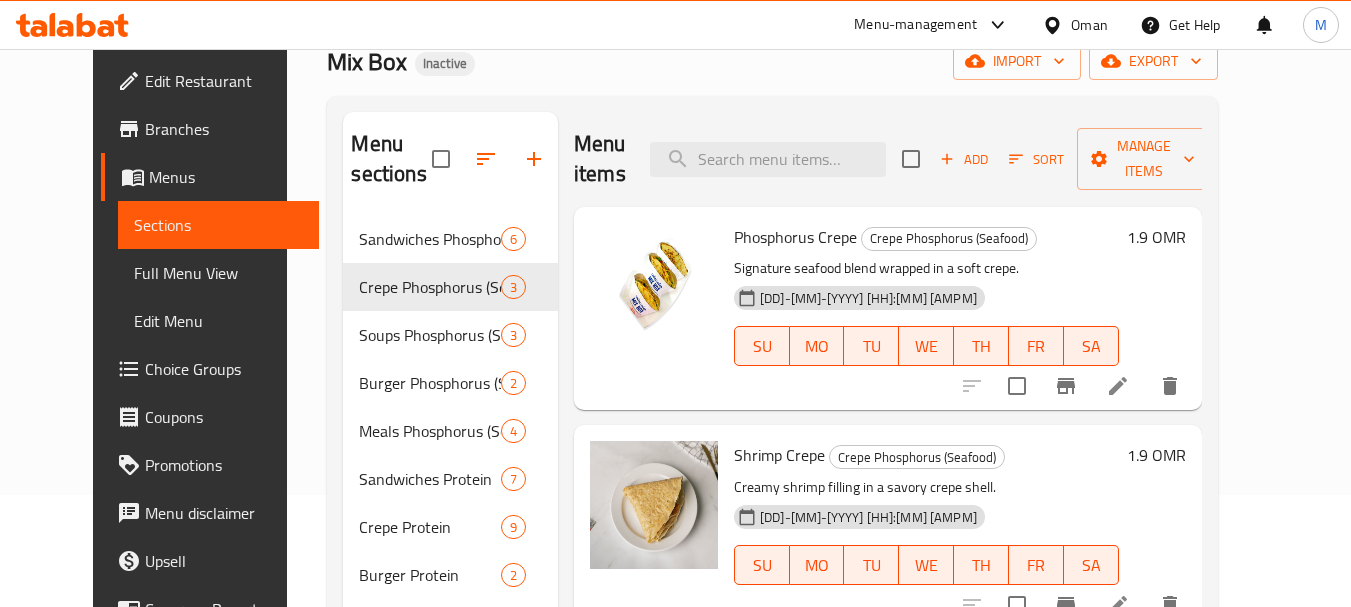 click at bounding box center [1264, 25] 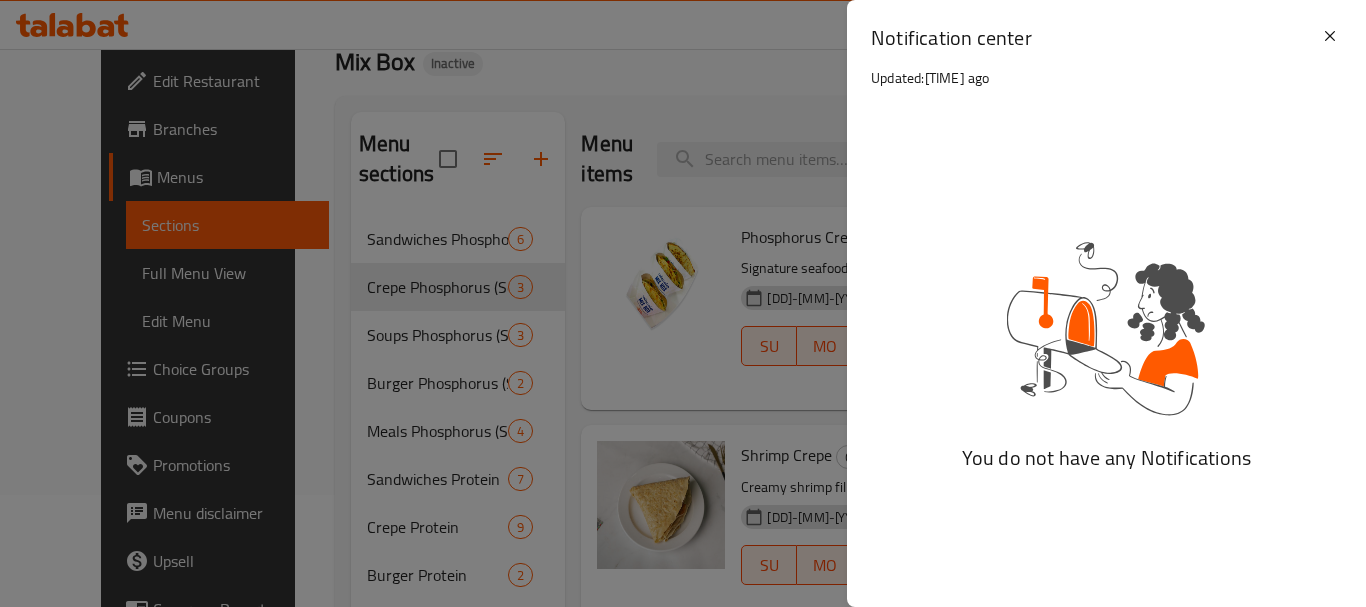 click on "Notification center Updated:  8 Minutes ago" at bounding box center (1106, 61) 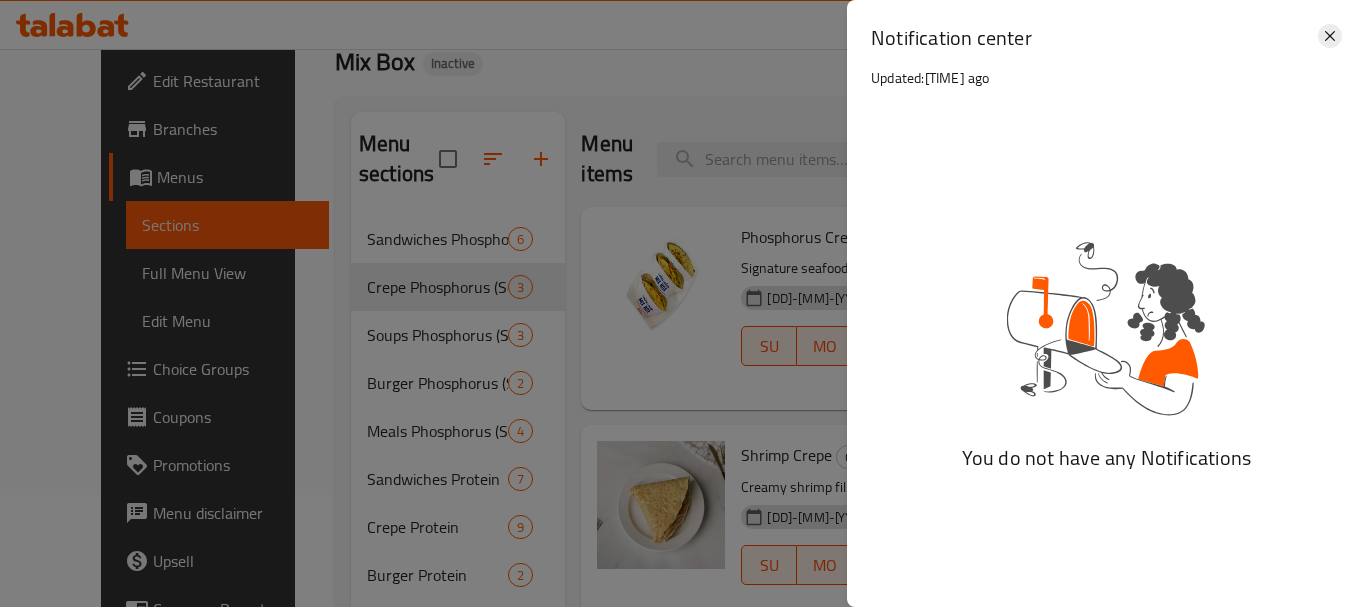 click 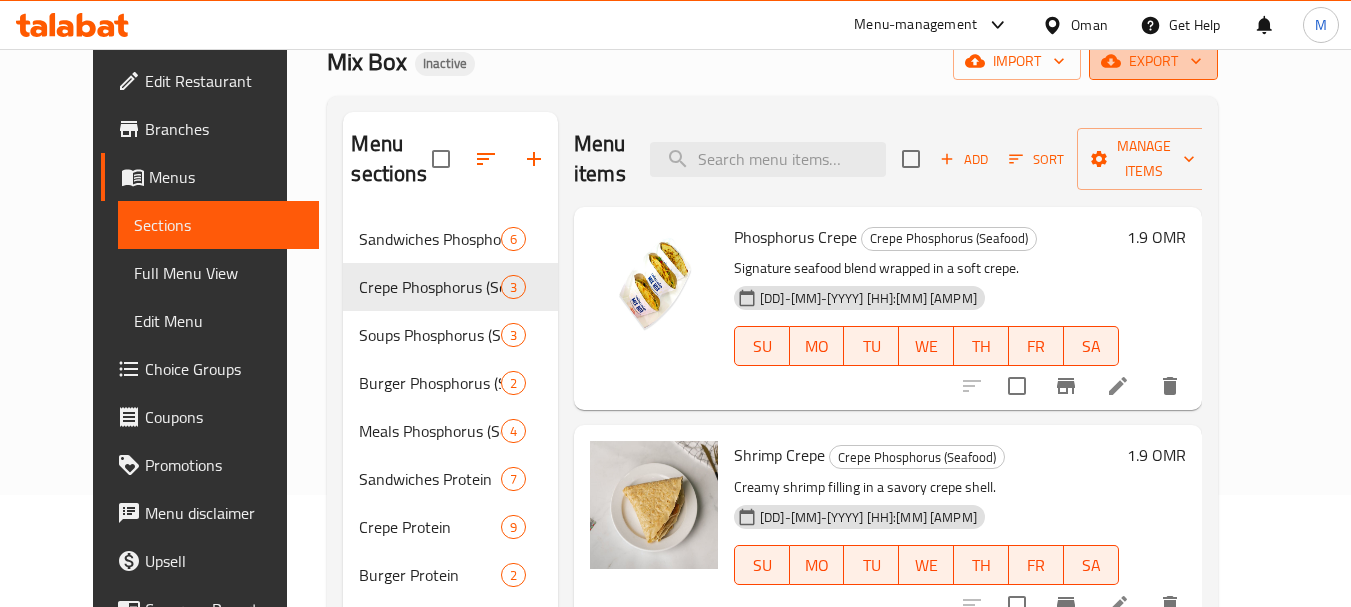 click on "export" at bounding box center [1153, 61] 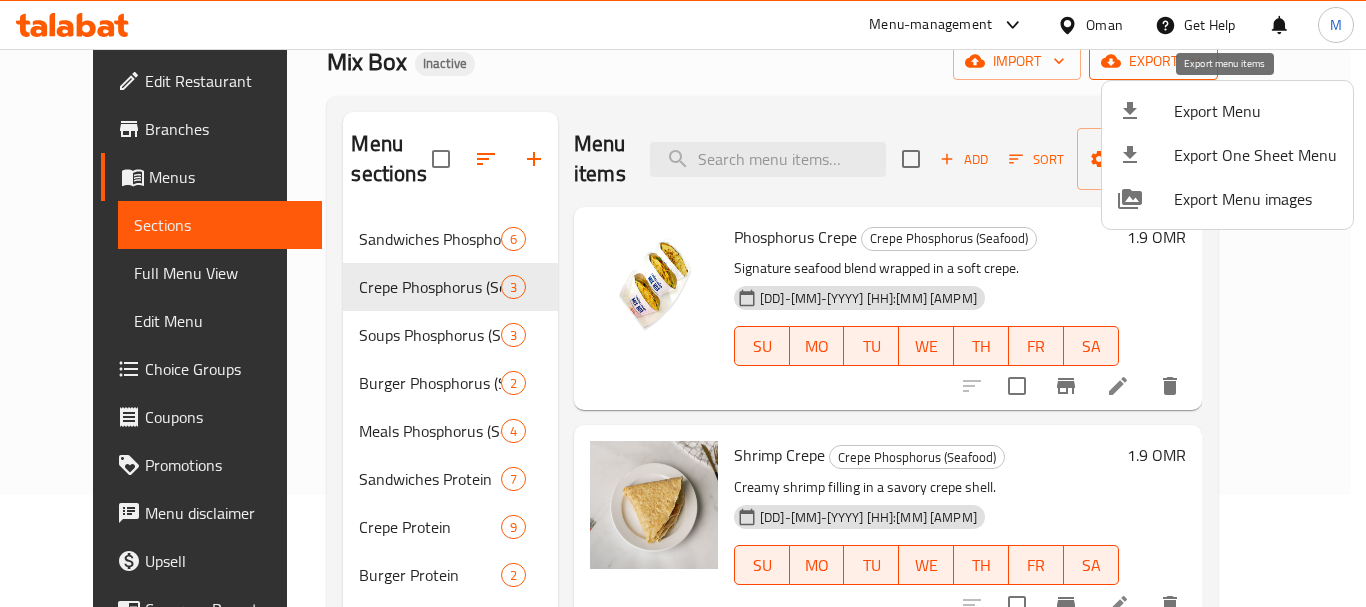 click on "Export Menu" at bounding box center (1255, 111) 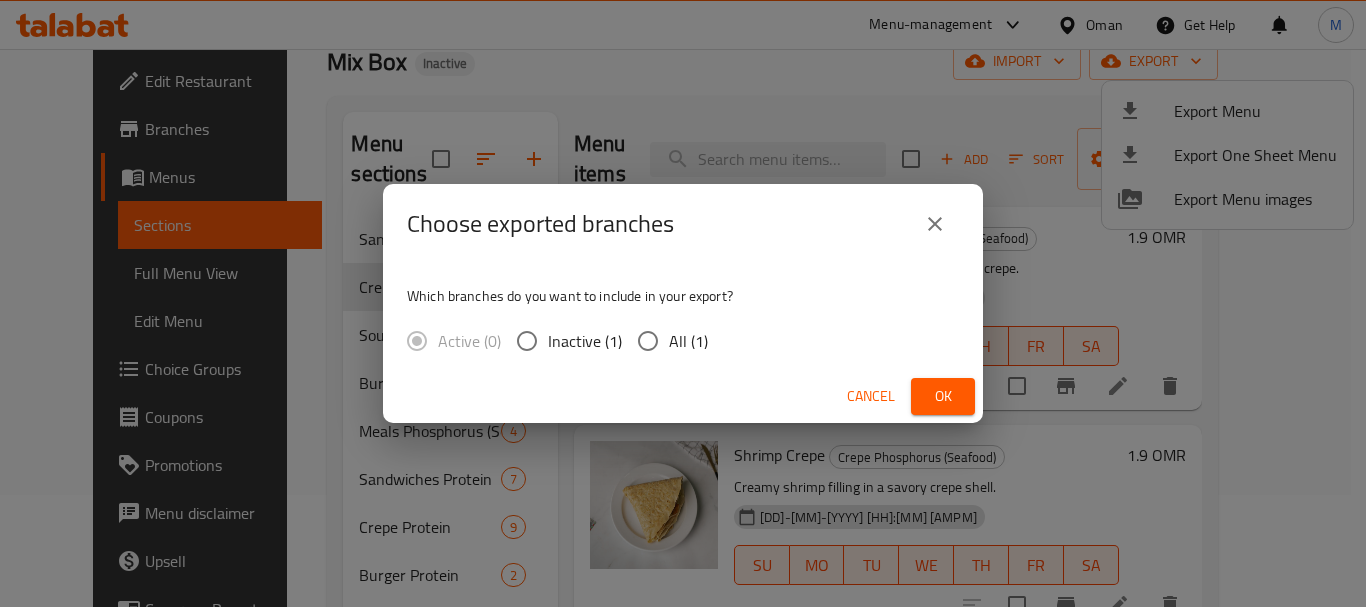 click on "All (1)" at bounding box center [688, 341] 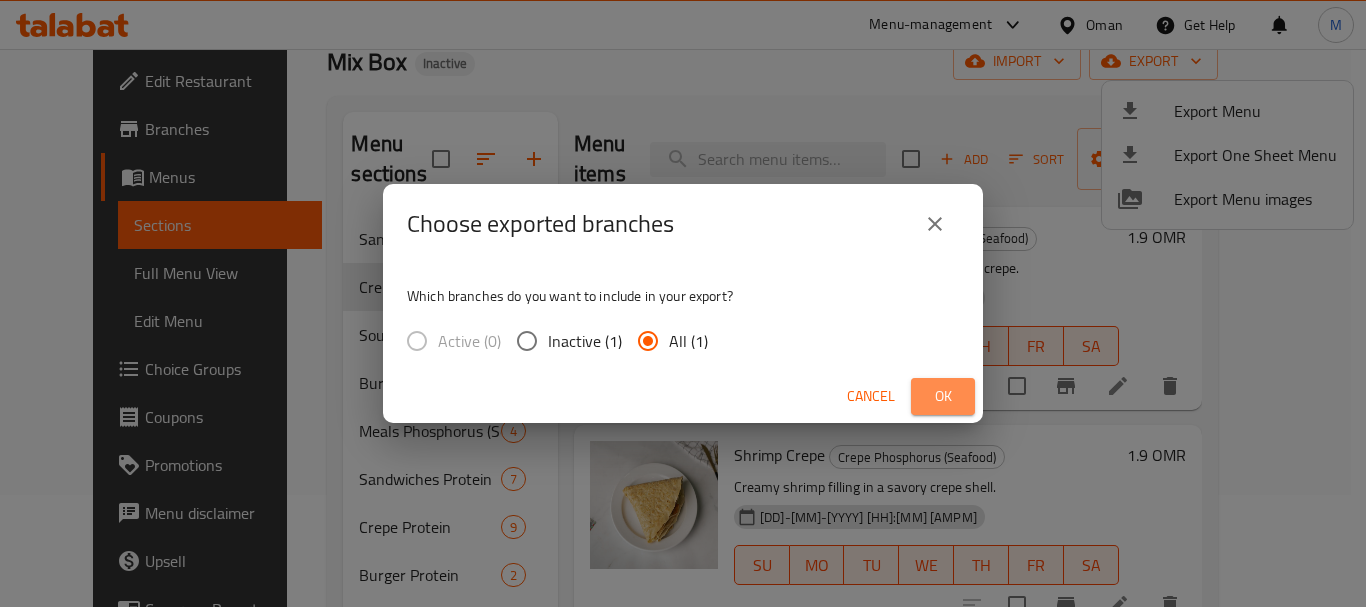 click on "Ok" at bounding box center [943, 396] 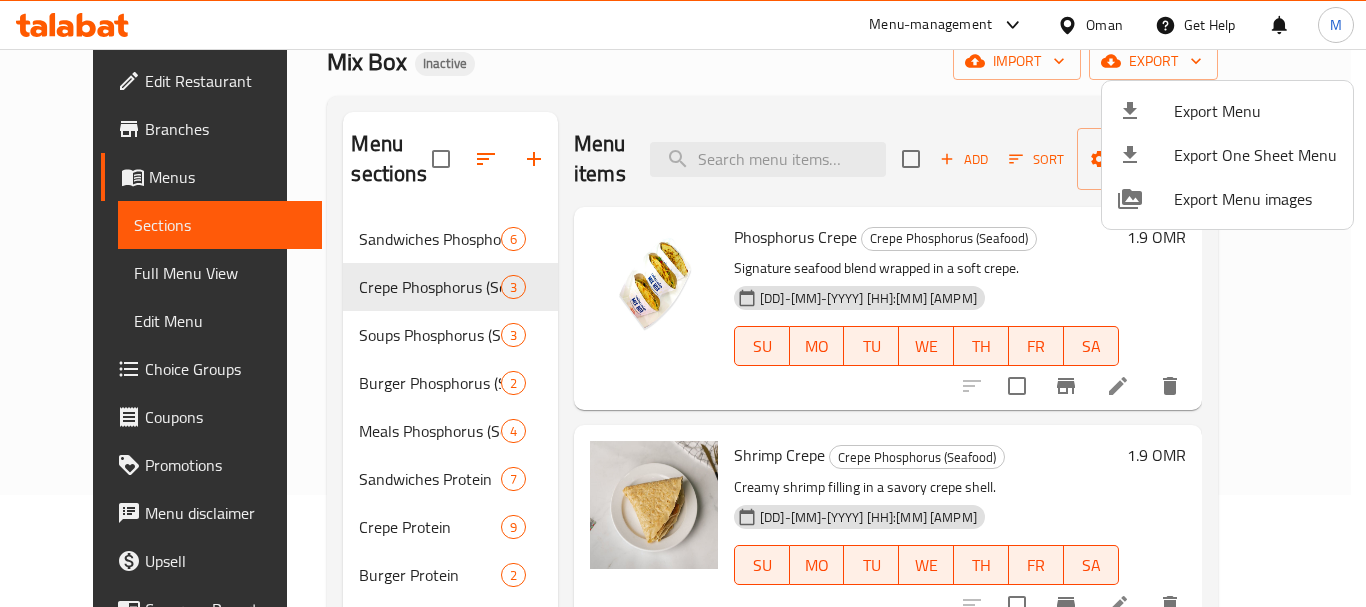 click at bounding box center [683, 303] 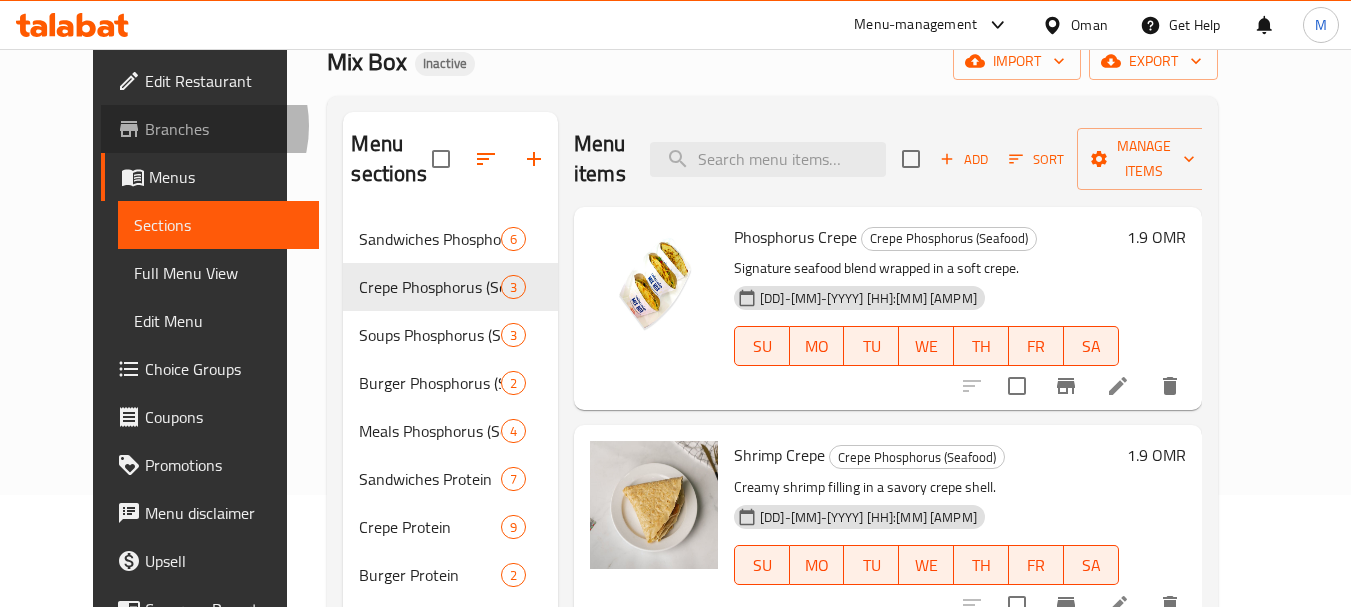 click on "Branches" at bounding box center (224, 129) 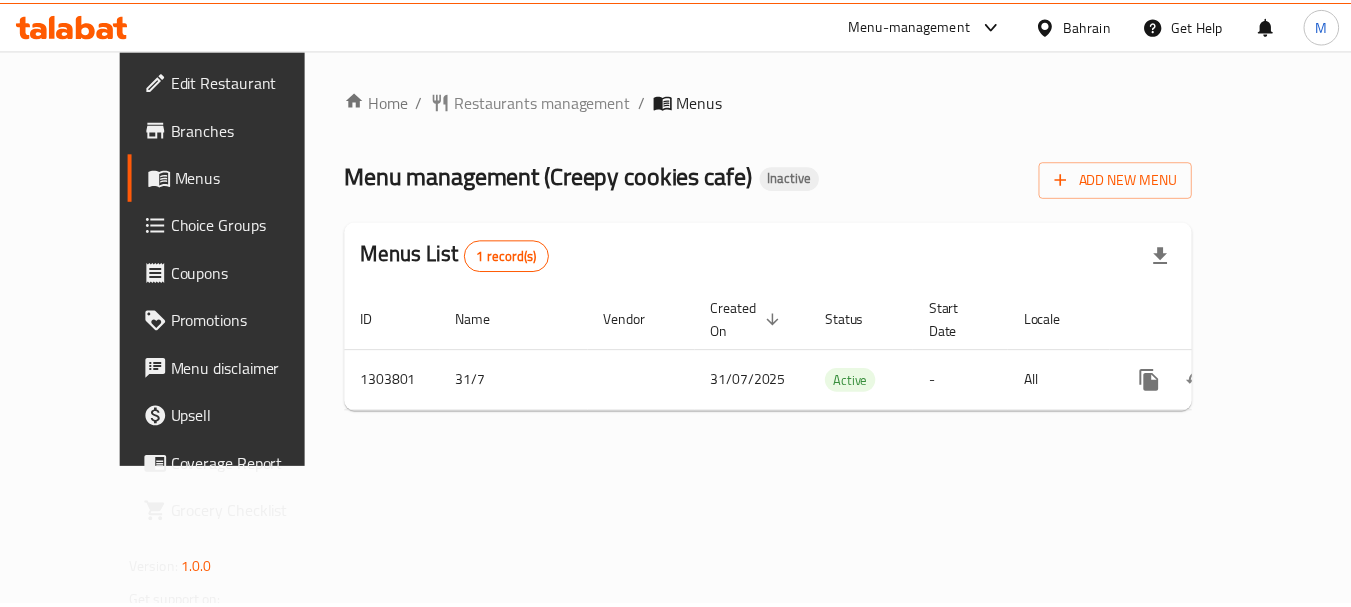 scroll, scrollTop: 0, scrollLeft: 0, axis: both 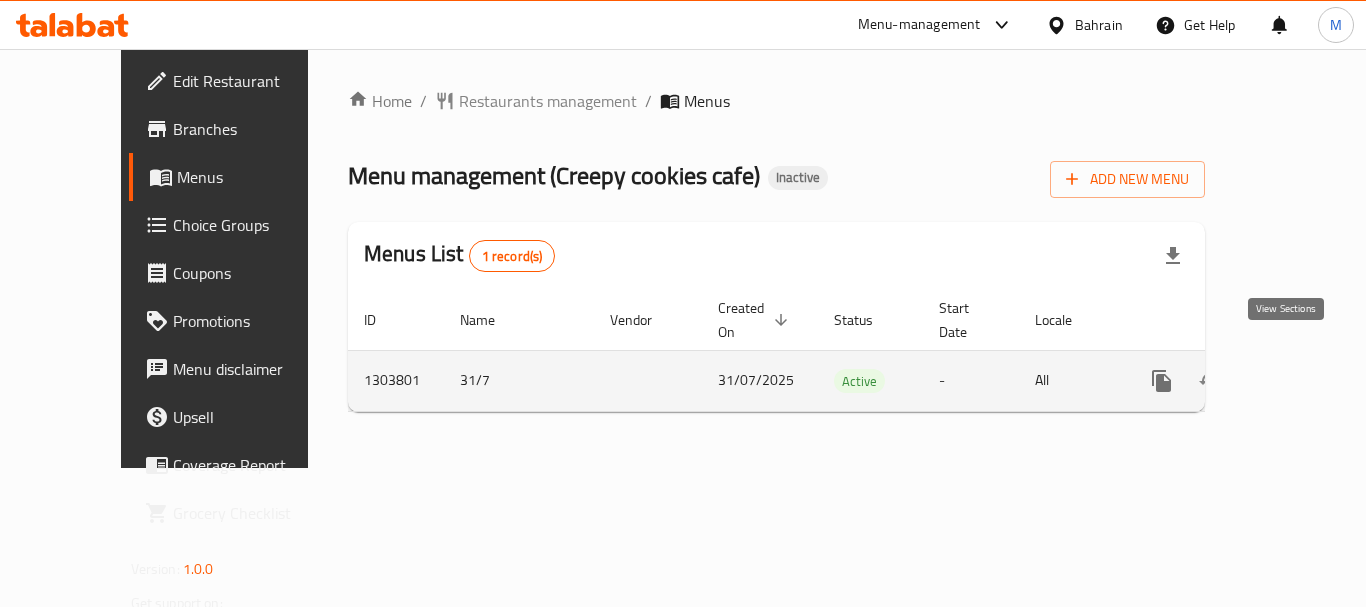 click at bounding box center [1306, 381] 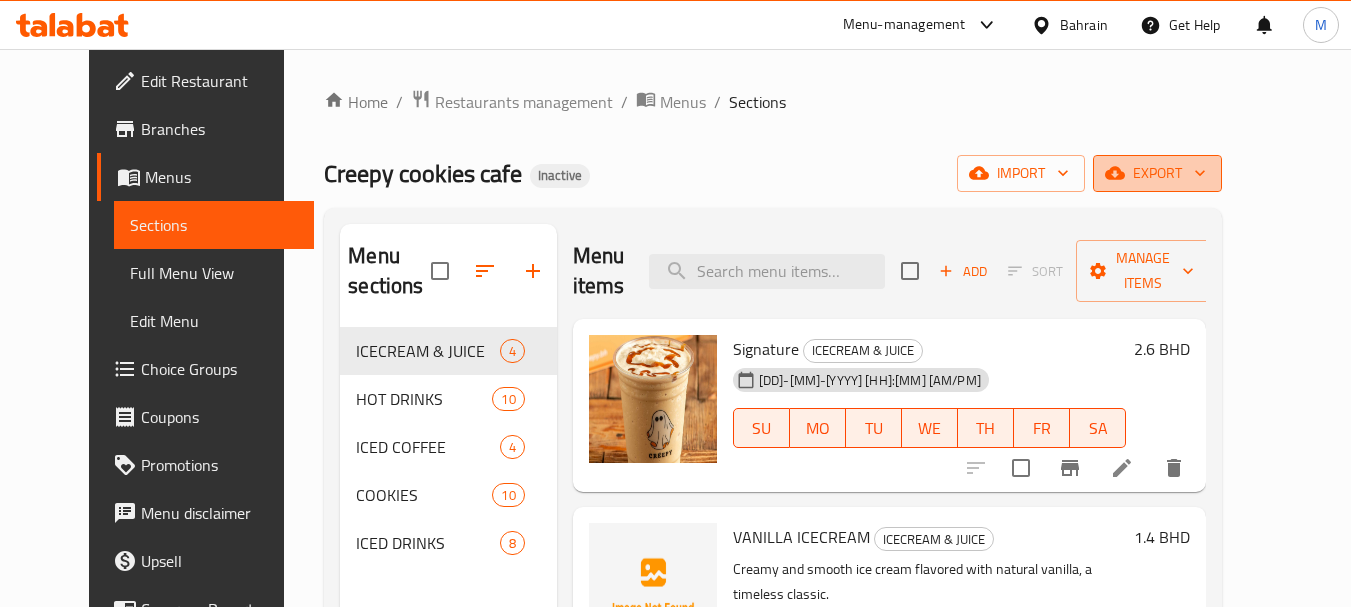 click 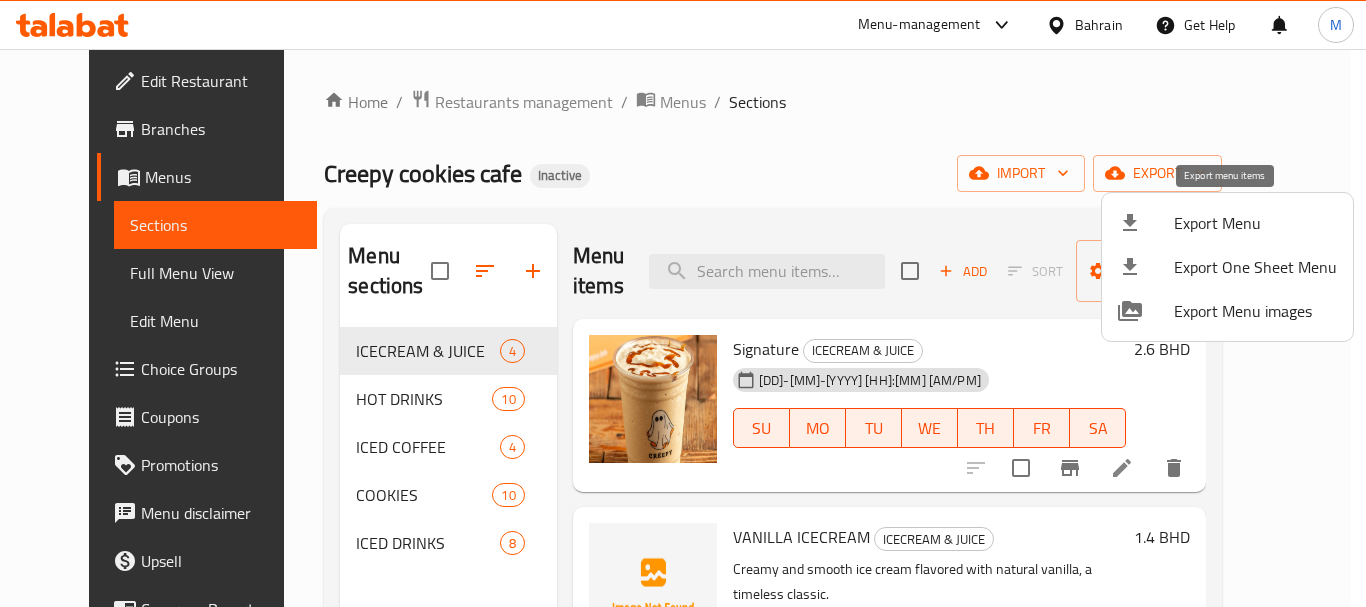 click on "Export Menu" at bounding box center (1255, 223) 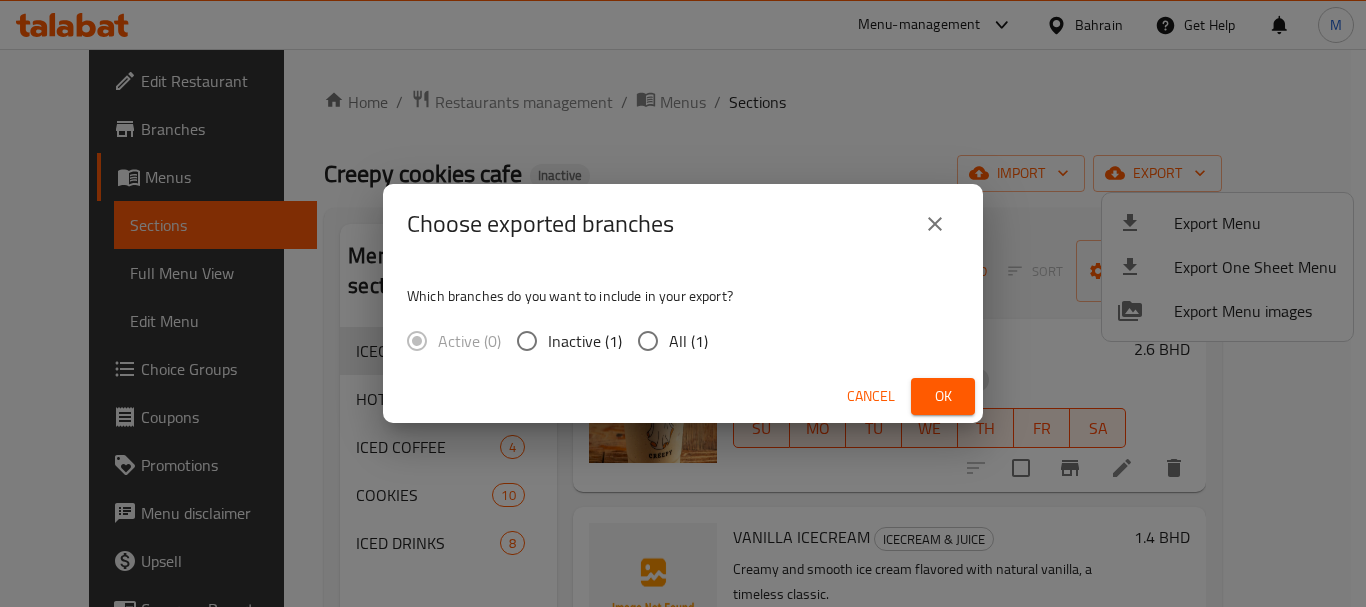 click on "All (1)" at bounding box center (688, 341) 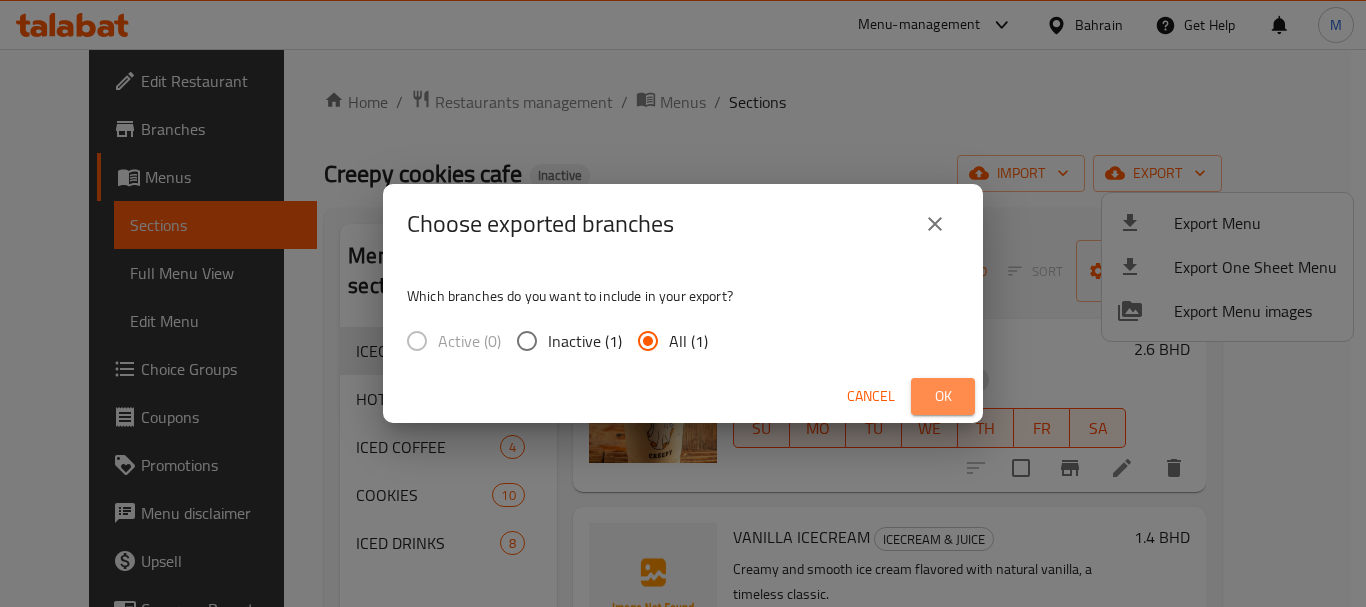 click on "Ok" at bounding box center (943, 396) 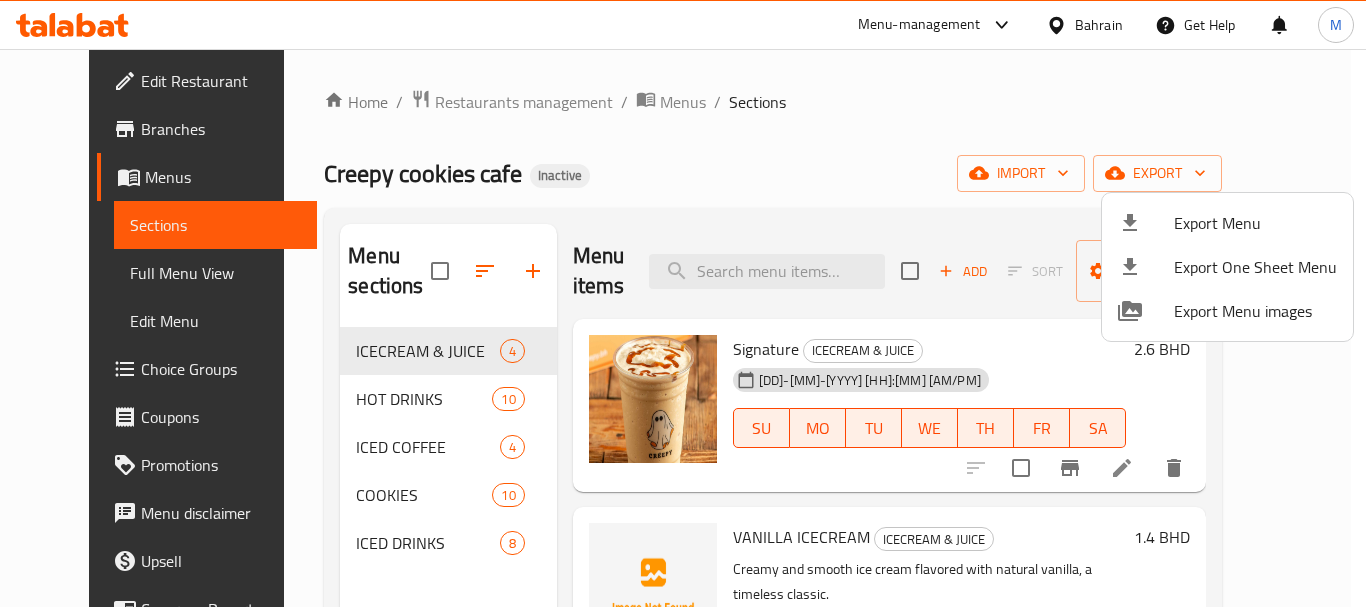 click at bounding box center (683, 303) 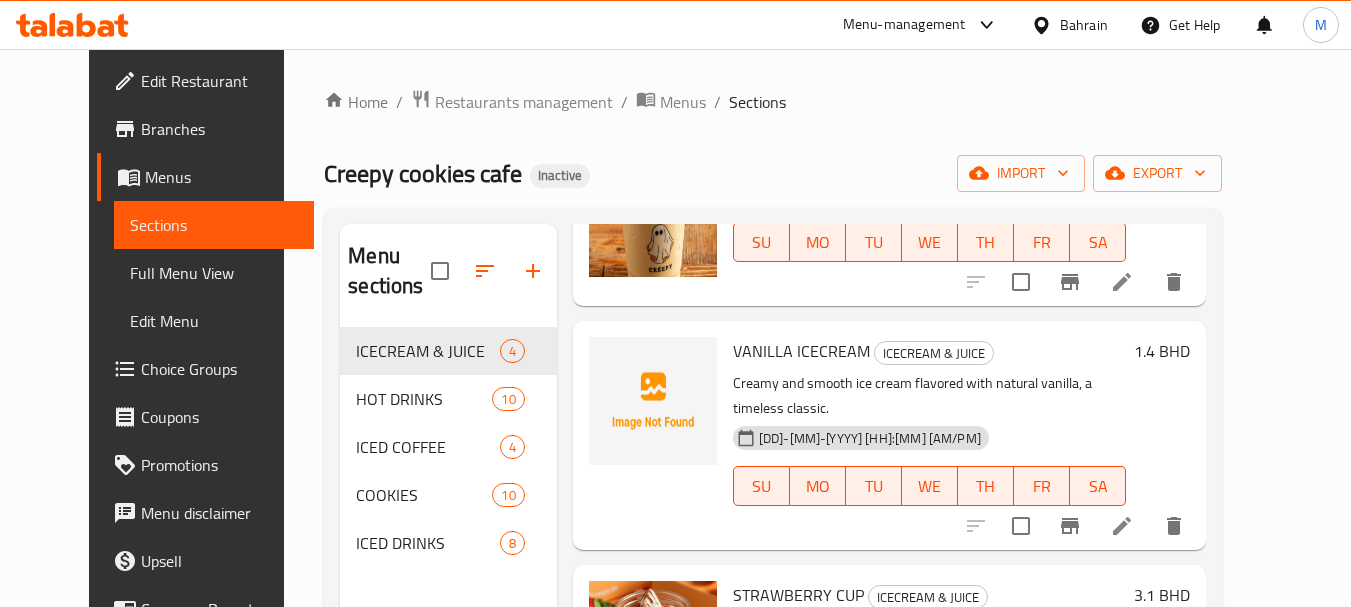 scroll, scrollTop: 200, scrollLeft: 0, axis: vertical 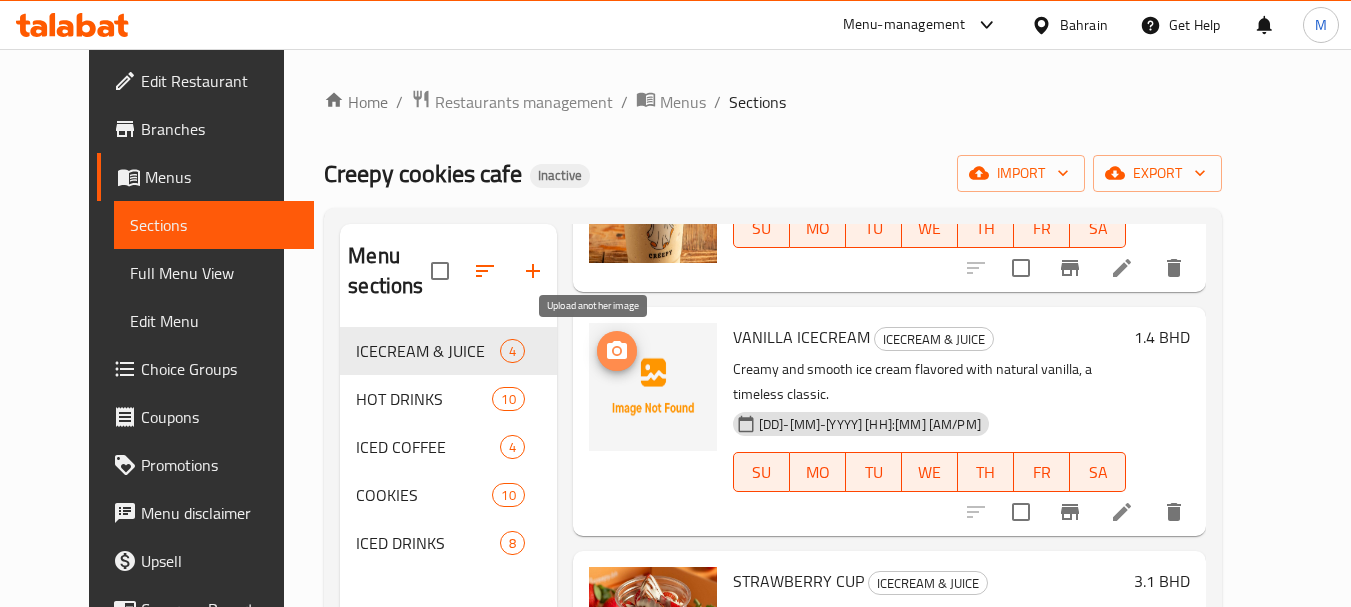 click 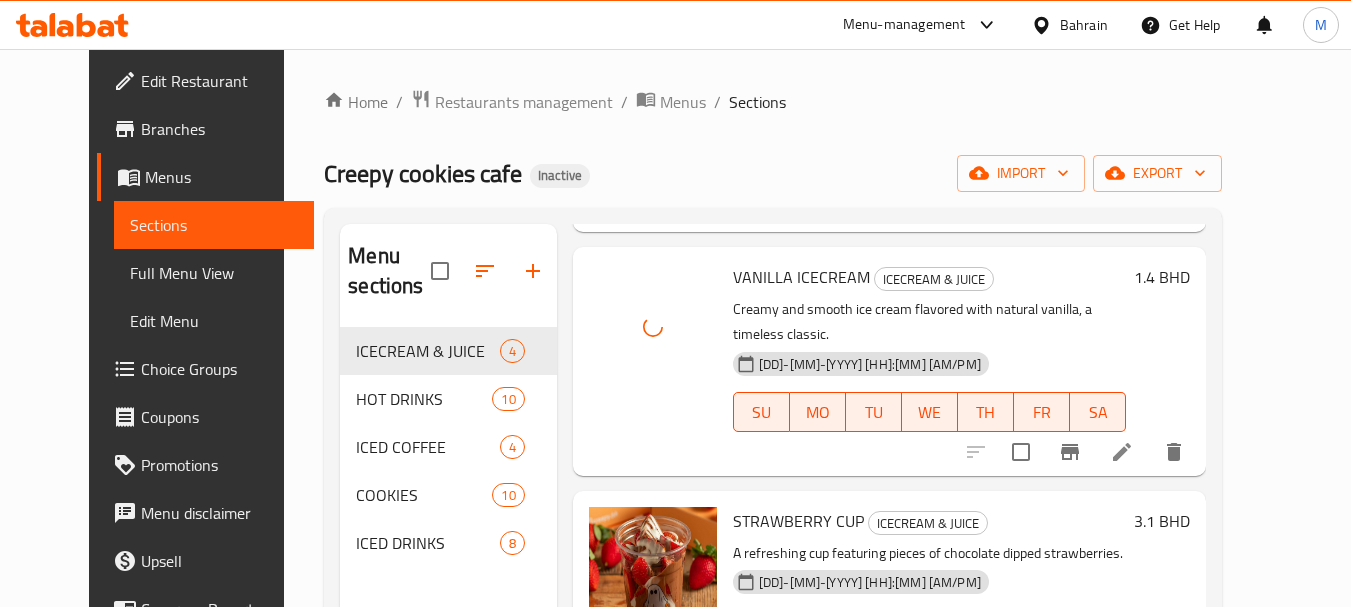 scroll, scrollTop: 317, scrollLeft: 0, axis: vertical 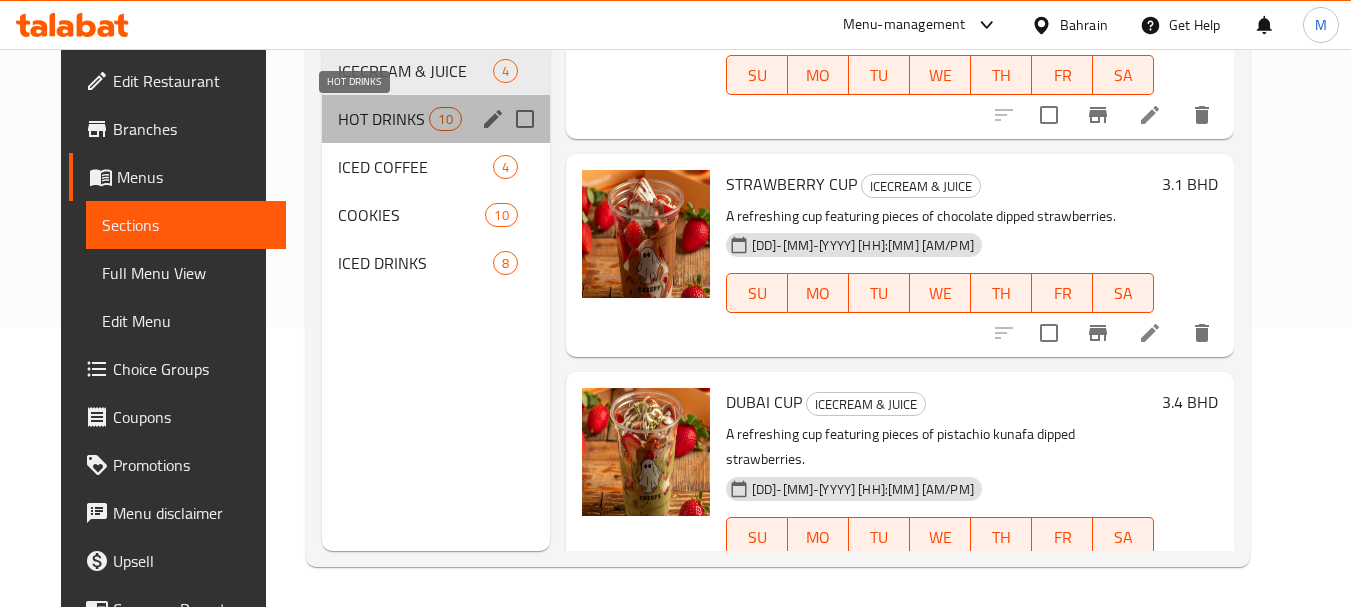 click on "HOT DRINKS" at bounding box center (384, 119) 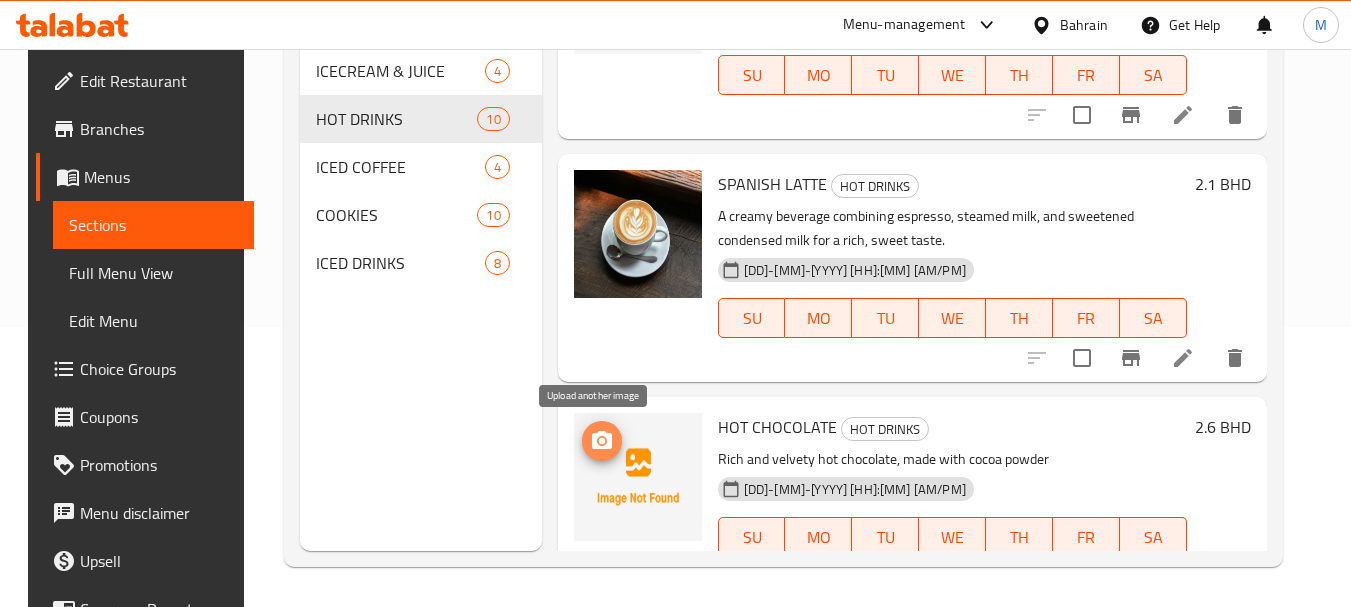 click 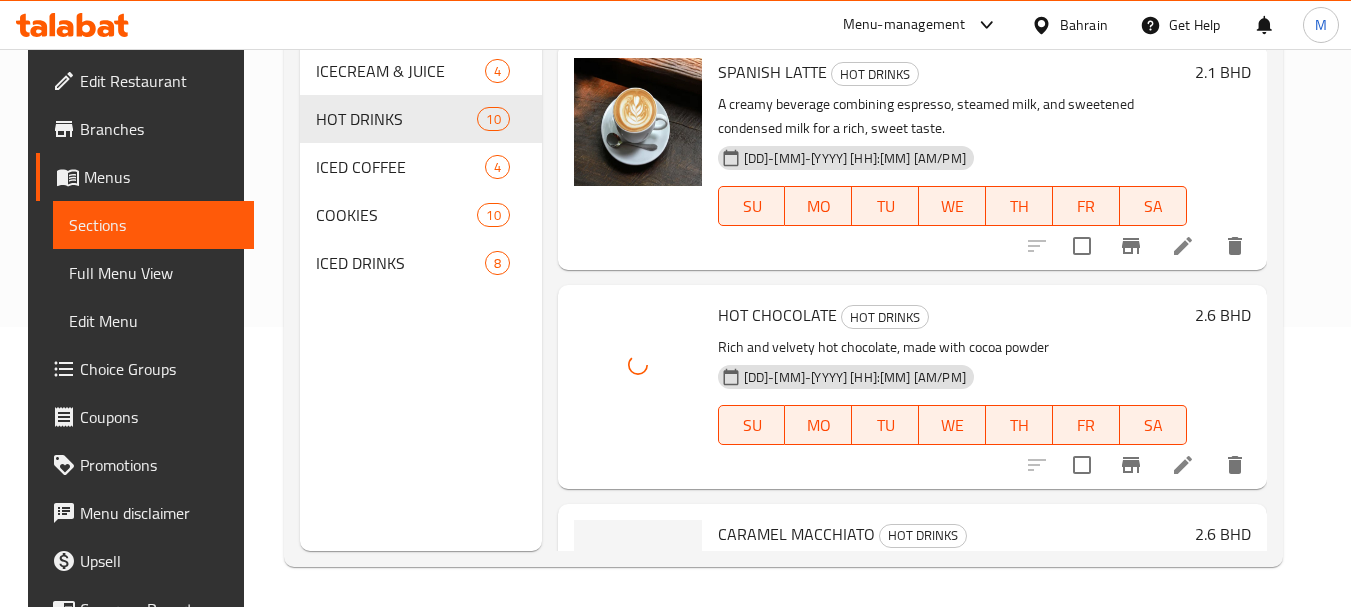 scroll, scrollTop: 617, scrollLeft: 0, axis: vertical 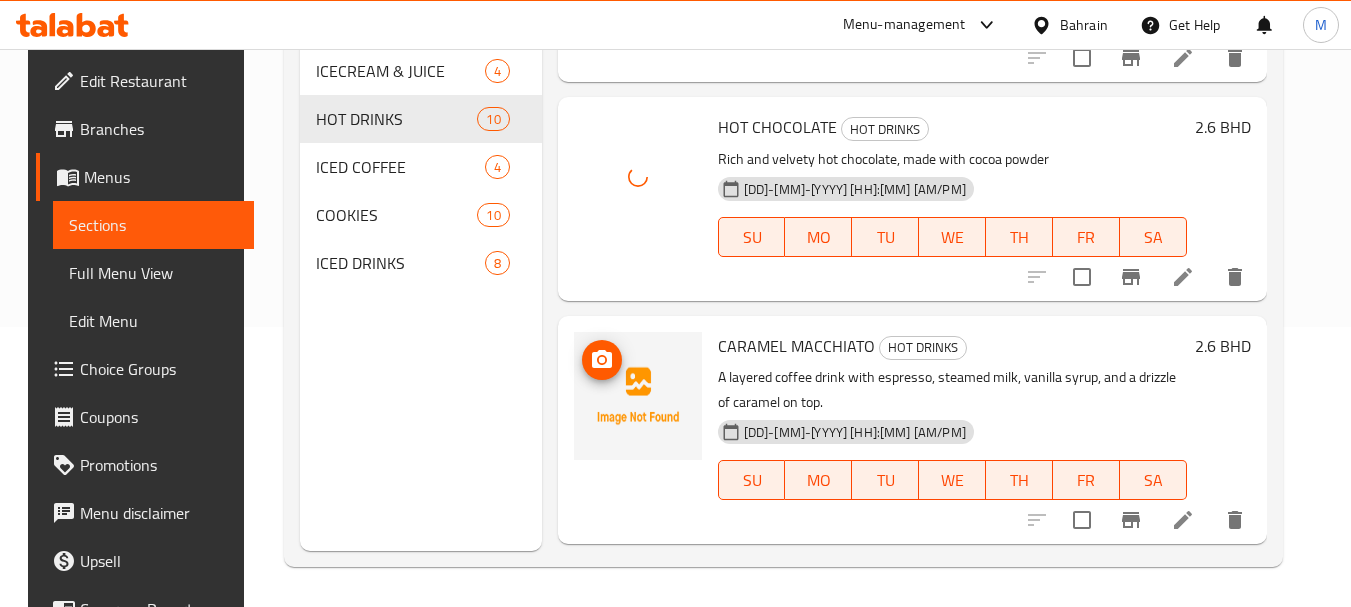 click 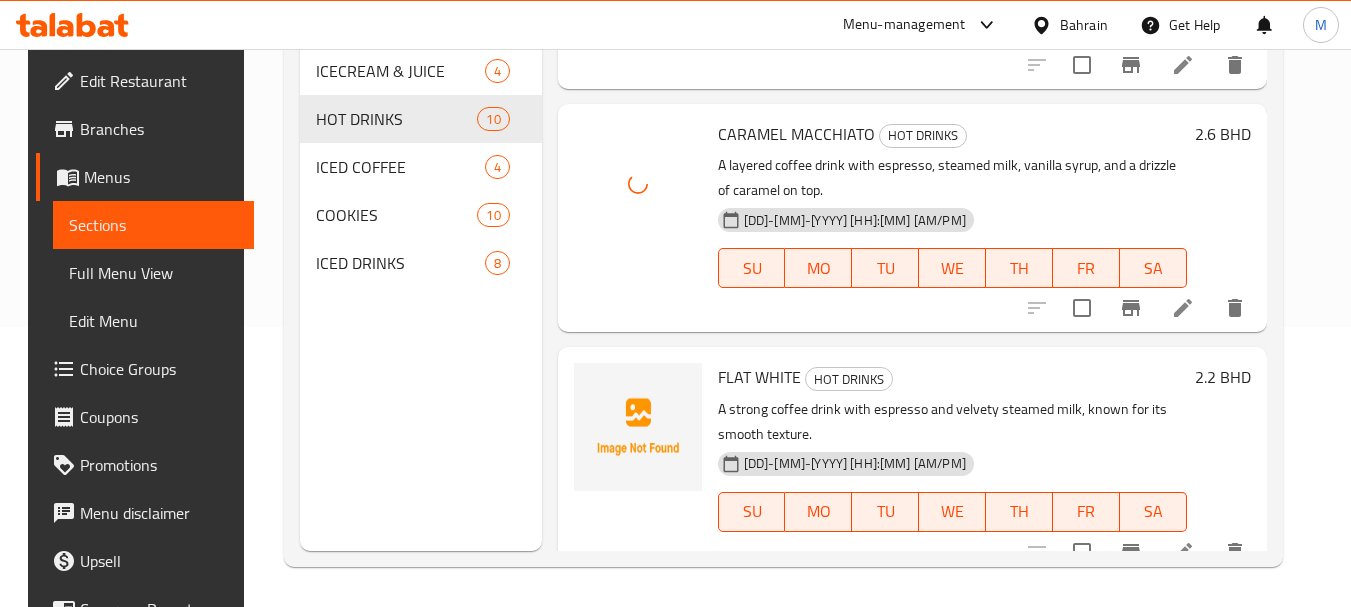 scroll, scrollTop: 917, scrollLeft: 0, axis: vertical 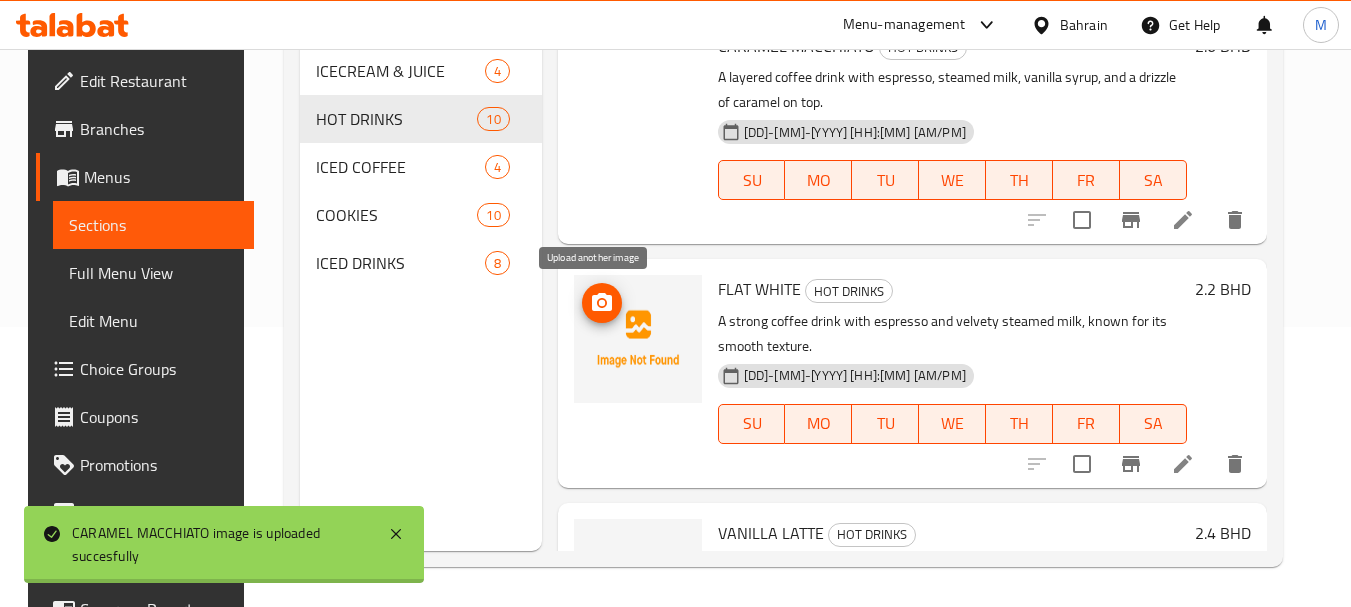 click 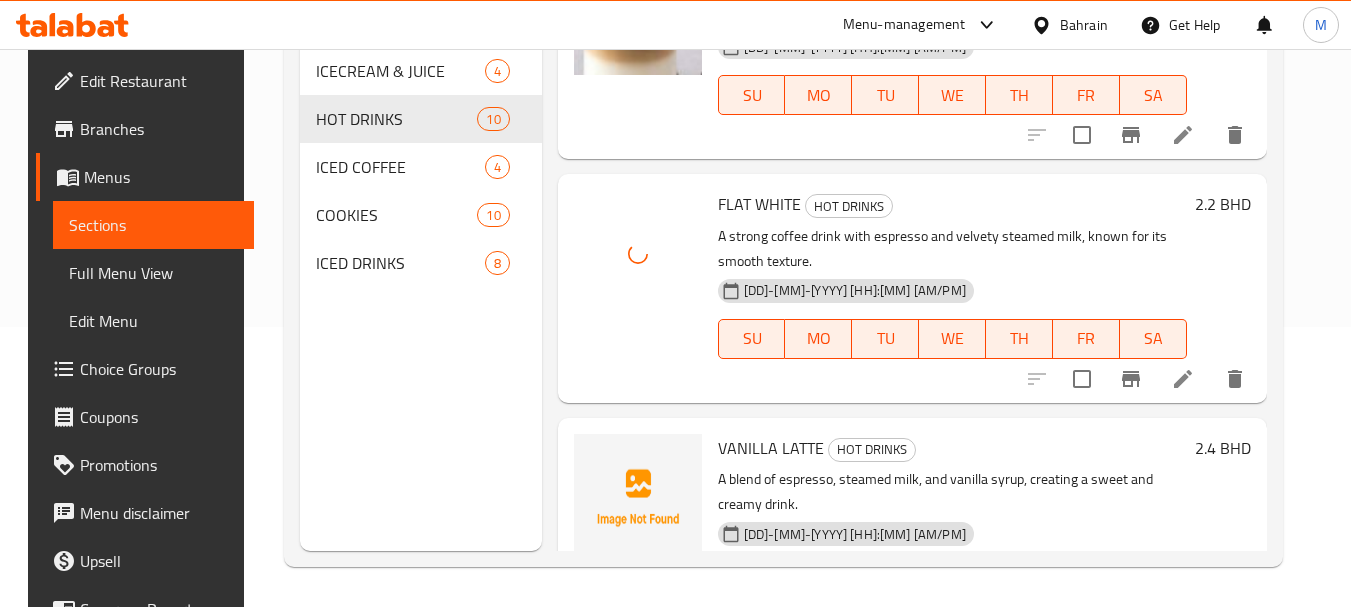scroll, scrollTop: 1117, scrollLeft: 0, axis: vertical 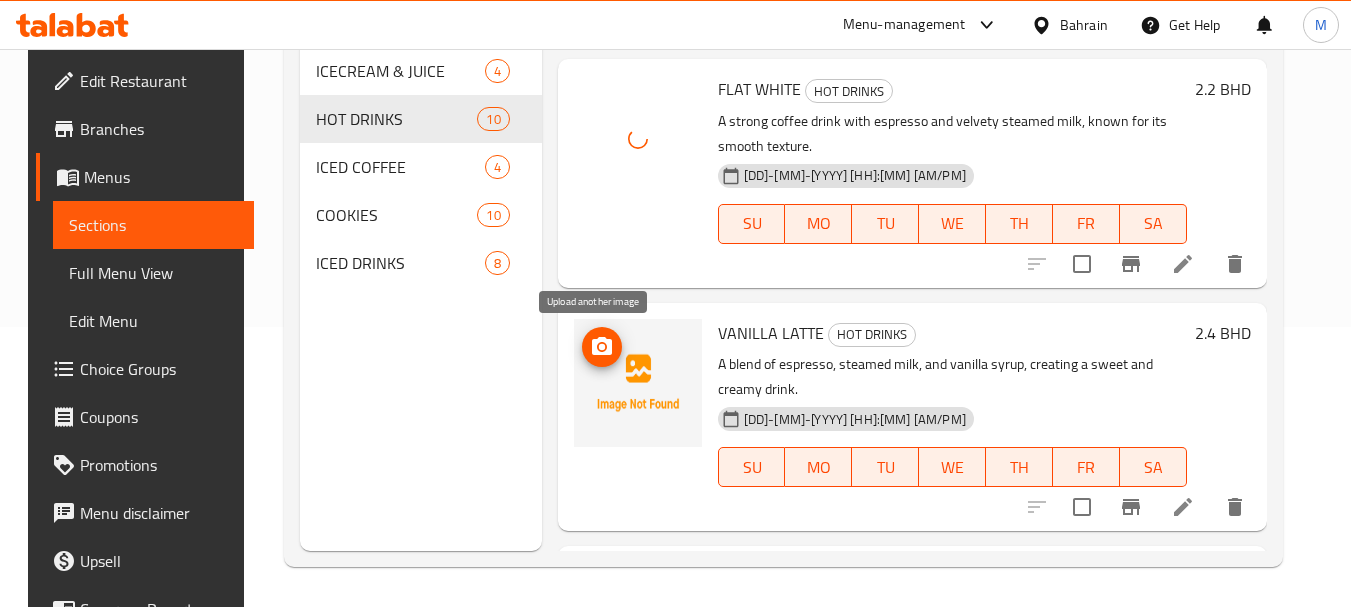 click at bounding box center [602, 347] 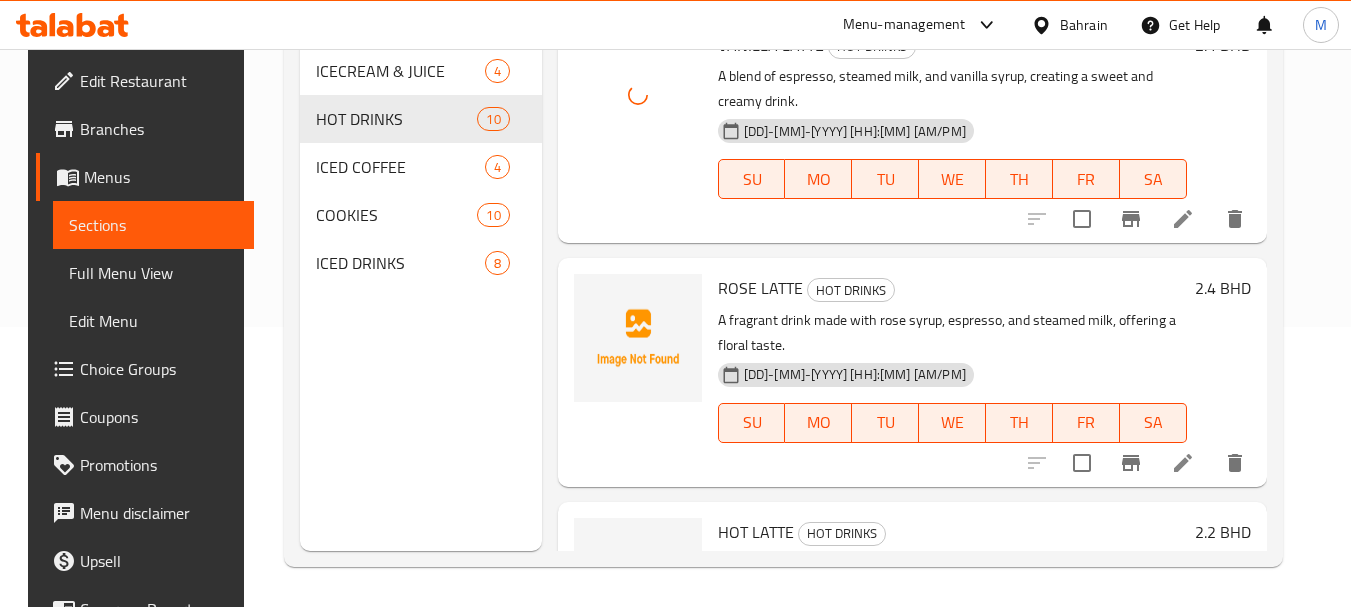 scroll, scrollTop: 1417, scrollLeft: 0, axis: vertical 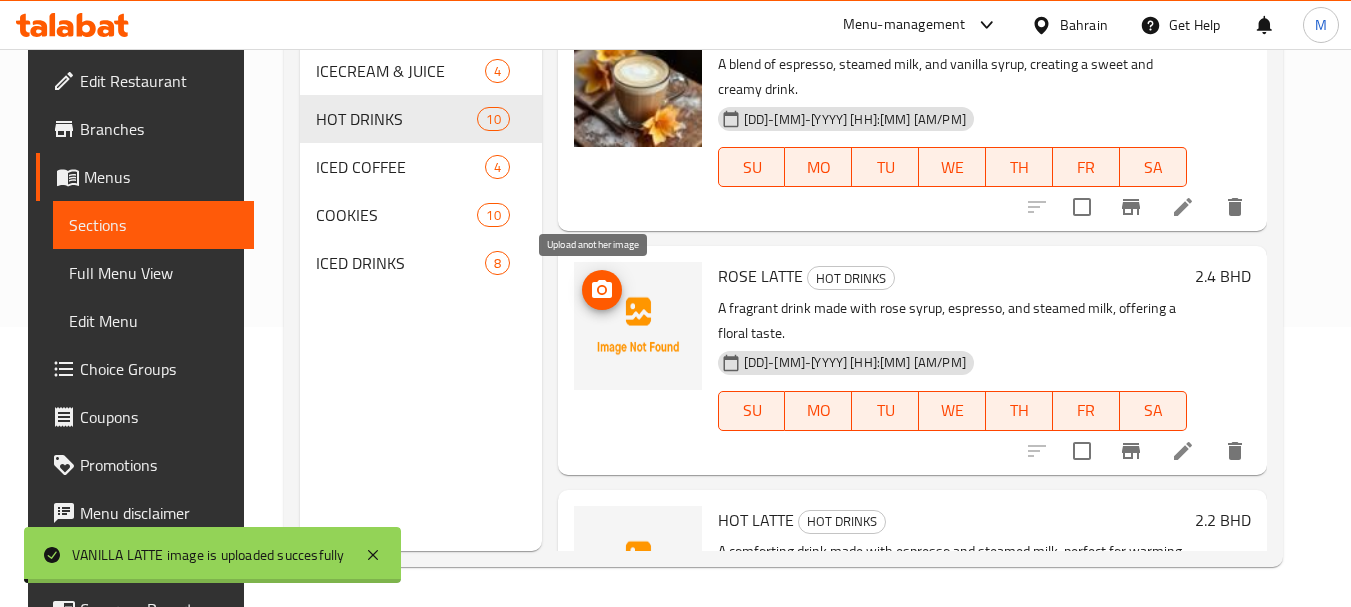 click at bounding box center (602, 290) 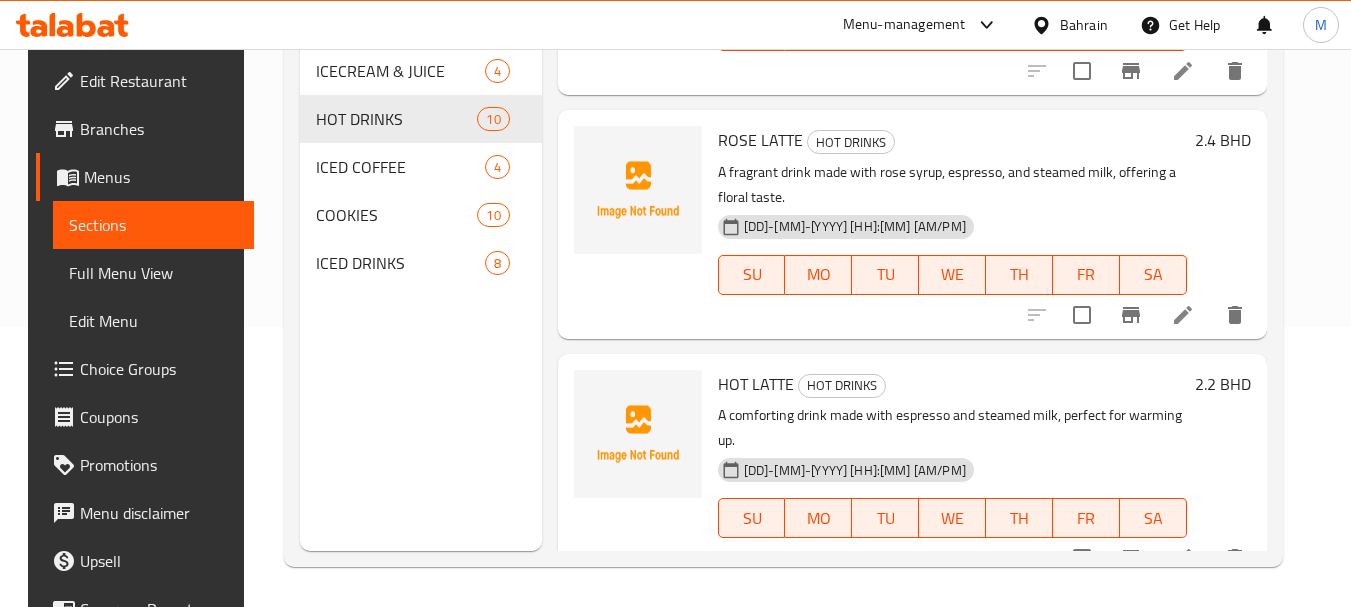 scroll, scrollTop: 1617, scrollLeft: 0, axis: vertical 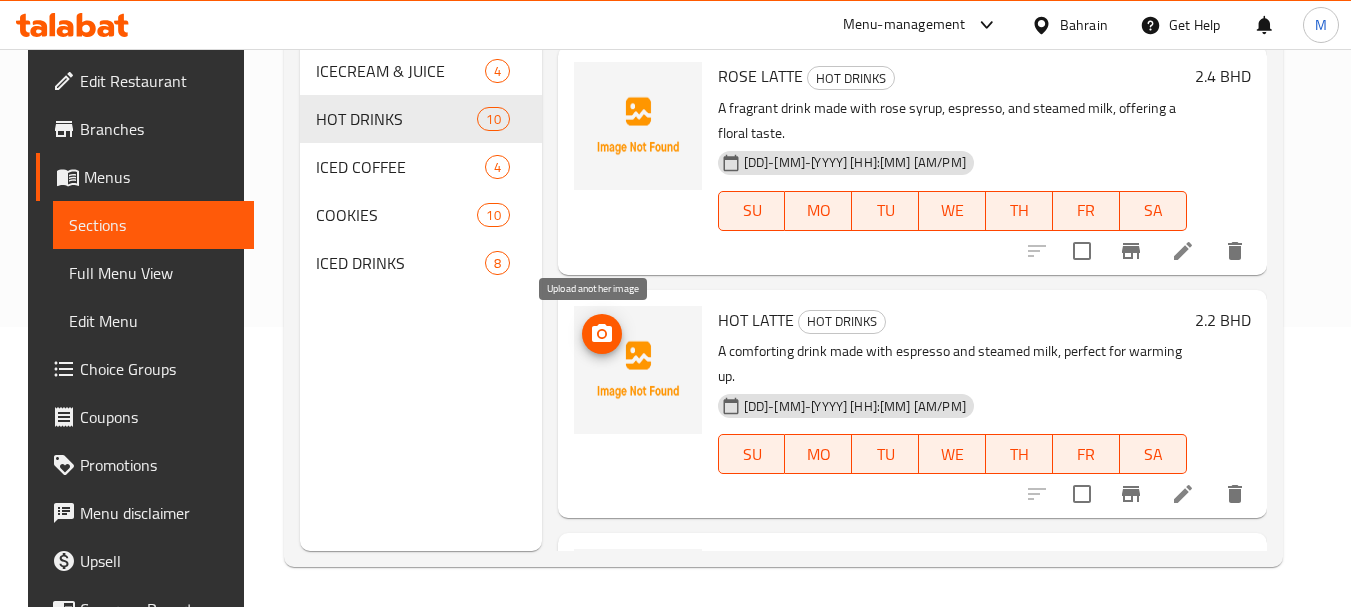 click at bounding box center [602, 334] 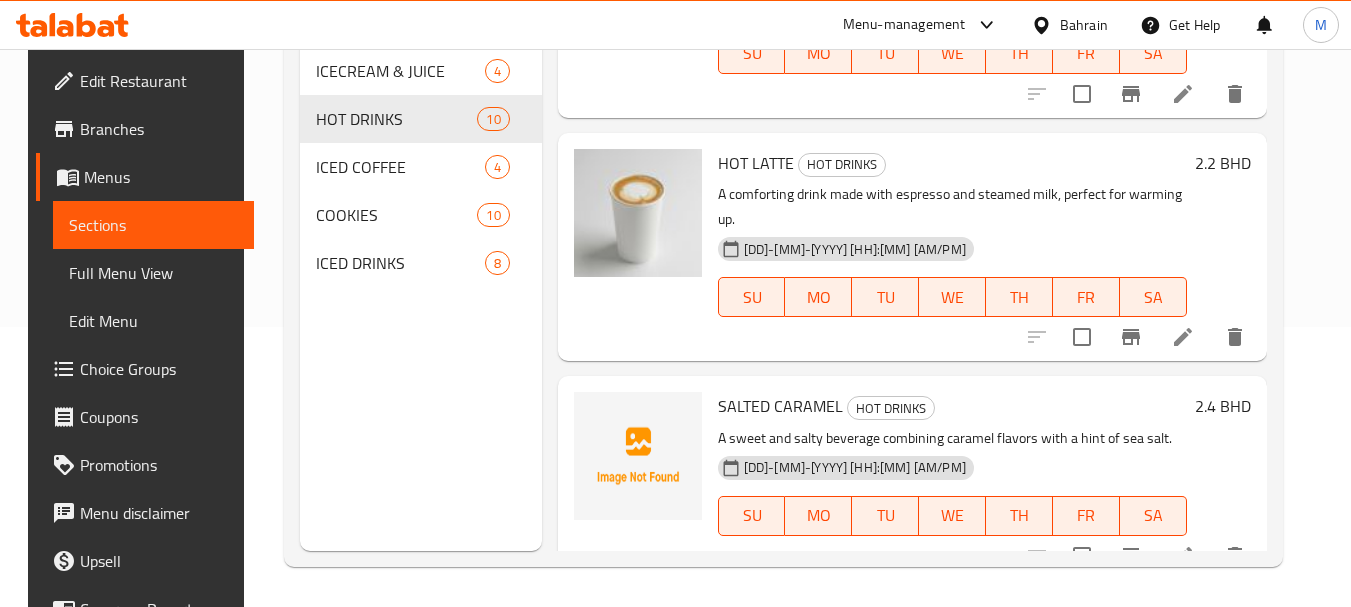 scroll, scrollTop: 1778, scrollLeft: 0, axis: vertical 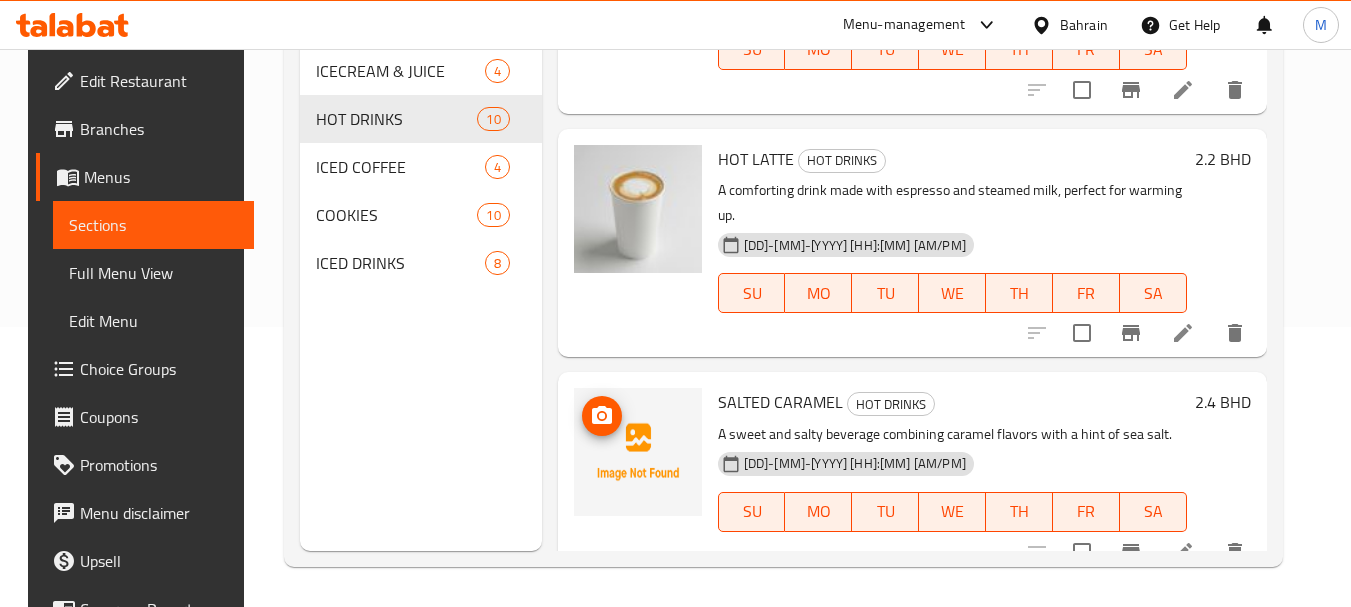 click at bounding box center (638, 452) 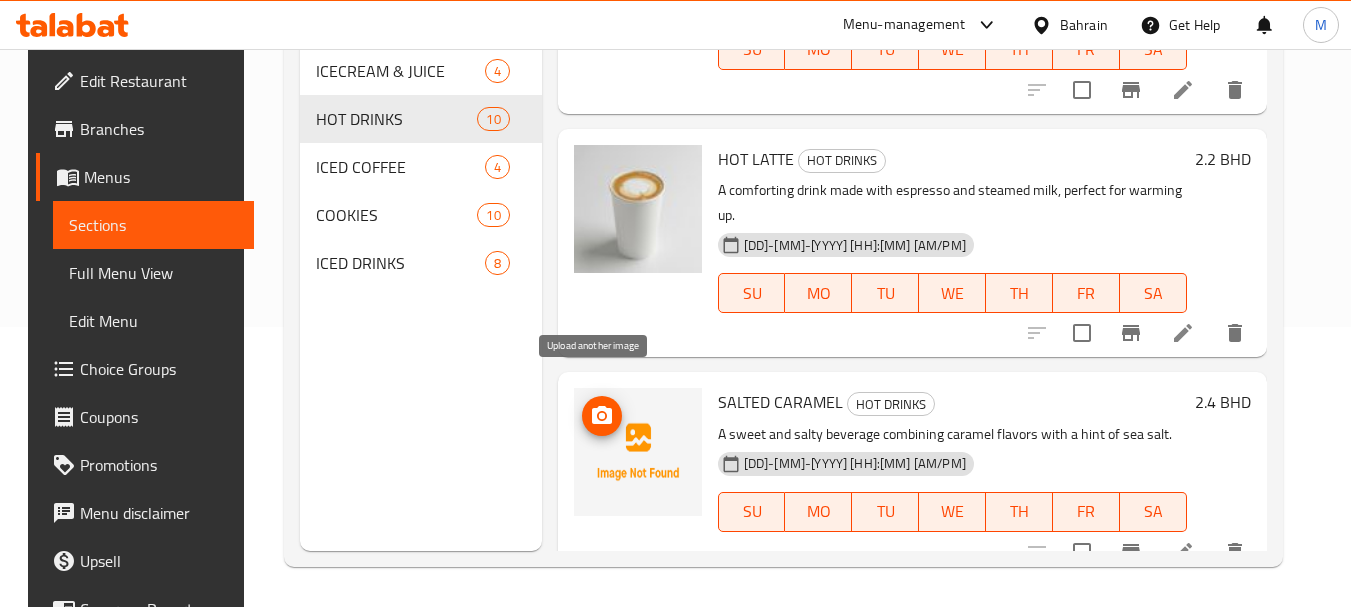 click 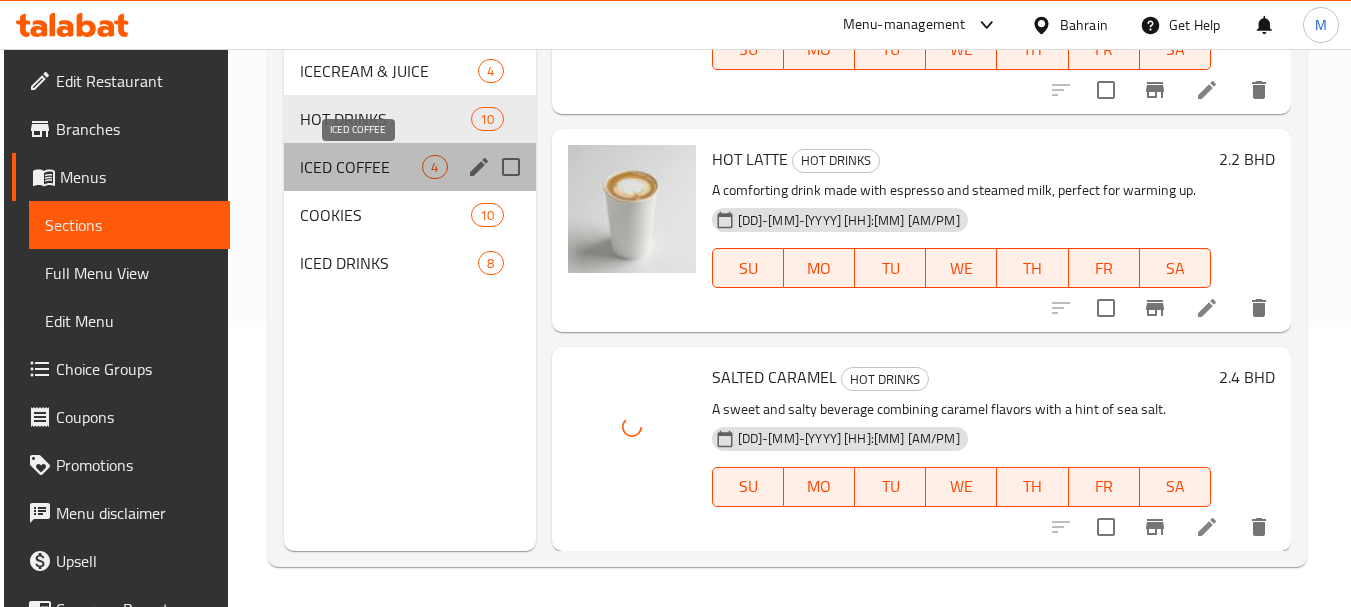 click on "ICED COFFEE" at bounding box center [361, 167] 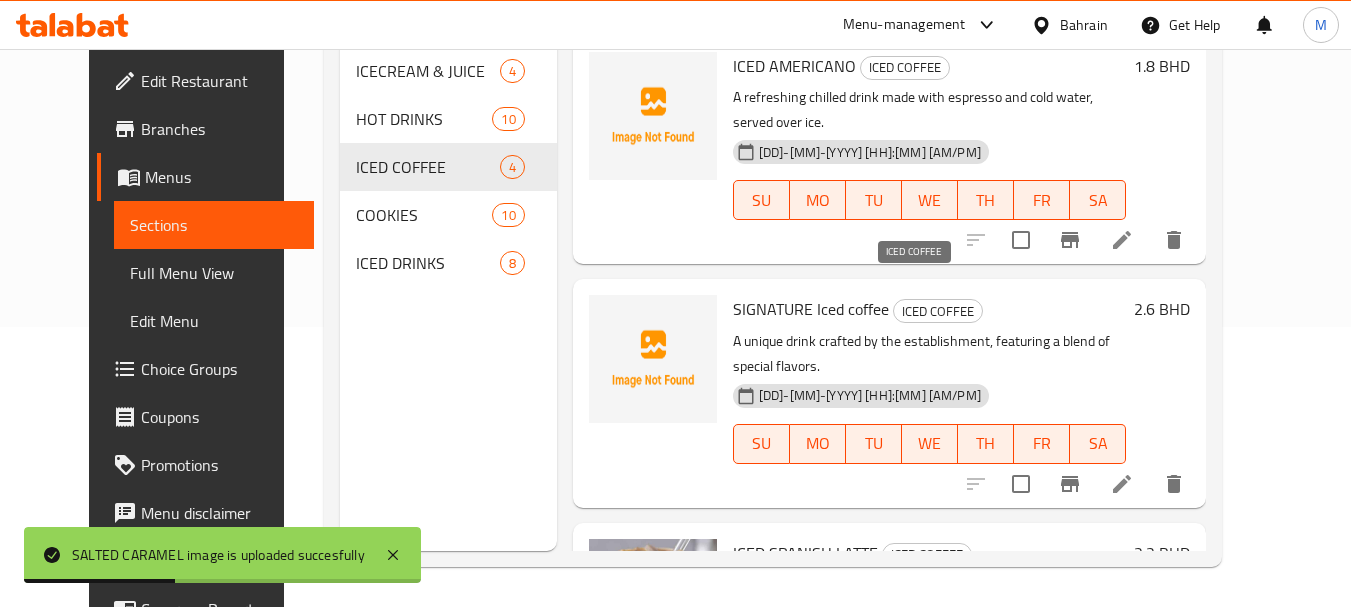 scroll, scrollTop: 0, scrollLeft: 0, axis: both 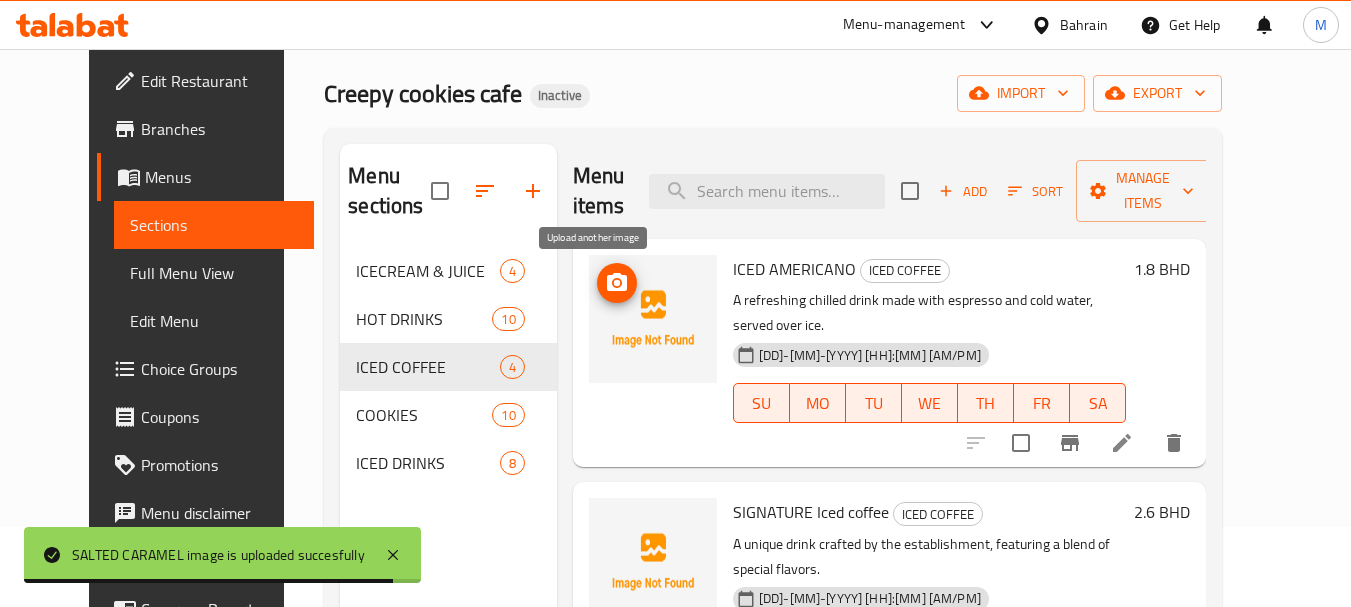 click 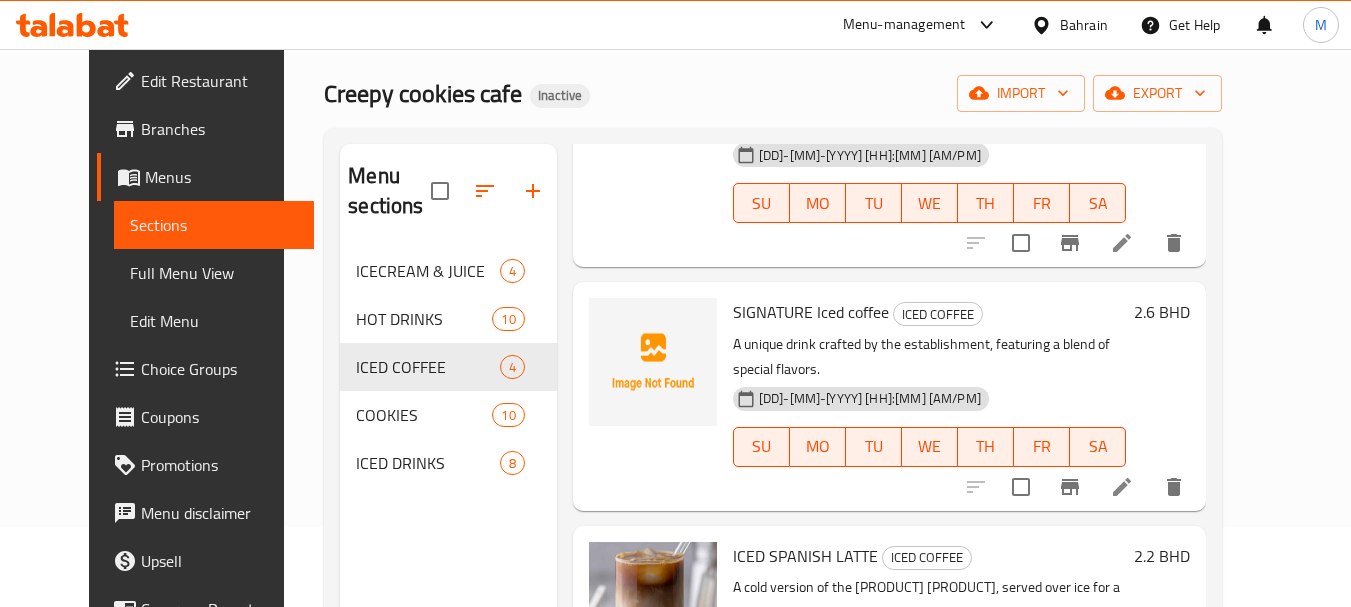 scroll, scrollTop: 372, scrollLeft: 0, axis: vertical 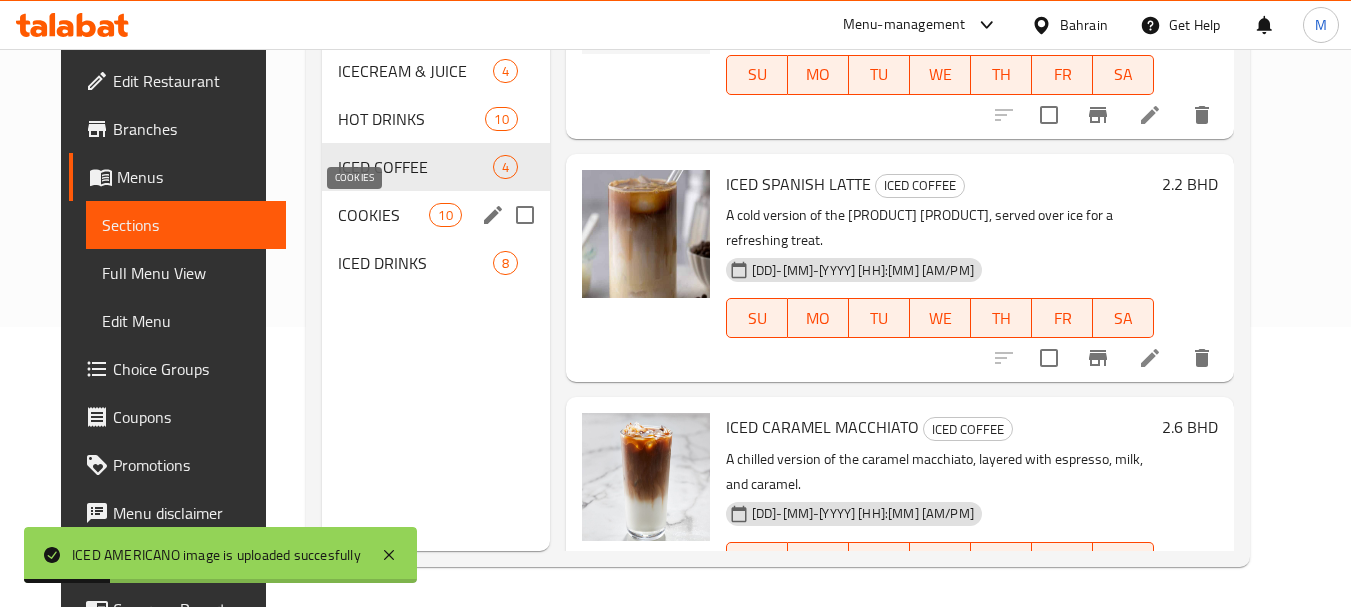 click on "COOKIES" at bounding box center [384, 215] 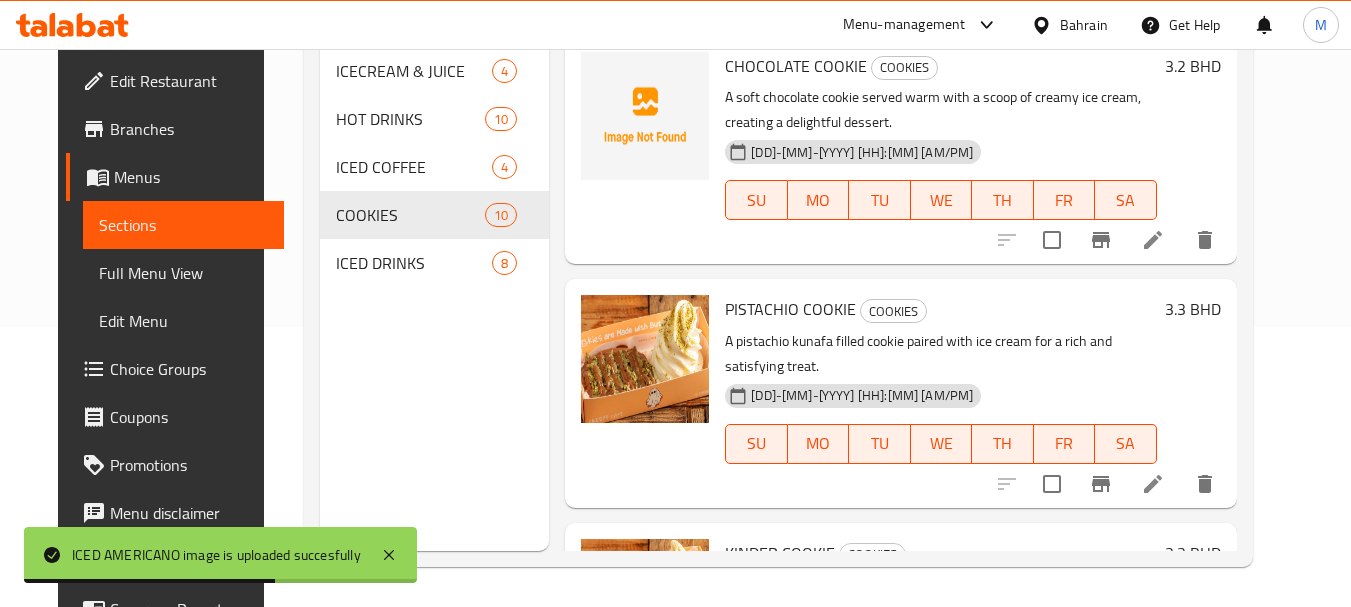 scroll, scrollTop: 0, scrollLeft: 0, axis: both 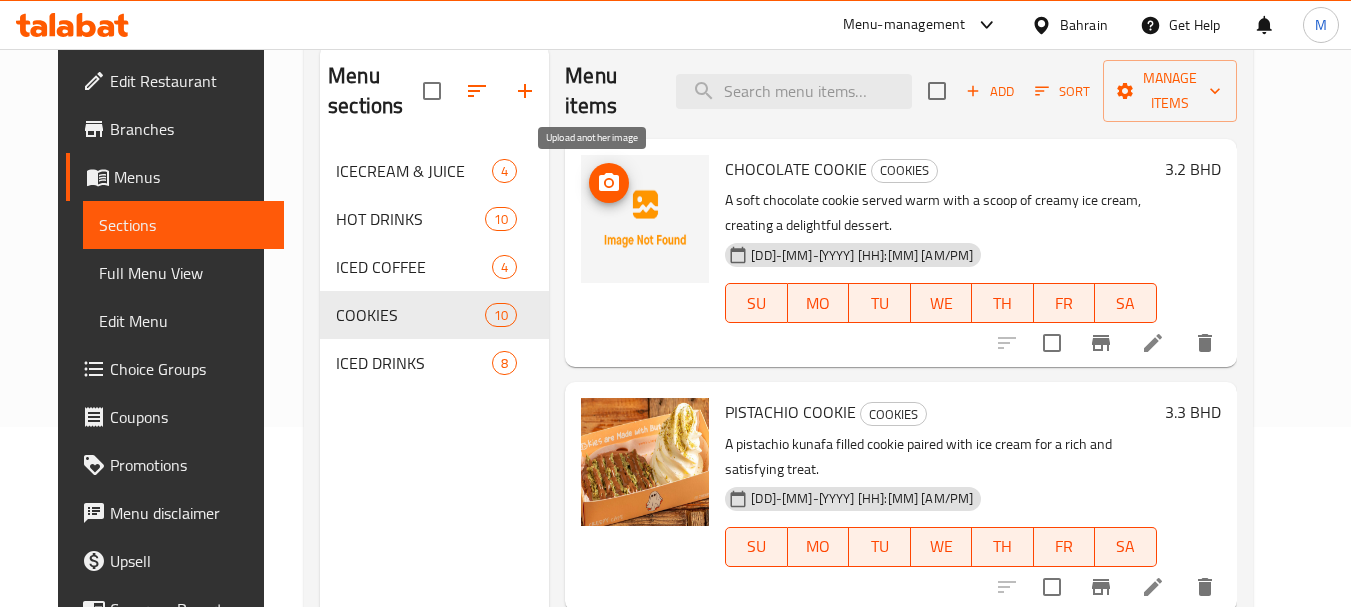 click at bounding box center (609, 183) 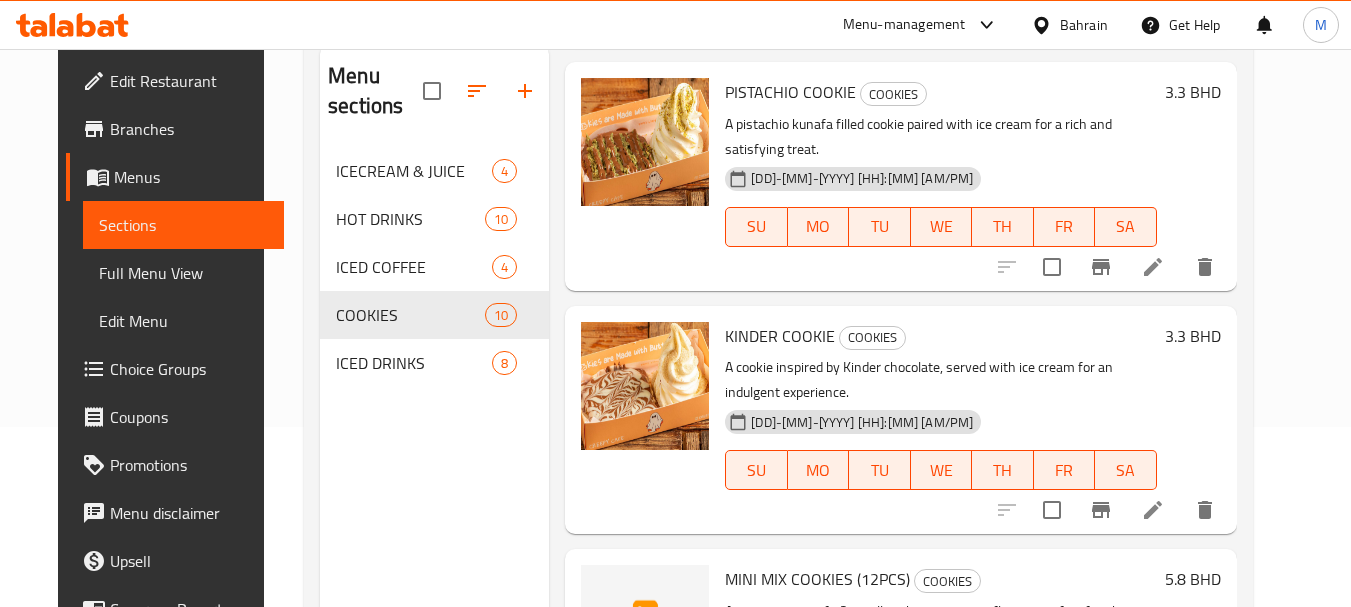 scroll, scrollTop: 0, scrollLeft: 0, axis: both 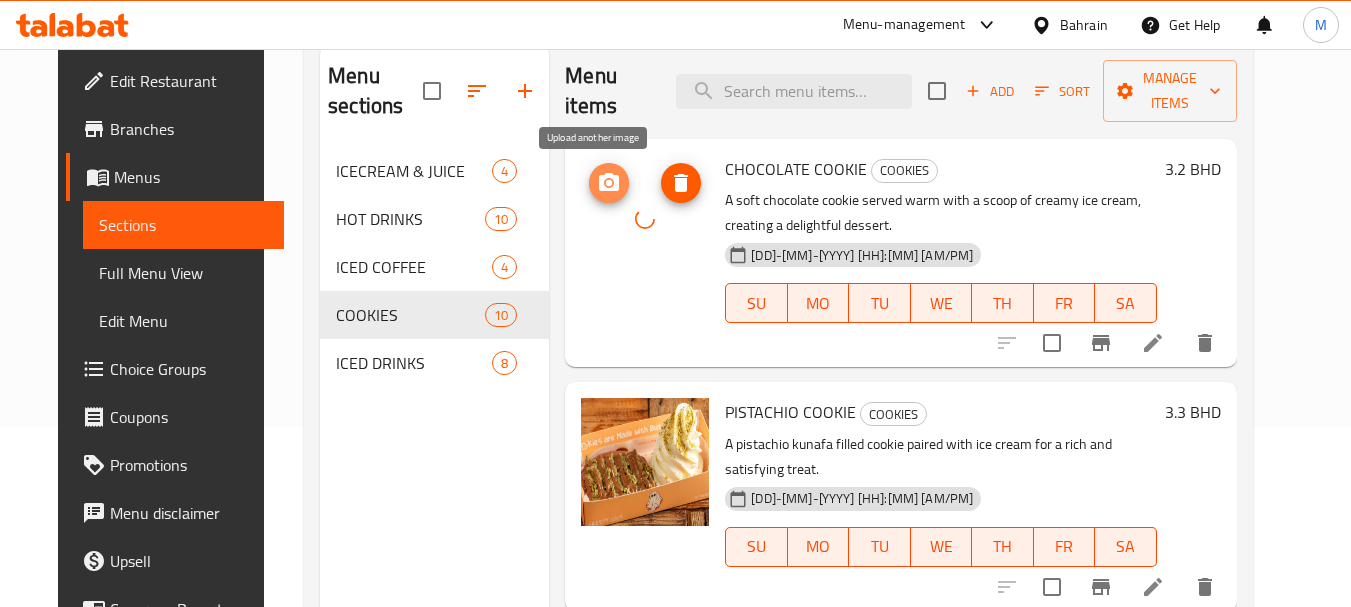 click at bounding box center (609, 183) 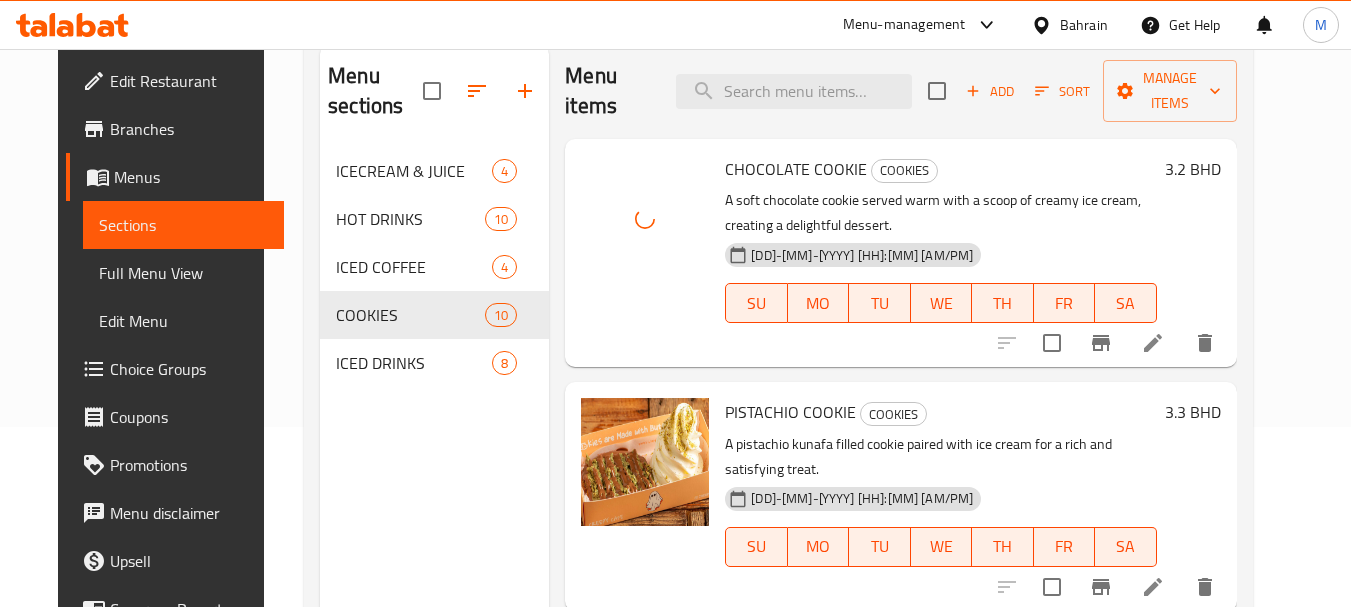 click on "CHOCOLATE COOKIE" at bounding box center (796, 169) 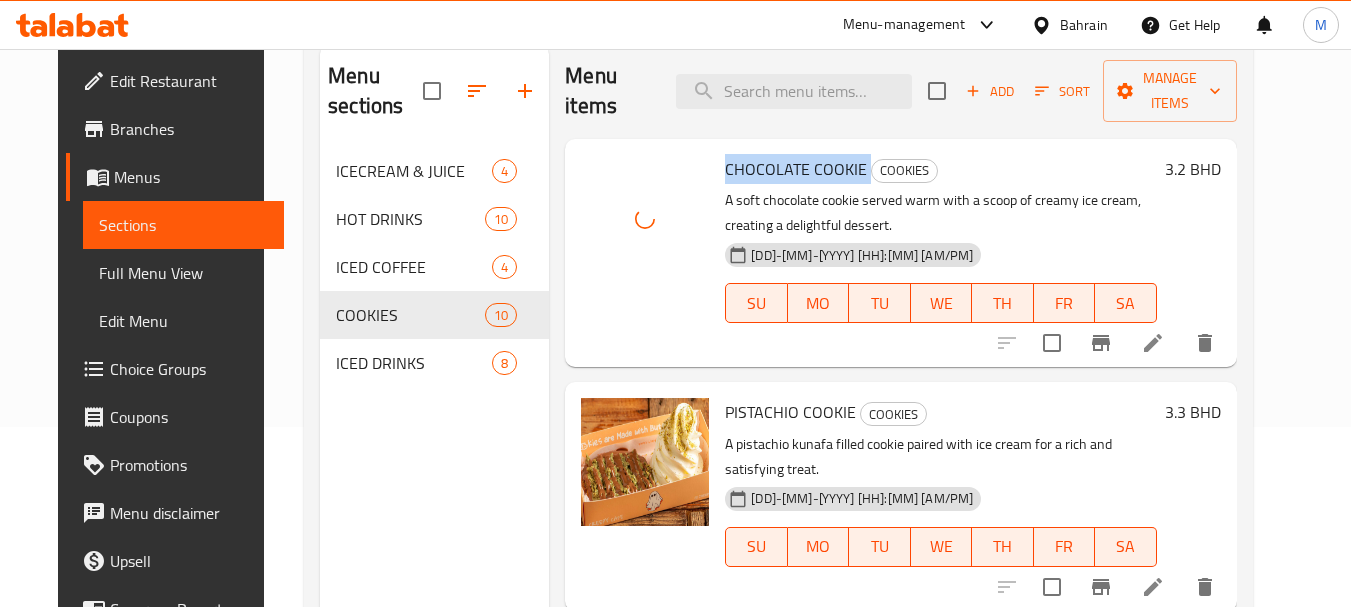 click on "CHOCOLATE COOKIE" at bounding box center (796, 169) 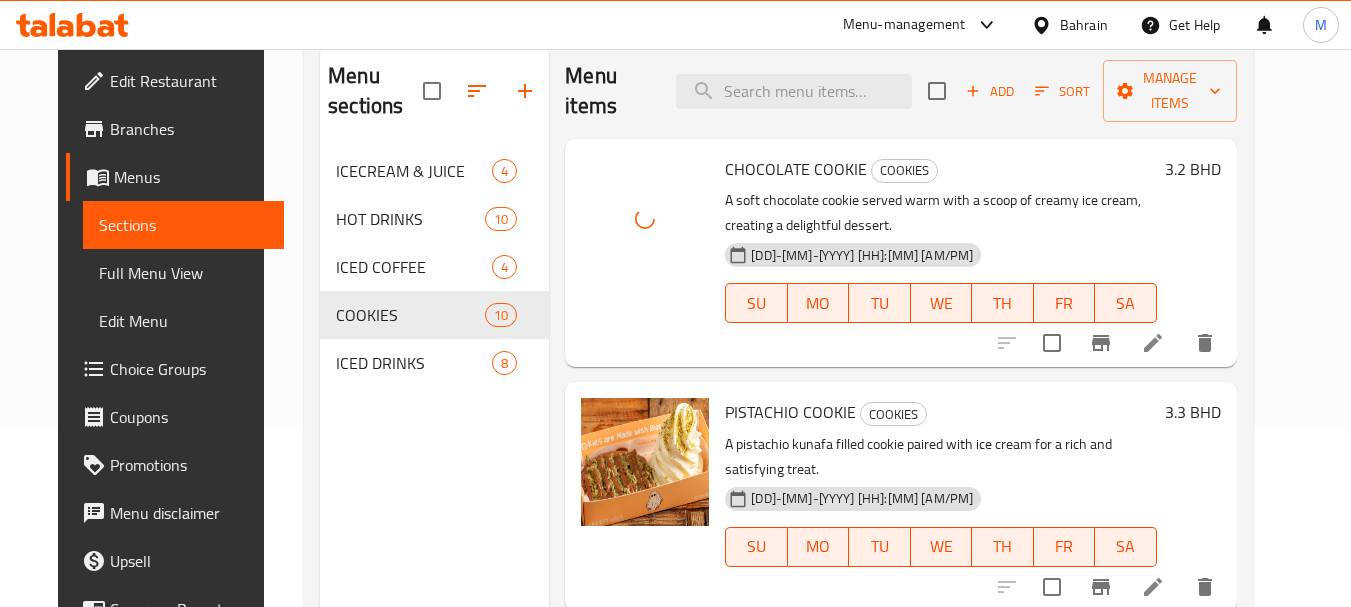 click on "A soft chocolate cookie served warm with a scoop of creamy ice cream, creating a delightful dessert." at bounding box center (940, 213) 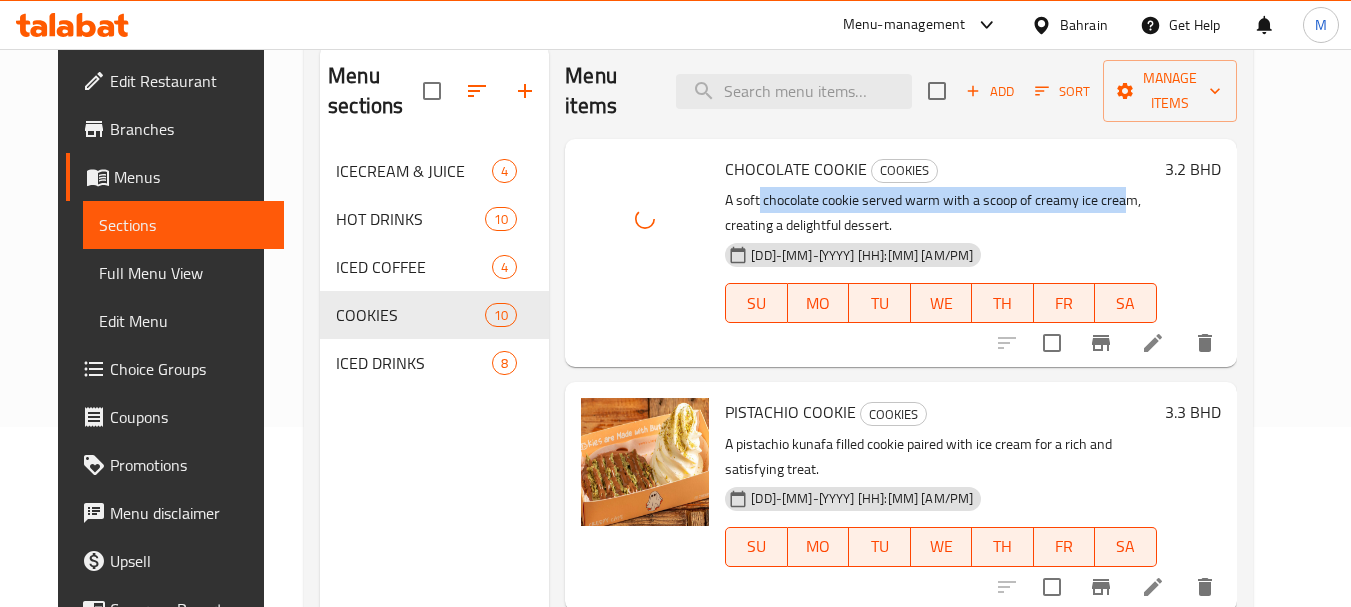 drag, startPoint x: 746, startPoint y: 198, endPoint x: 1114, endPoint y: 213, distance: 368.30557 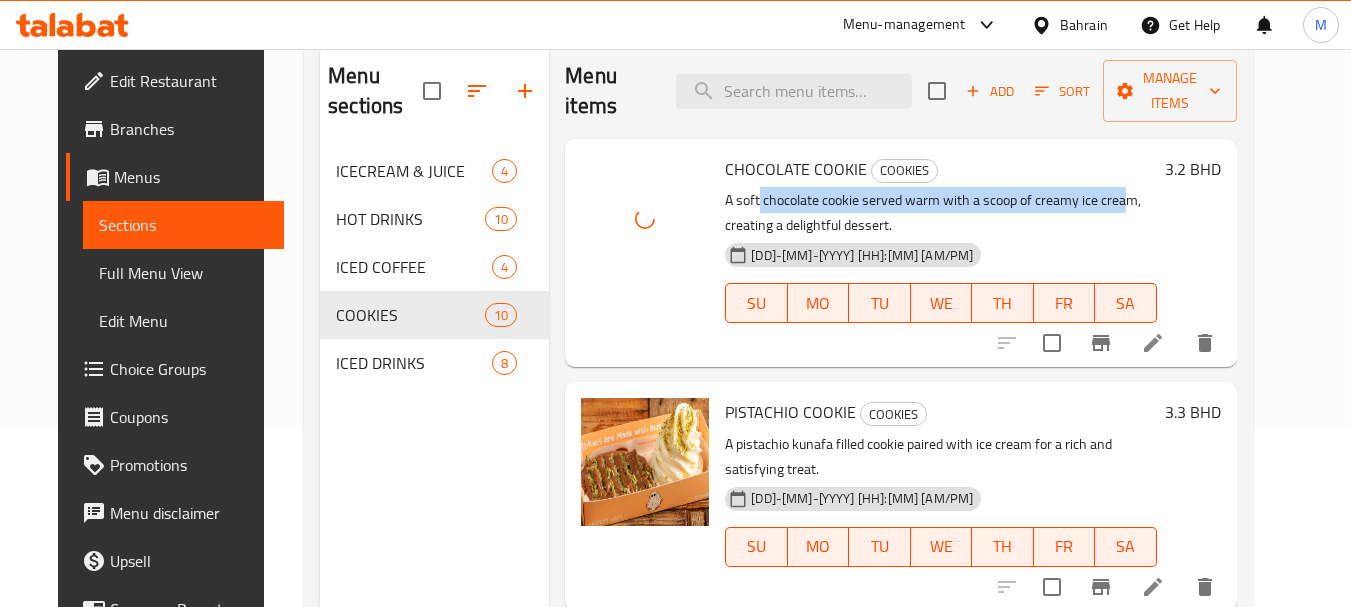 click on "A soft chocolate cookie served warm with a scoop of creamy ice cream, creating a delightful dessert." at bounding box center [940, 213] 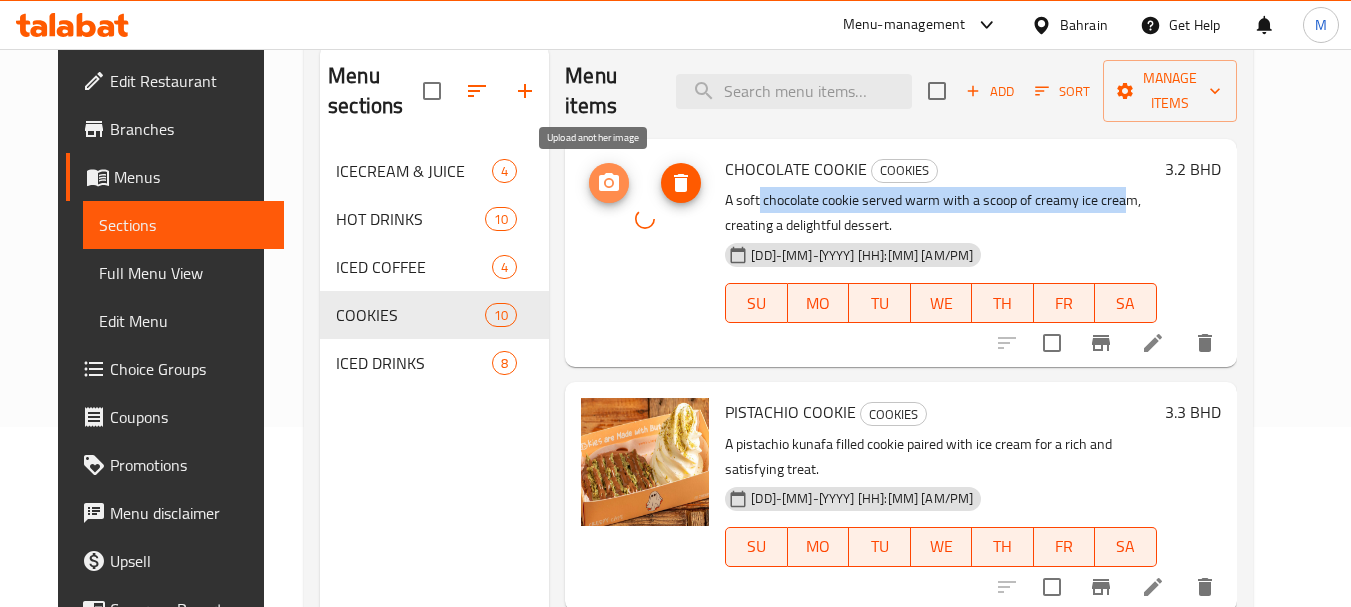 click 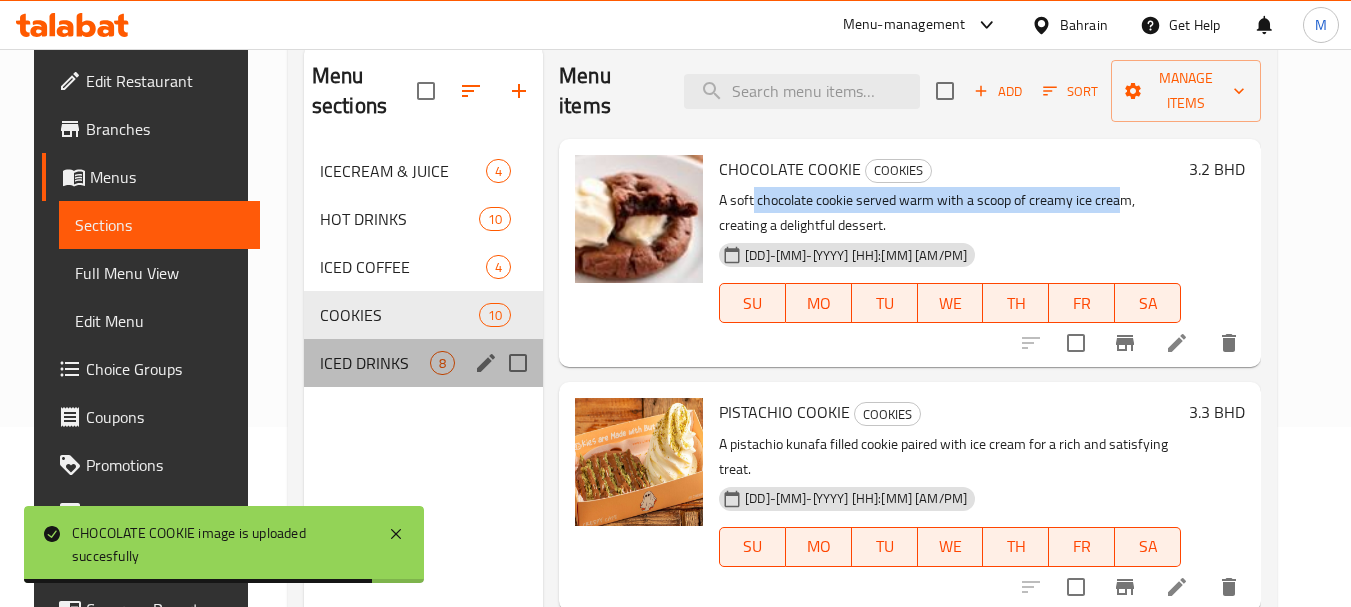 click on "ICED DRINKS 8" at bounding box center (423, 363) 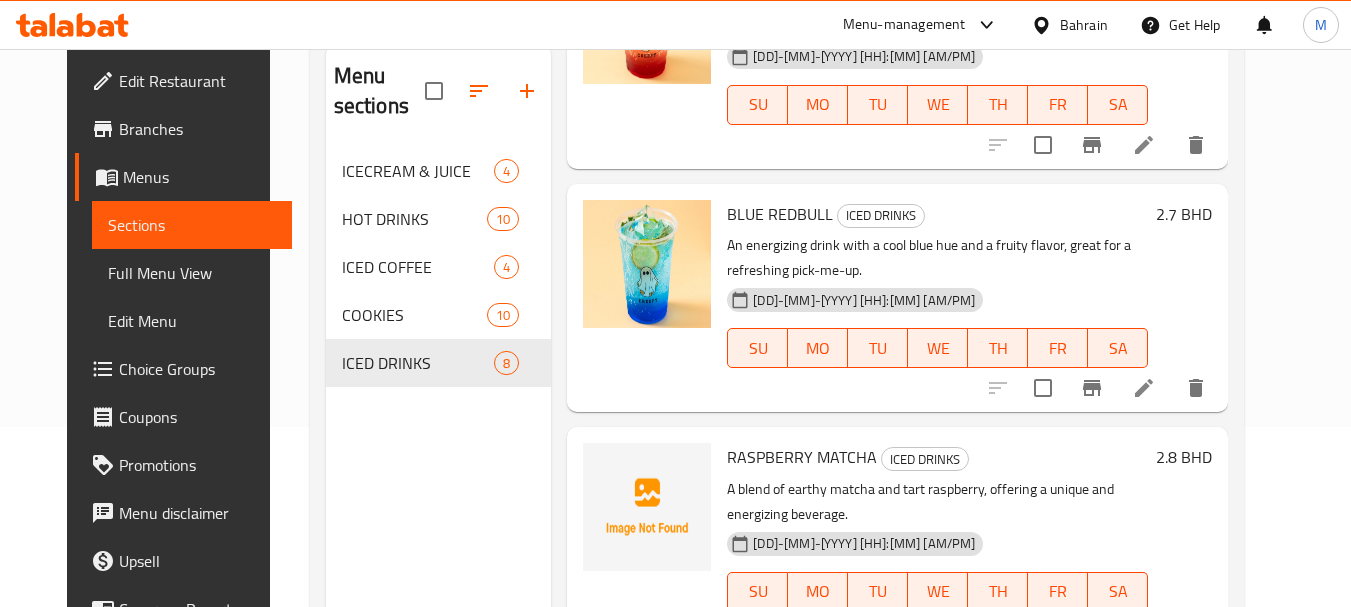 scroll, scrollTop: 600, scrollLeft: 0, axis: vertical 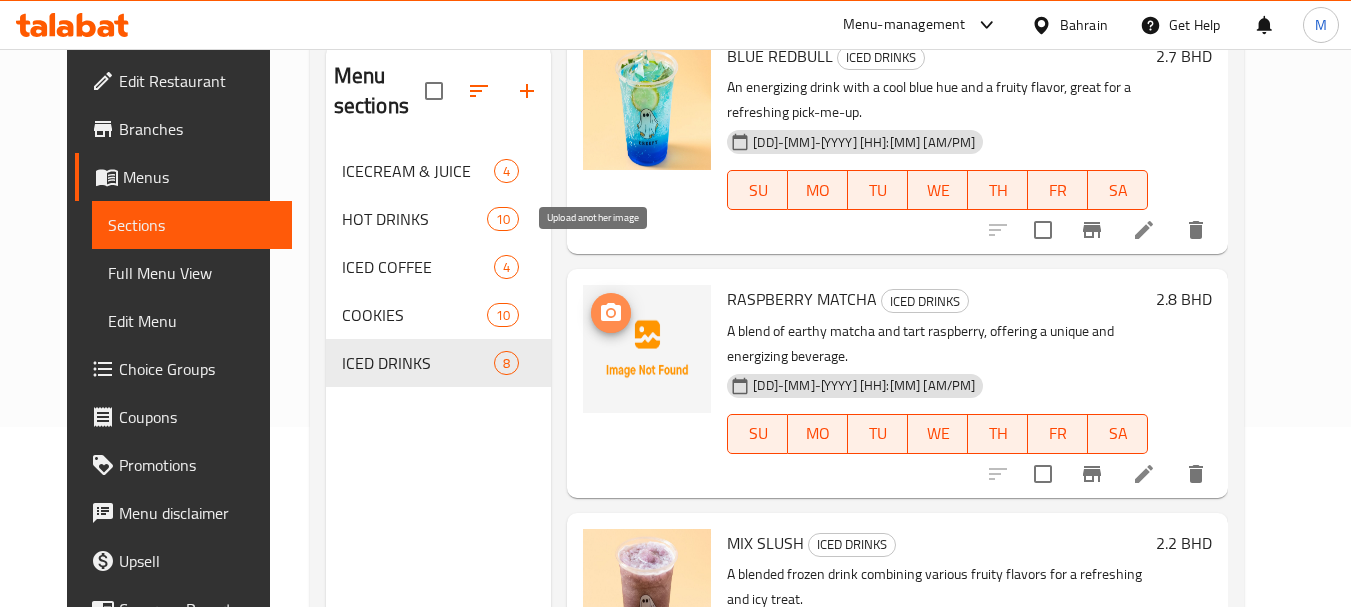 click 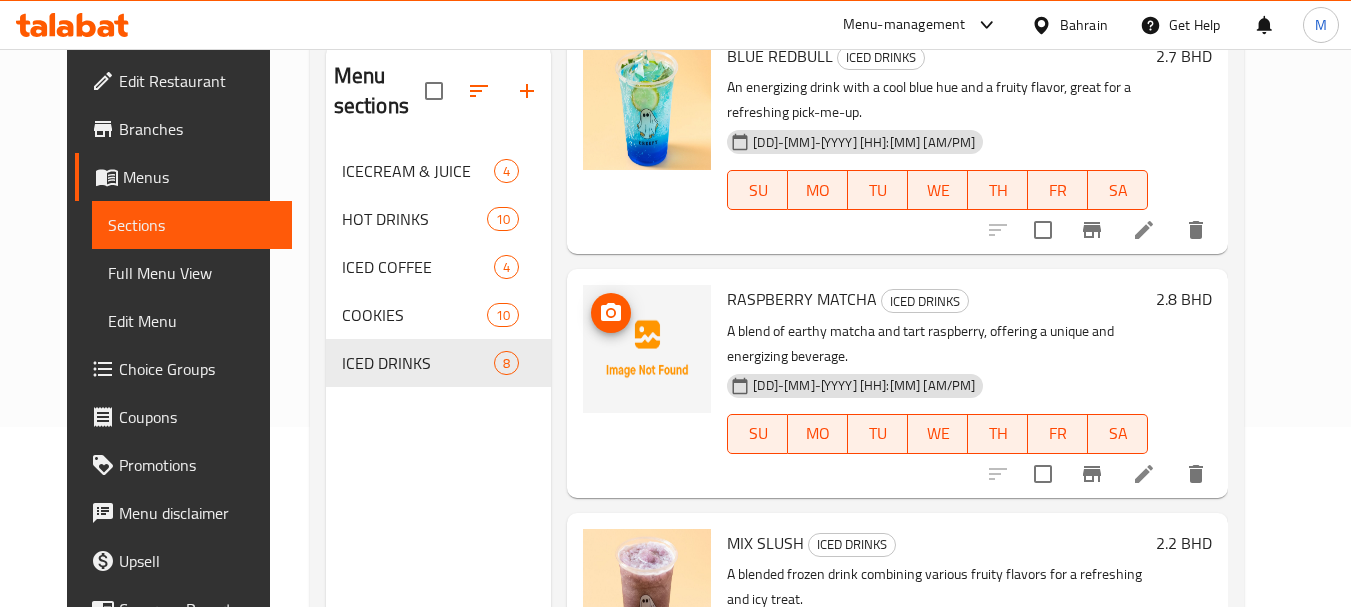 scroll, scrollTop: 900, scrollLeft: 0, axis: vertical 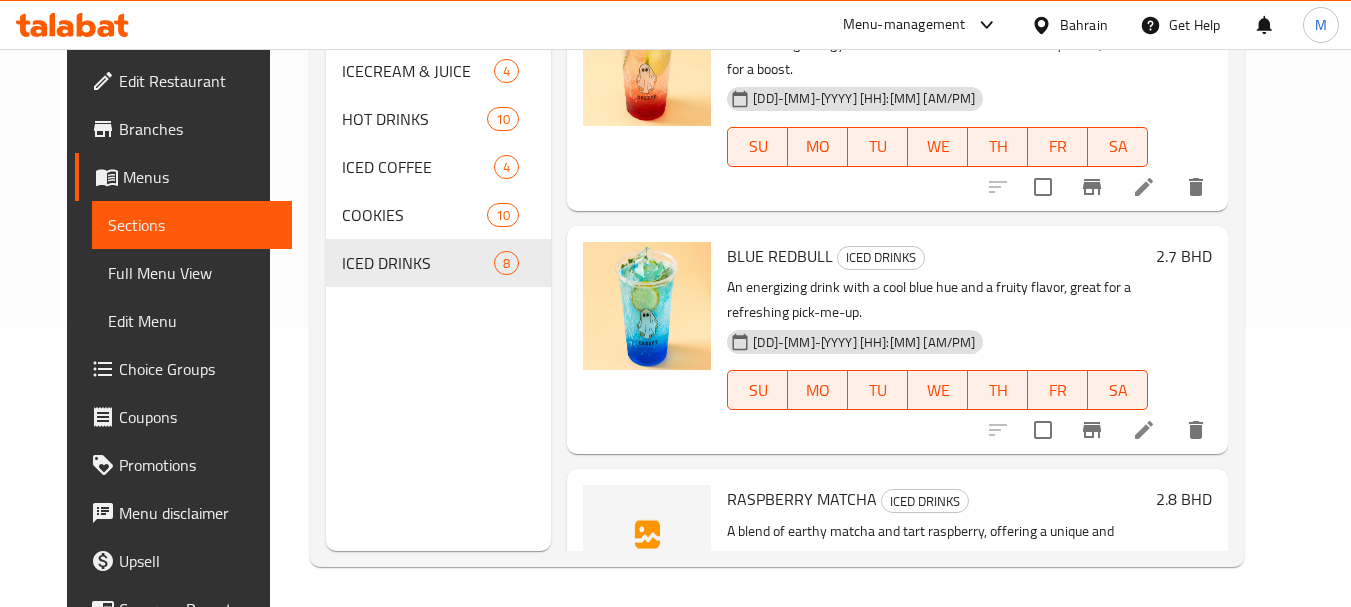click on "RASPBERRY MATCHA" at bounding box center [802, 499] 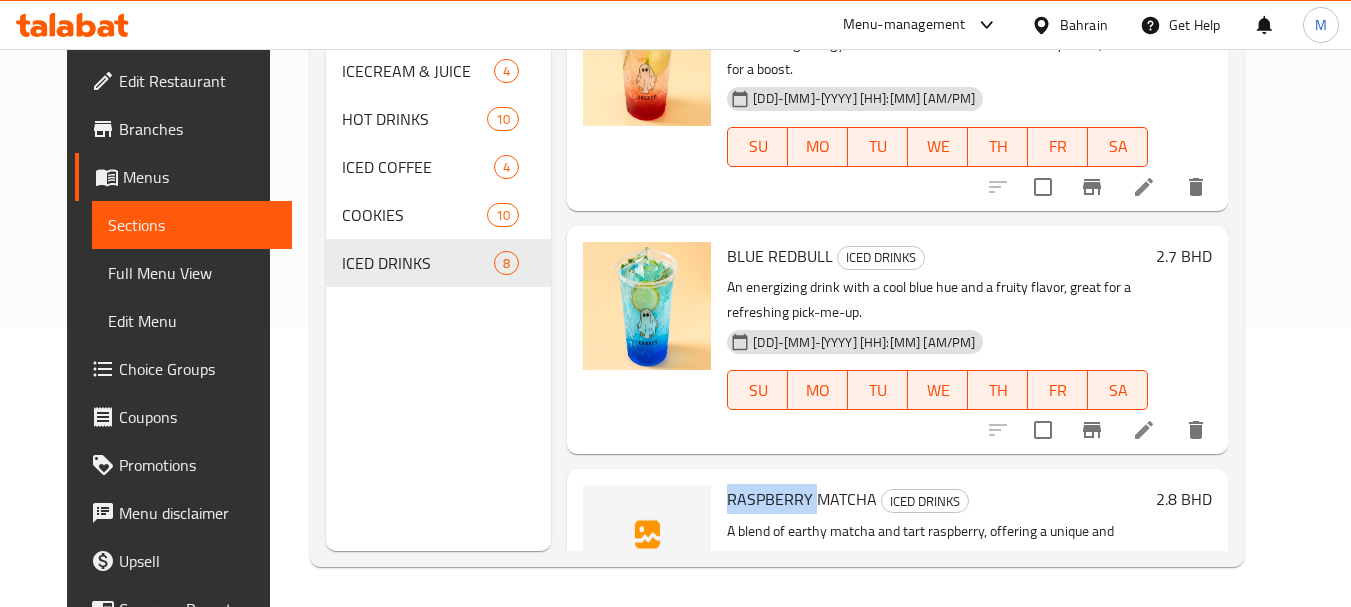 click on "RASPBERRY MATCHA" at bounding box center (802, 499) 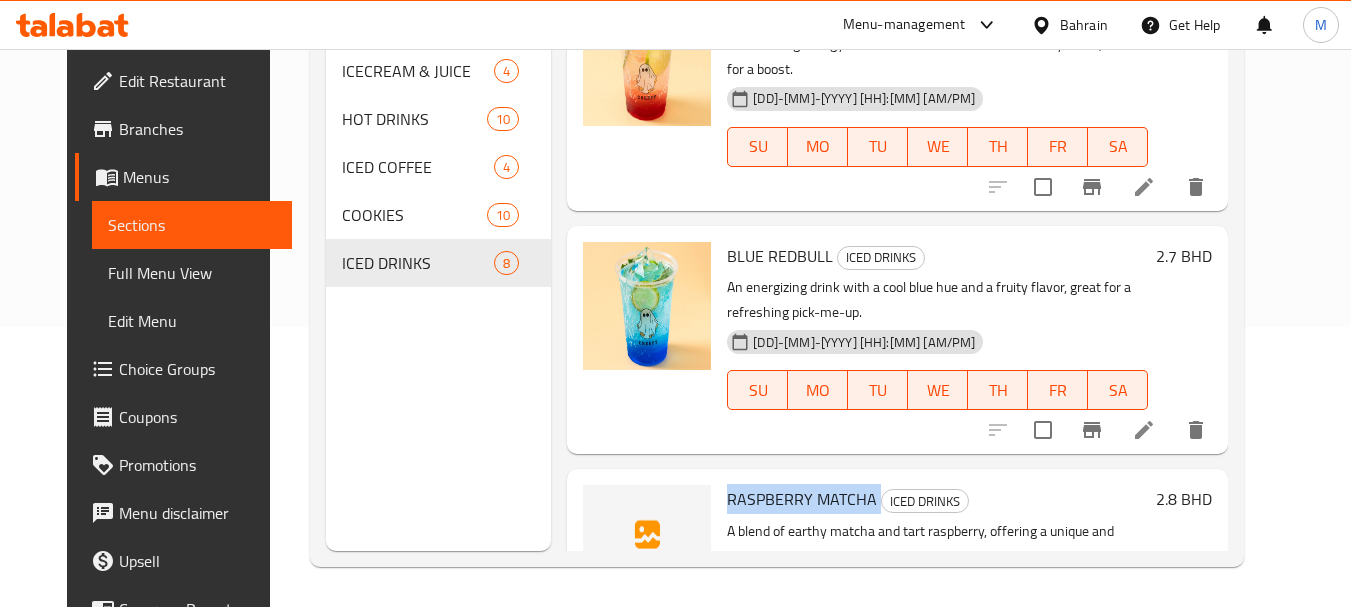 click on "RASPBERRY MATCHA" at bounding box center (802, 499) 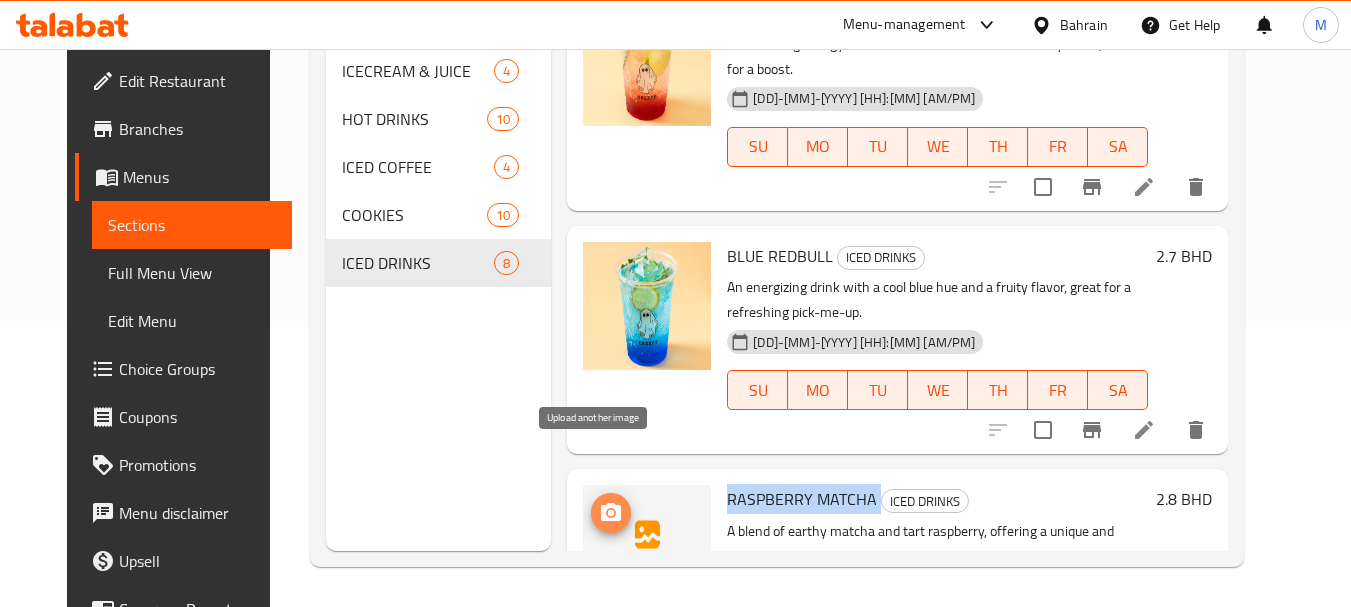 click 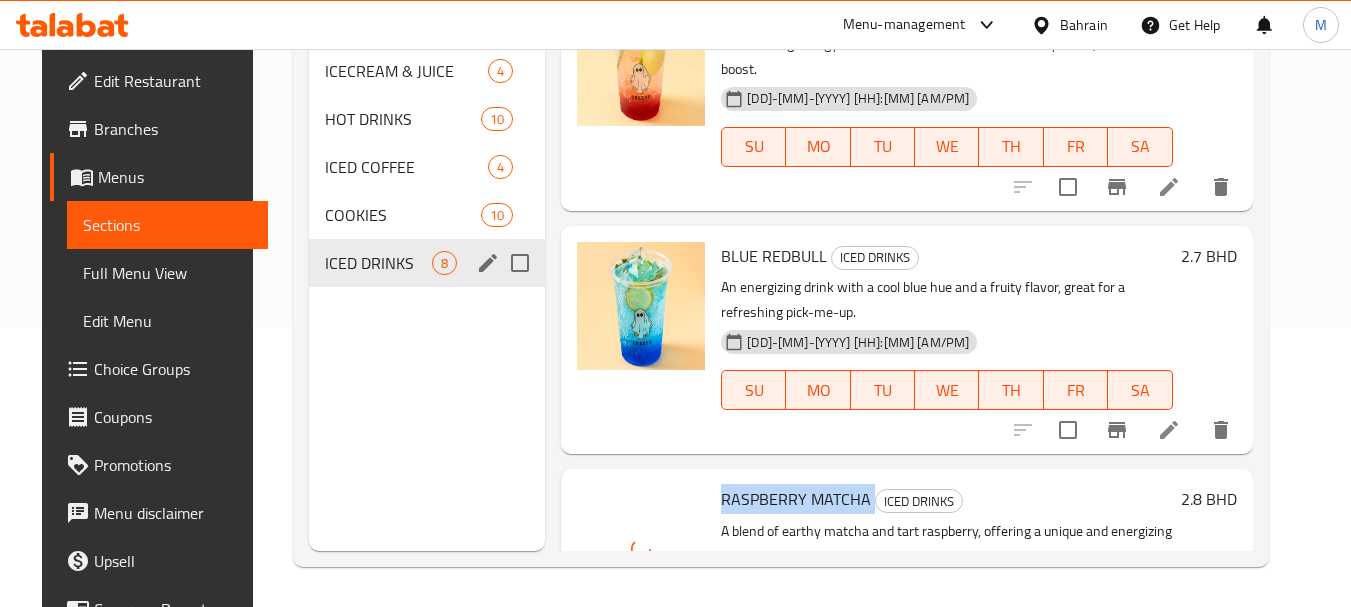 scroll, scrollTop: 0, scrollLeft: 0, axis: both 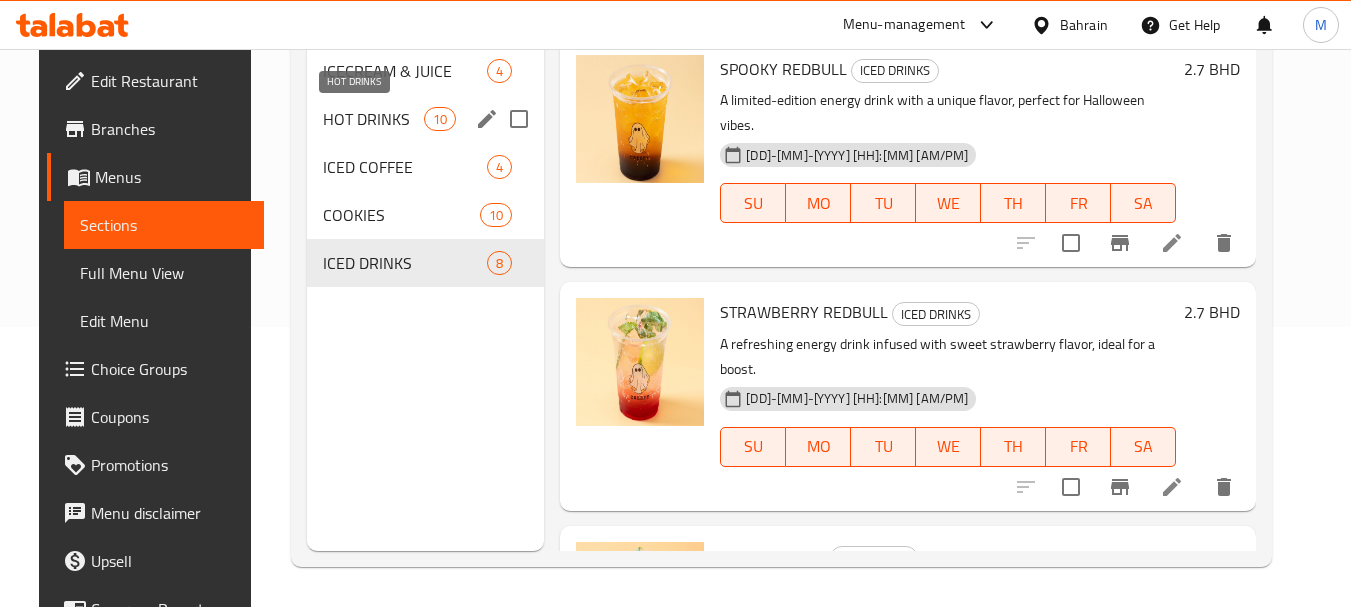 click on "HOT DRINKS" at bounding box center [373, 119] 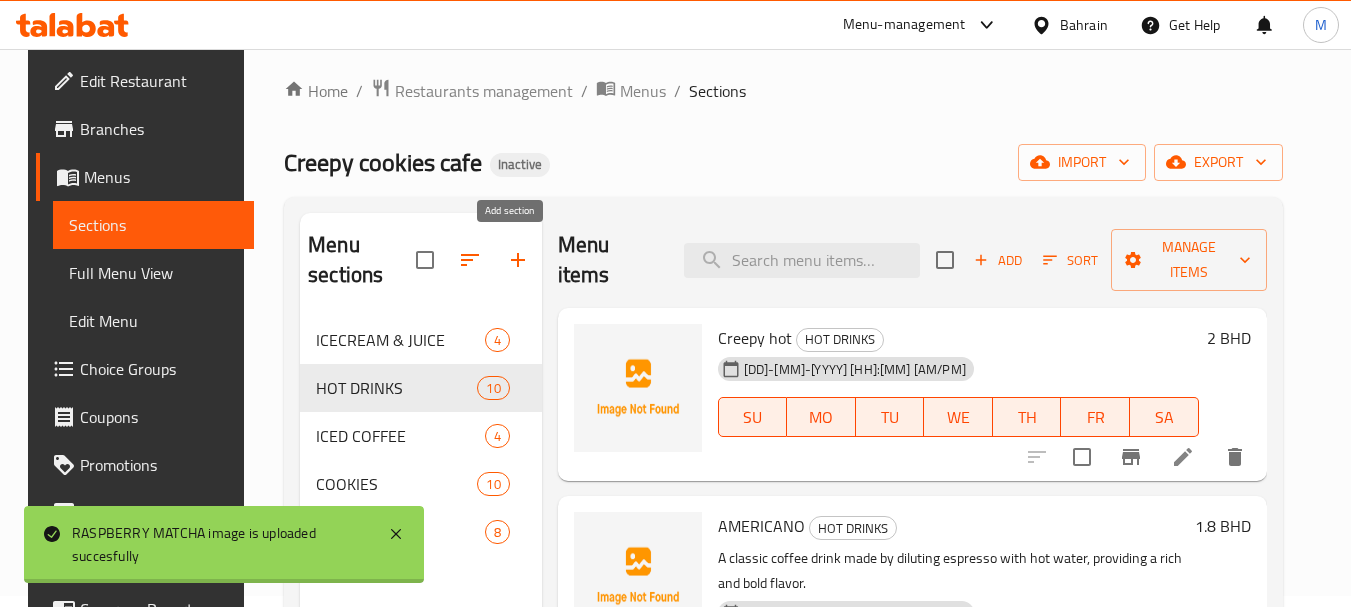 scroll, scrollTop: 0, scrollLeft: 0, axis: both 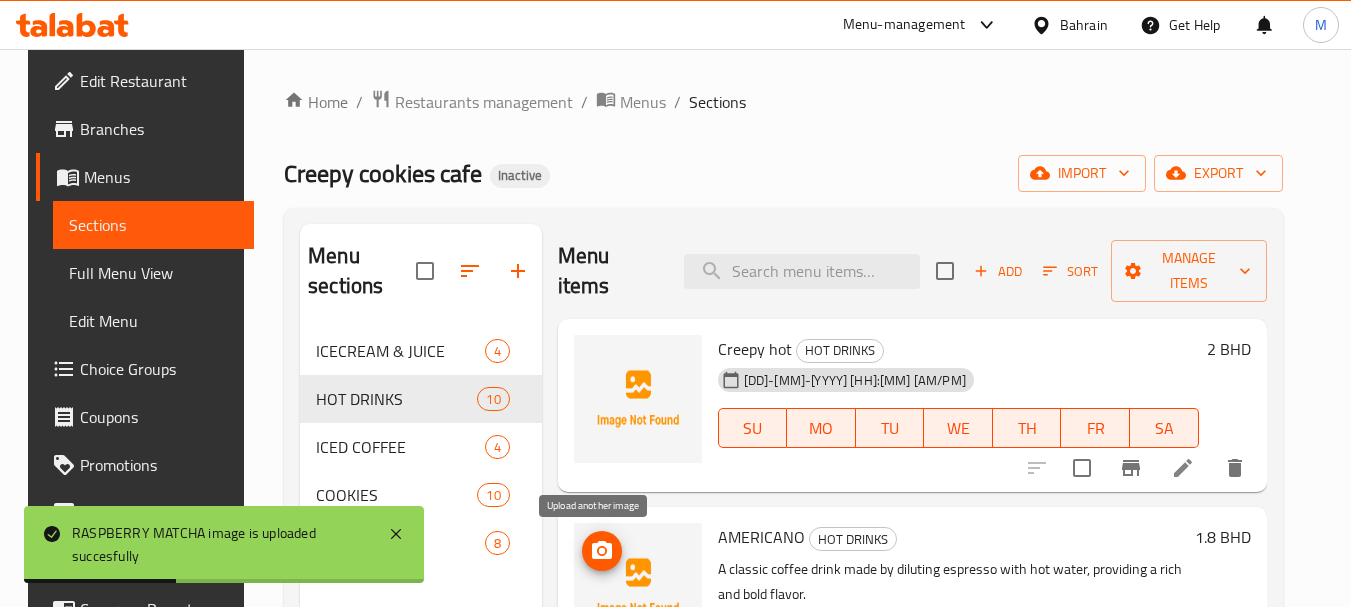 click 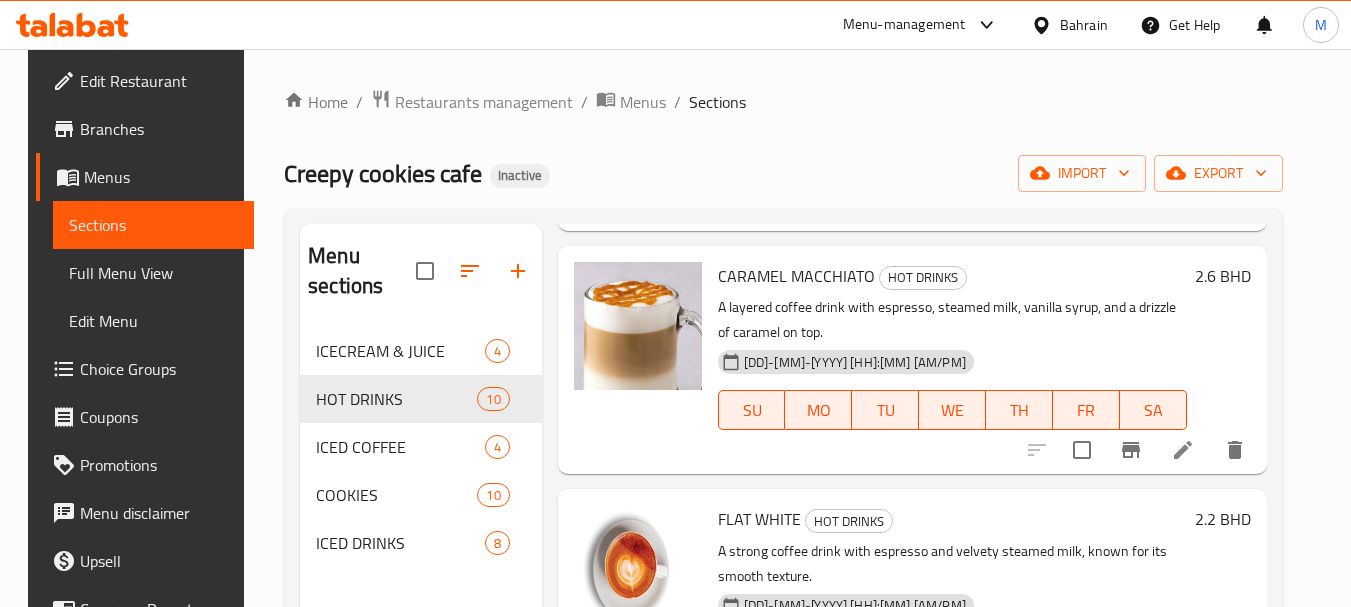 scroll, scrollTop: 1300, scrollLeft: 0, axis: vertical 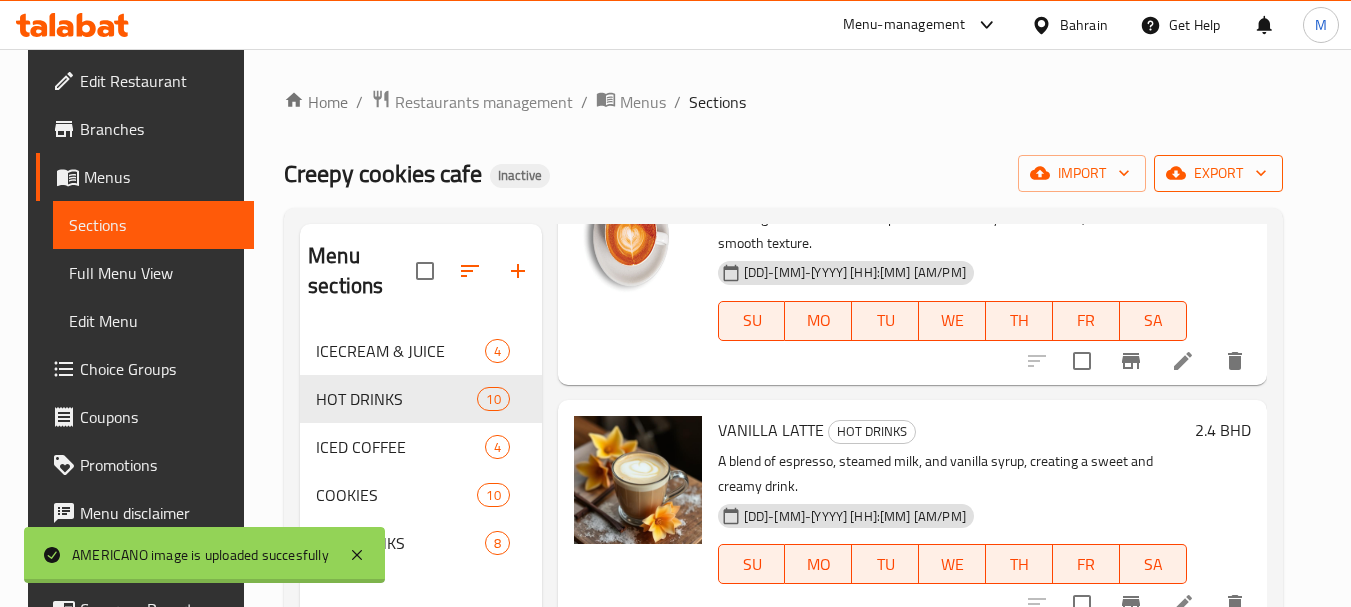click on "export" at bounding box center (1218, 173) 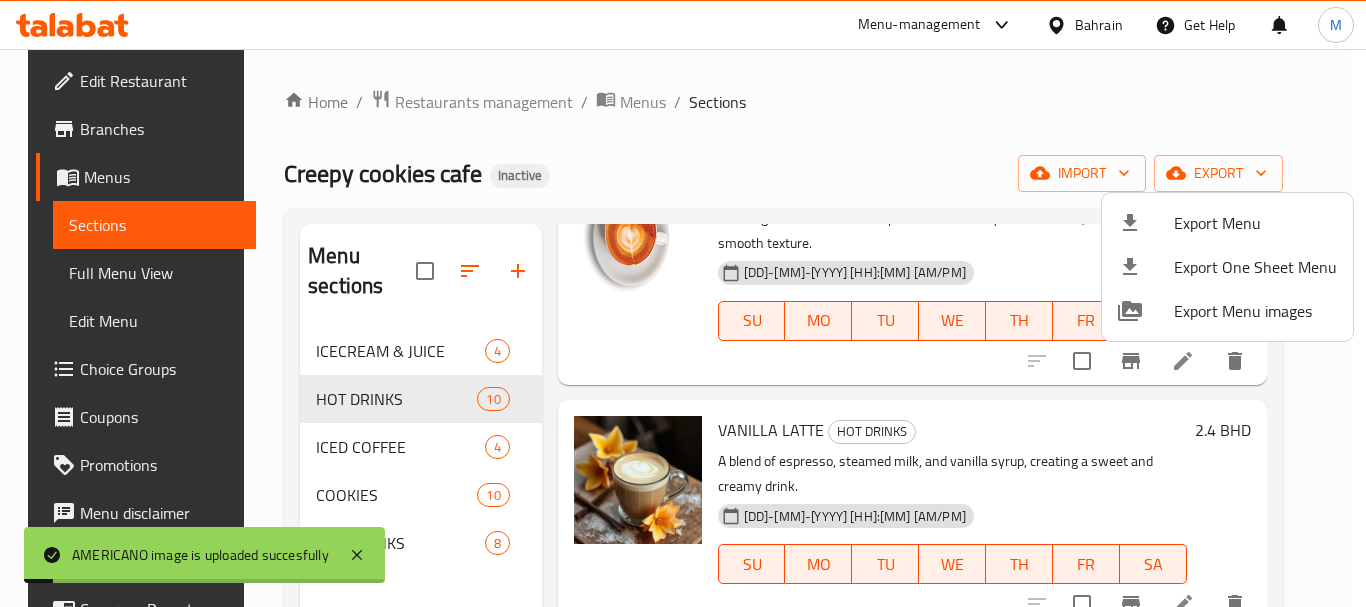 click at bounding box center (1146, 223) 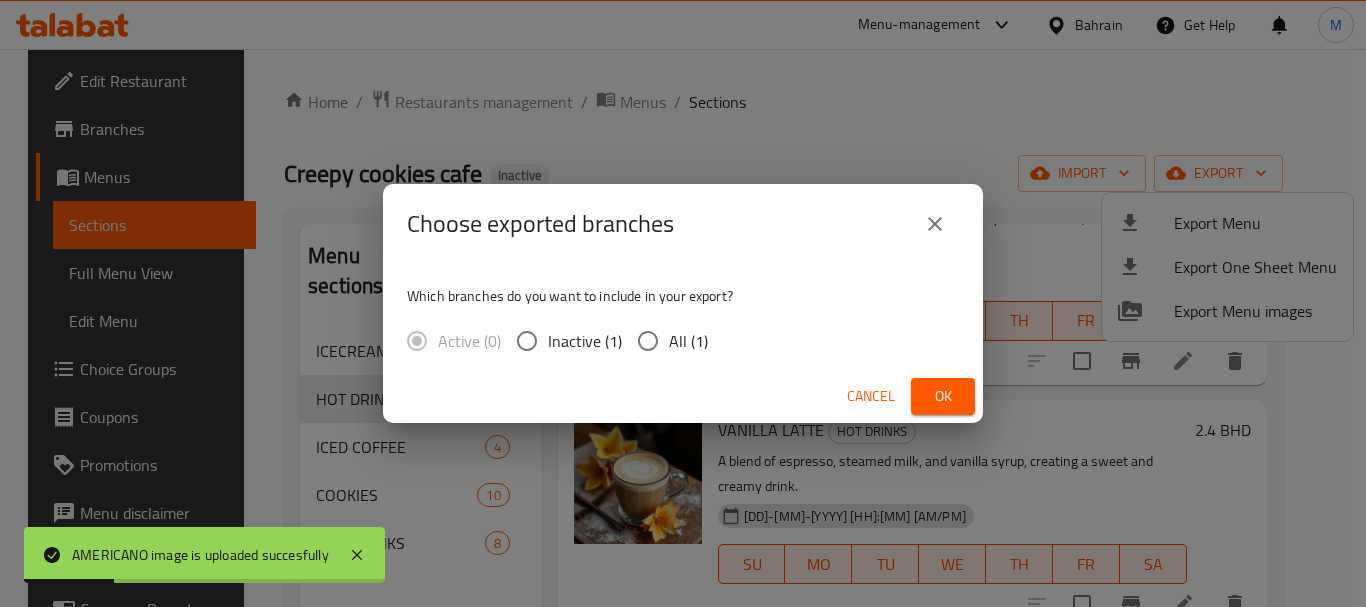 drag, startPoint x: 666, startPoint y: 336, endPoint x: 682, endPoint y: 389, distance: 55.362442 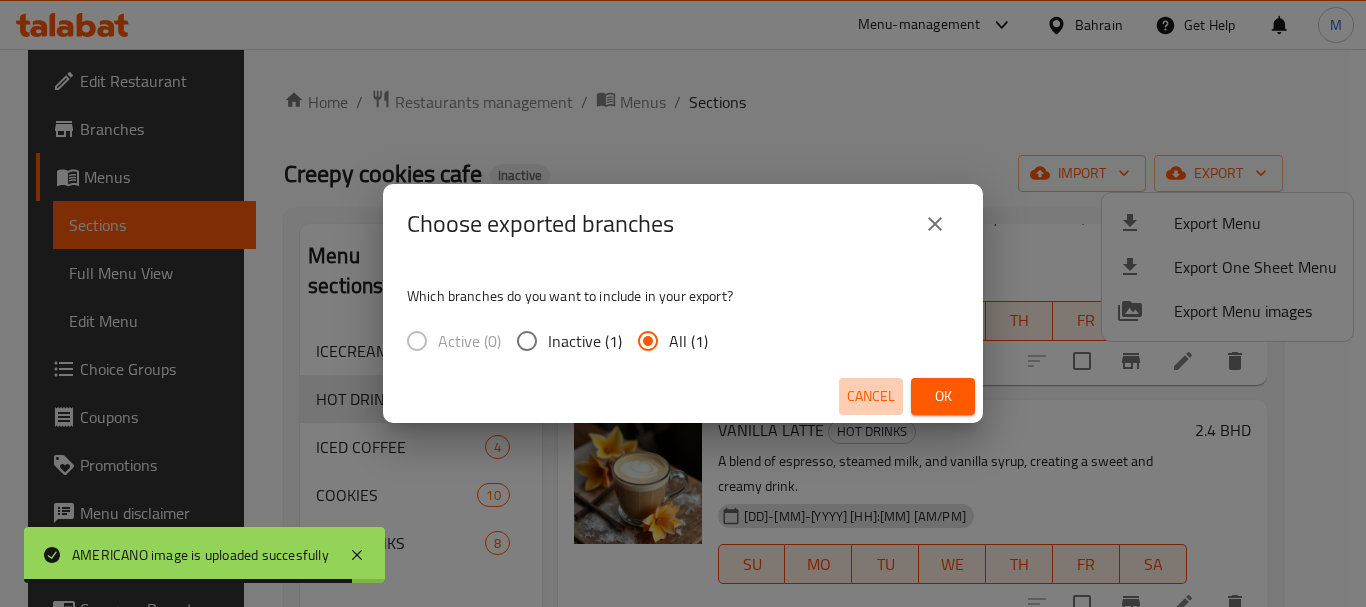 drag, startPoint x: 881, startPoint y: 398, endPoint x: 725, endPoint y: 407, distance: 156.2594 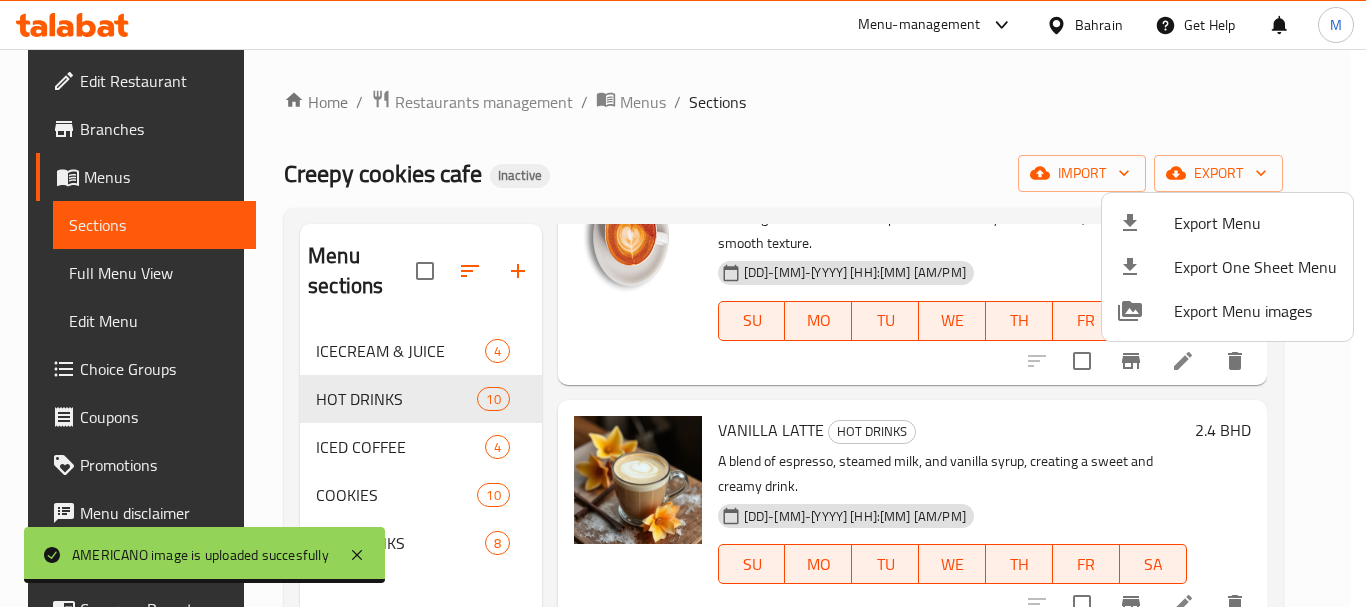 drag, startPoint x: 333, startPoint y: 403, endPoint x: 333, endPoint y: 477, distance: 74 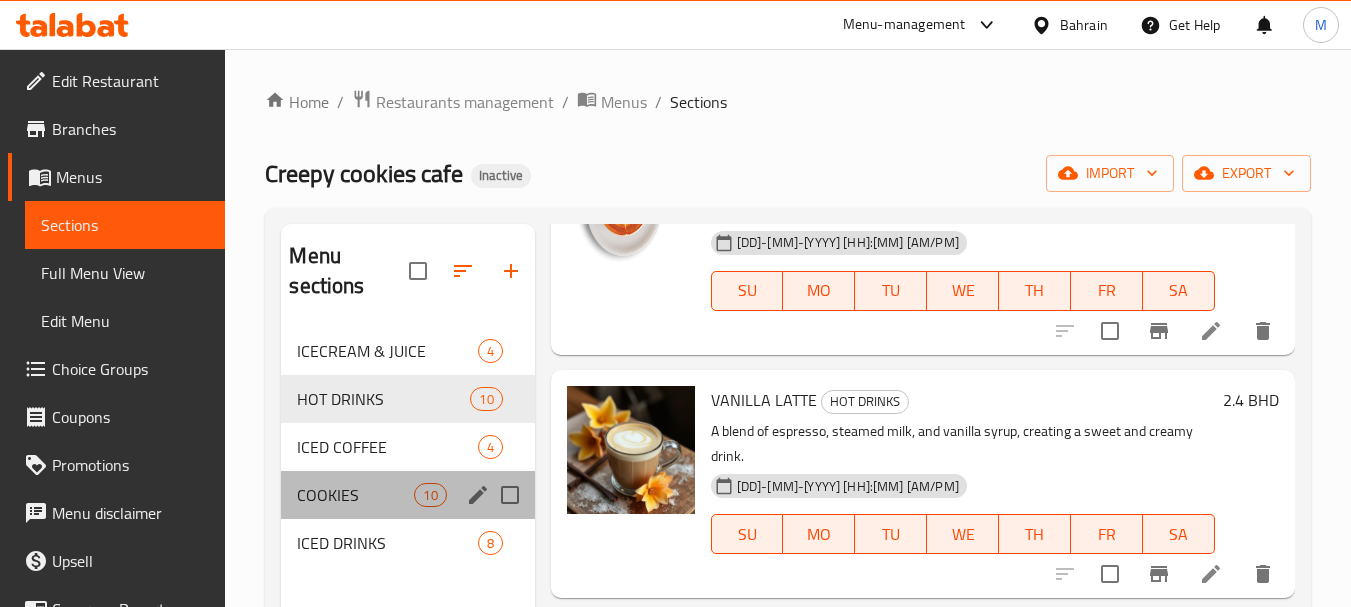 click on "COOKIES 10" at bounding box center [407, 495] 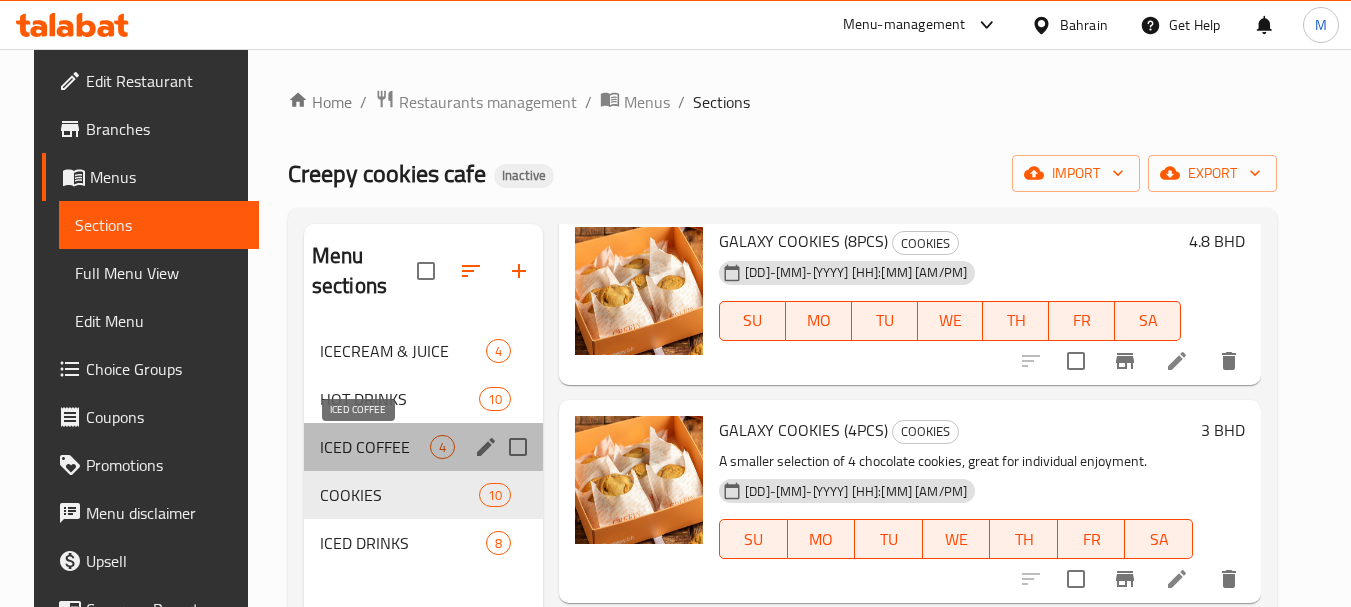 click on "ICED COFFEE" at bounding box center (375, 447) 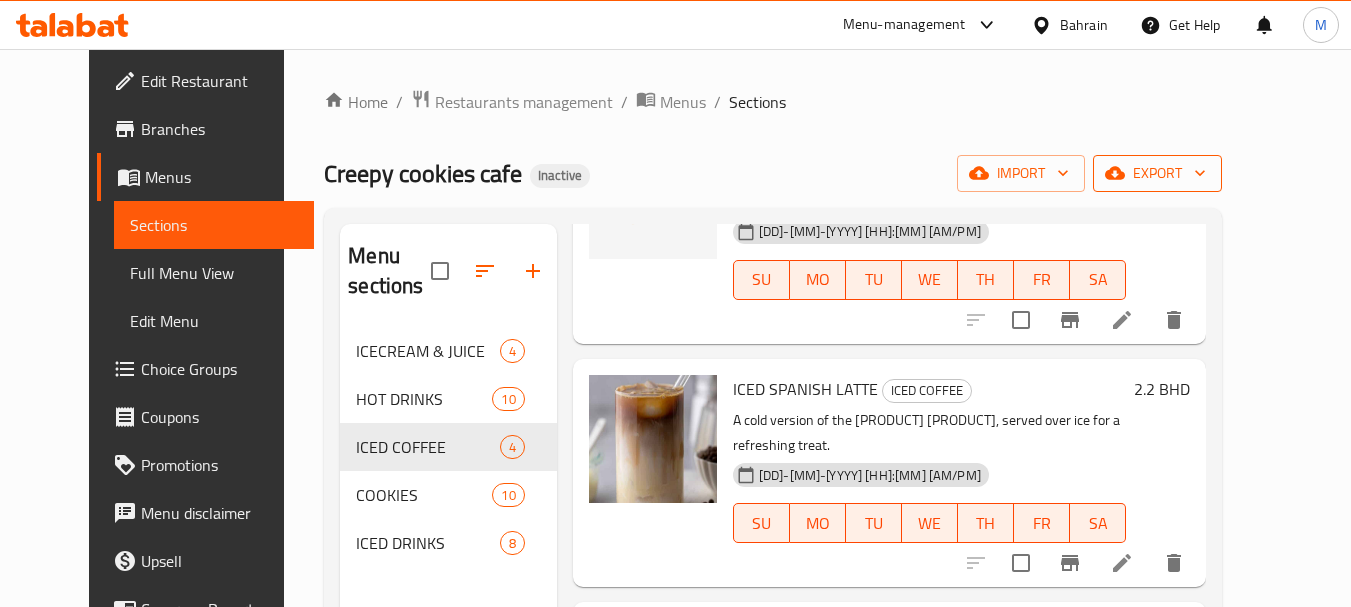 scroll, scrollTop: 372, scrollLeft: 0, axis: vertical 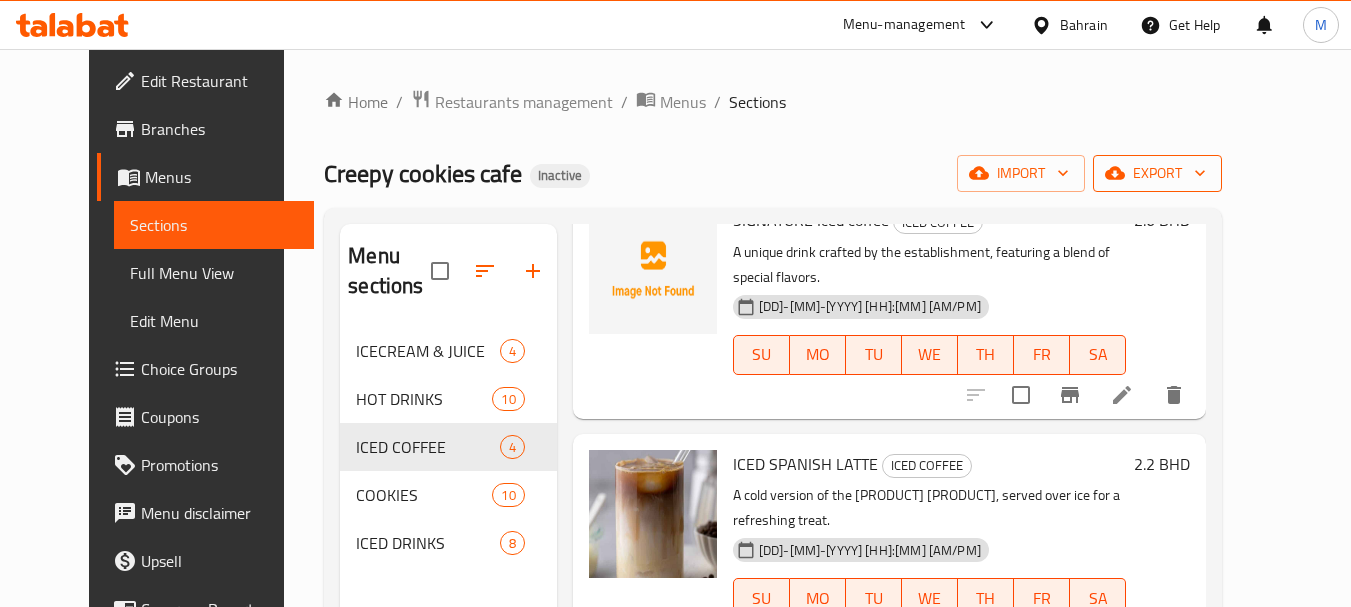 click on "export" at bounding box center (1157, 173) 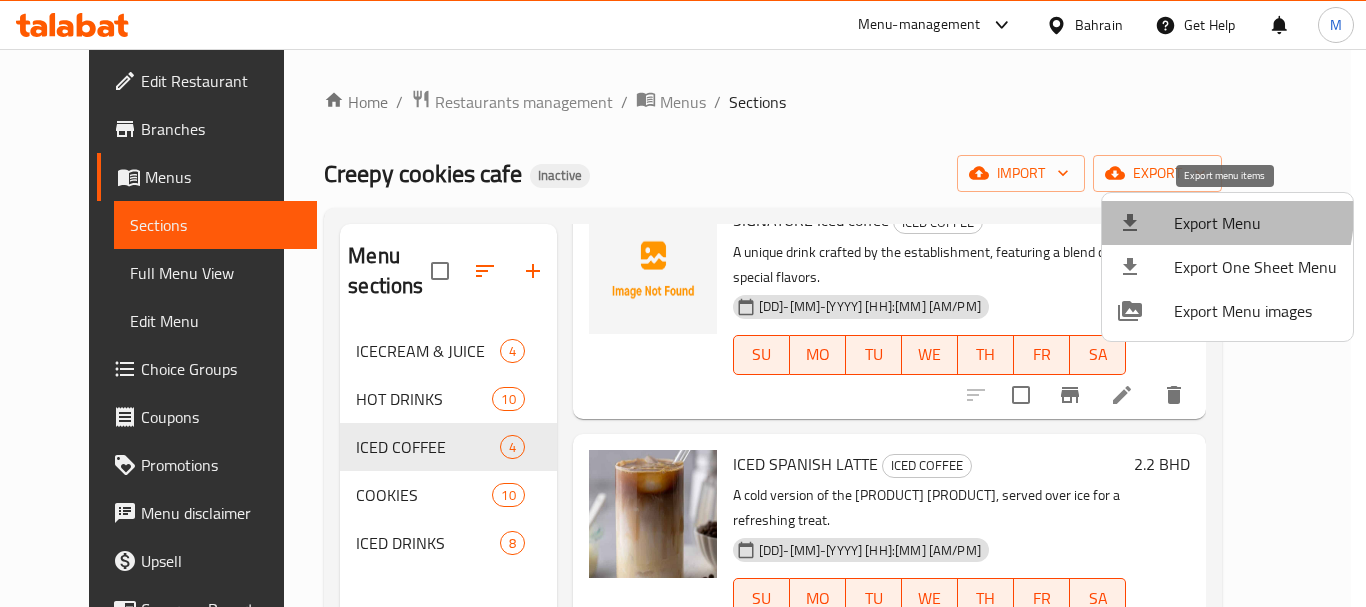 click on "Export Menu" at bounding box center (1255, 223) 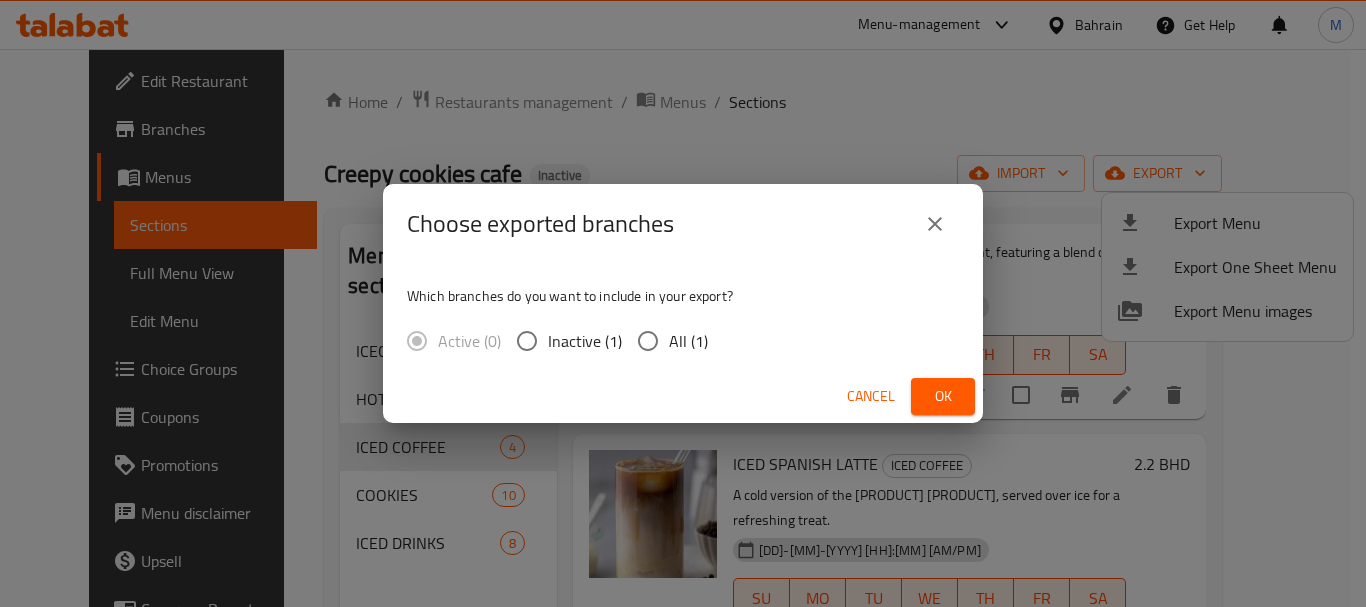 click on "All (1)" at bounding box center [667, 341] 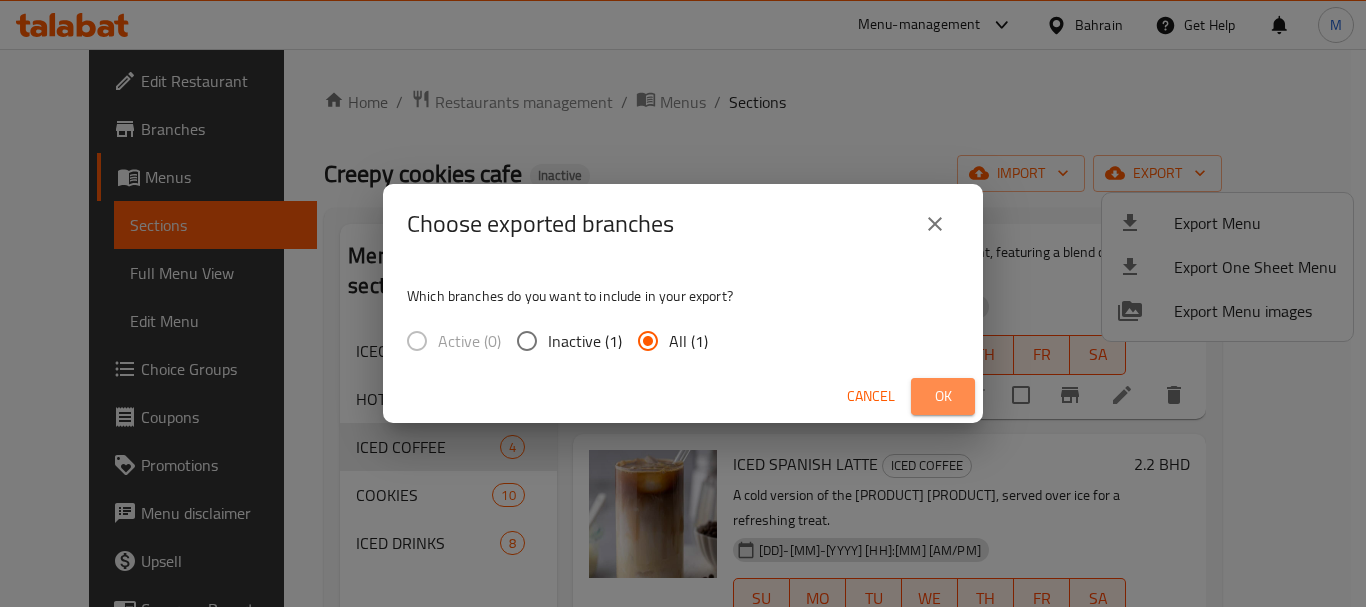 click on "Ok" at bounding box center (943, 396) 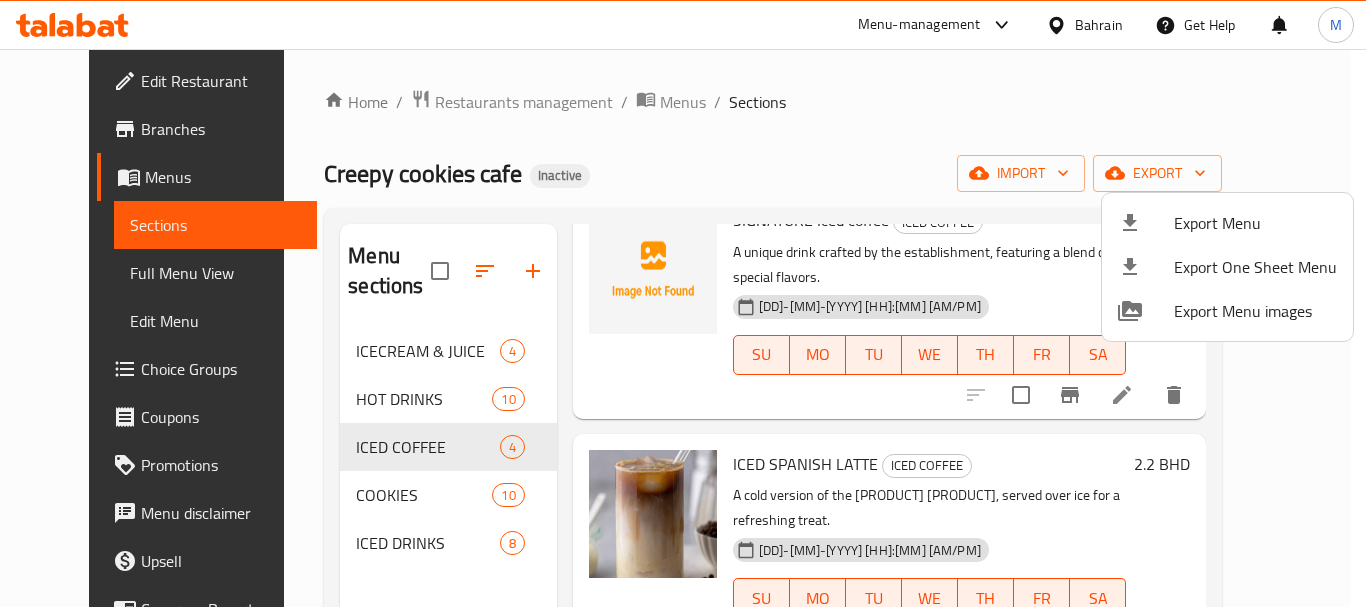 click on "Export Menu Export One Sheet Menu Export Menu images" at bounding box center [683, 303] 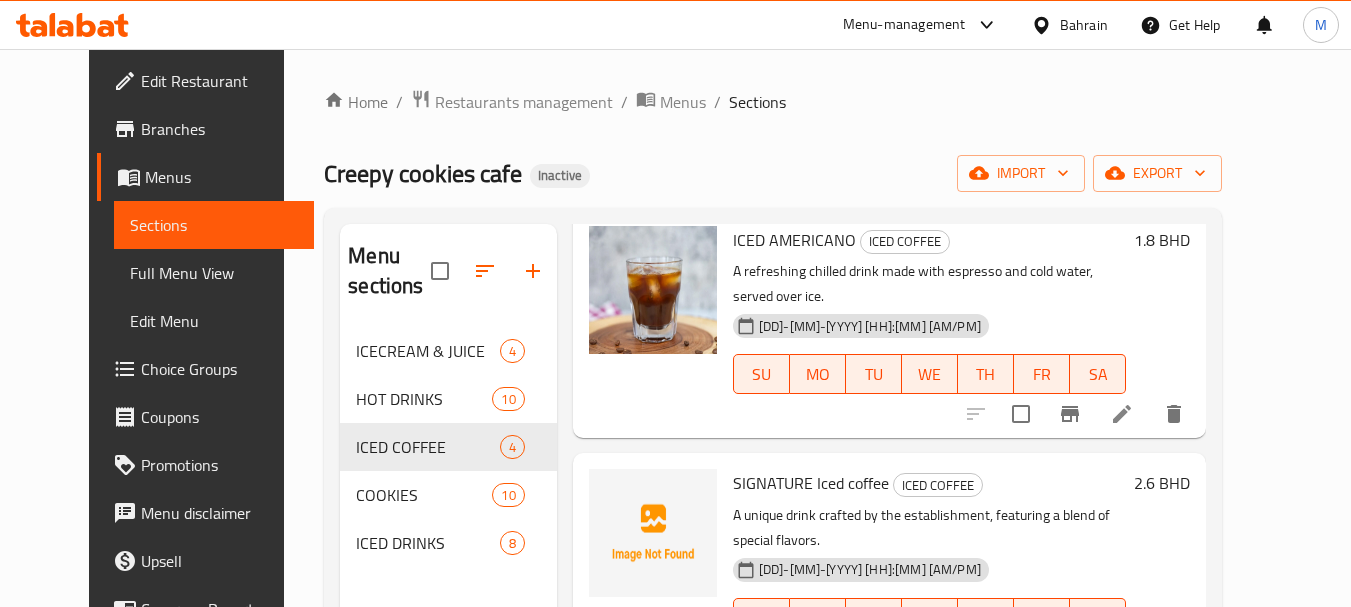 scroll, scrollTop: 372, scrollLeft: 0, axis: vertical 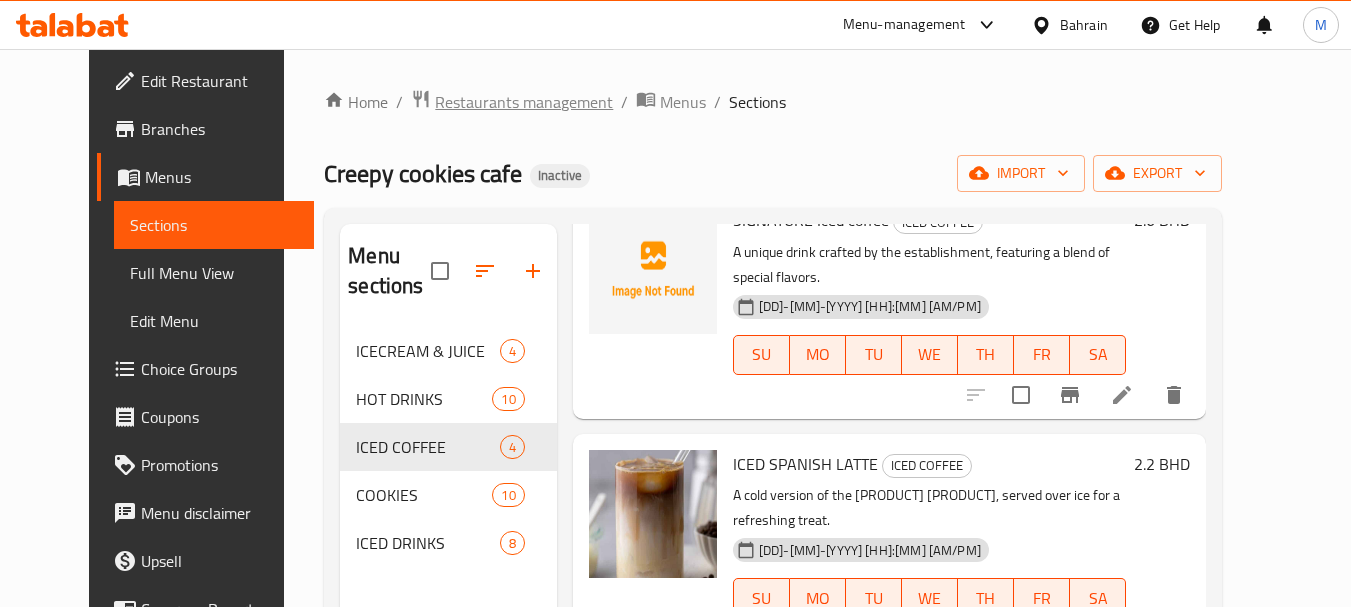 click on "Restaurants management" at bounding box center (524, 102) 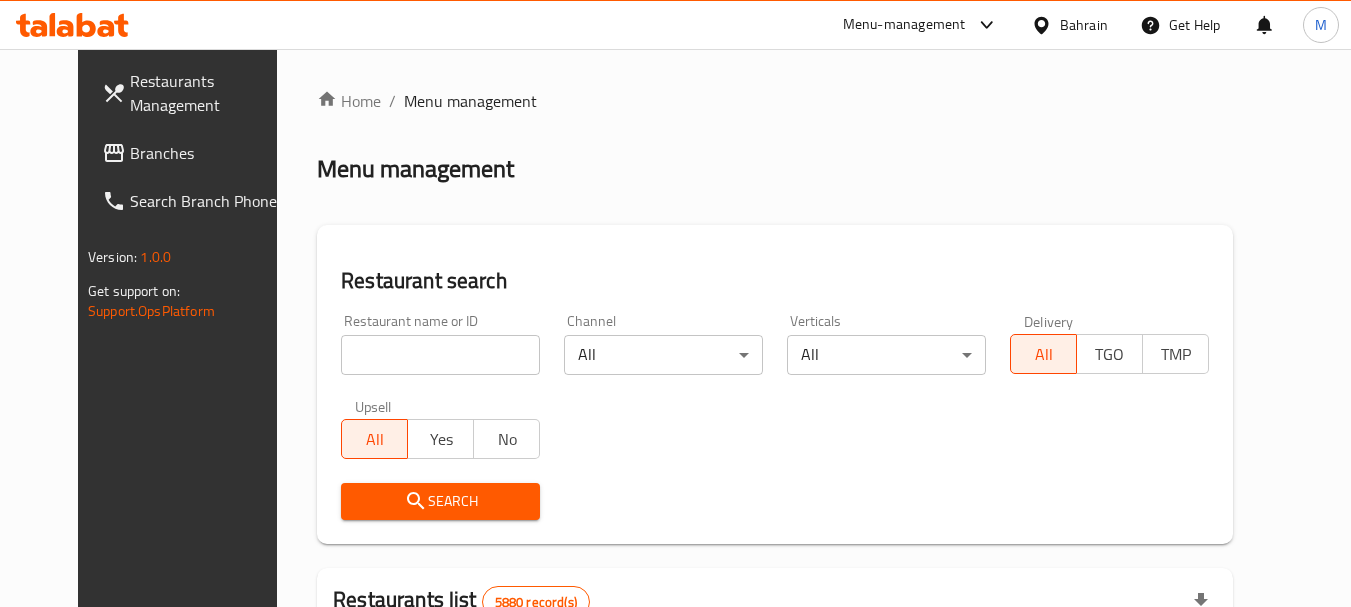 click at bounding box center (1045, 25) 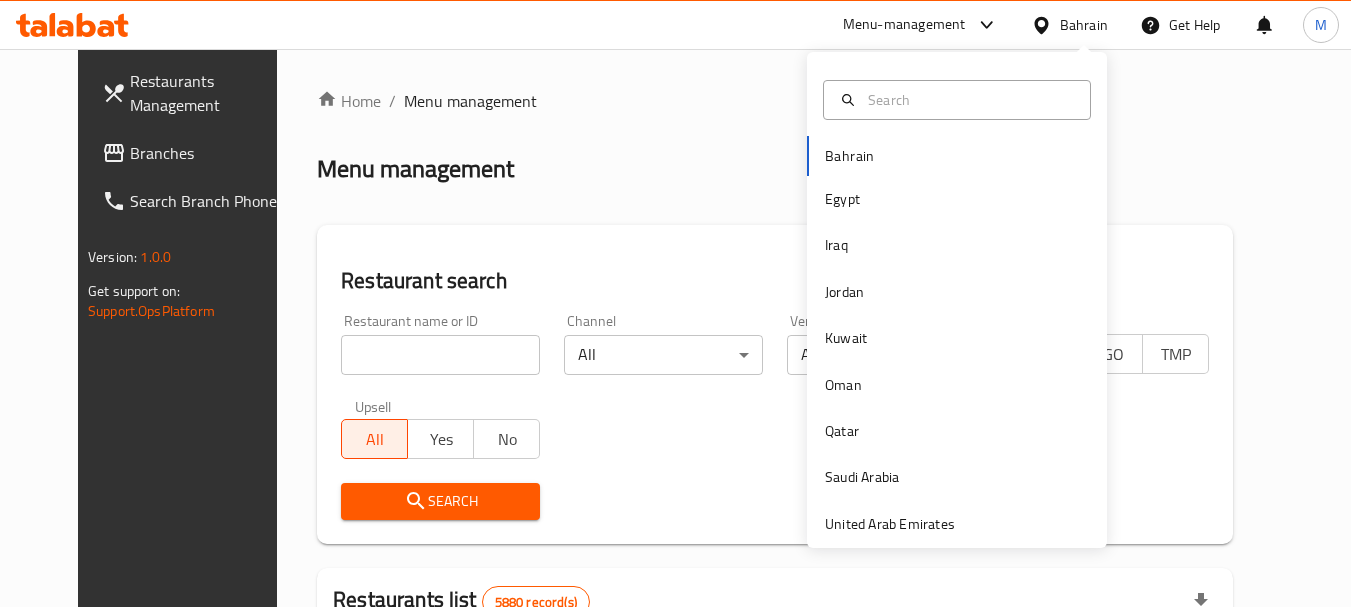 click on "Bahrain Egypt Iraq Jordan Kuwait Oman Qatar Saudi Arabia United Arab Emirates" at bounding box center (957, 300) 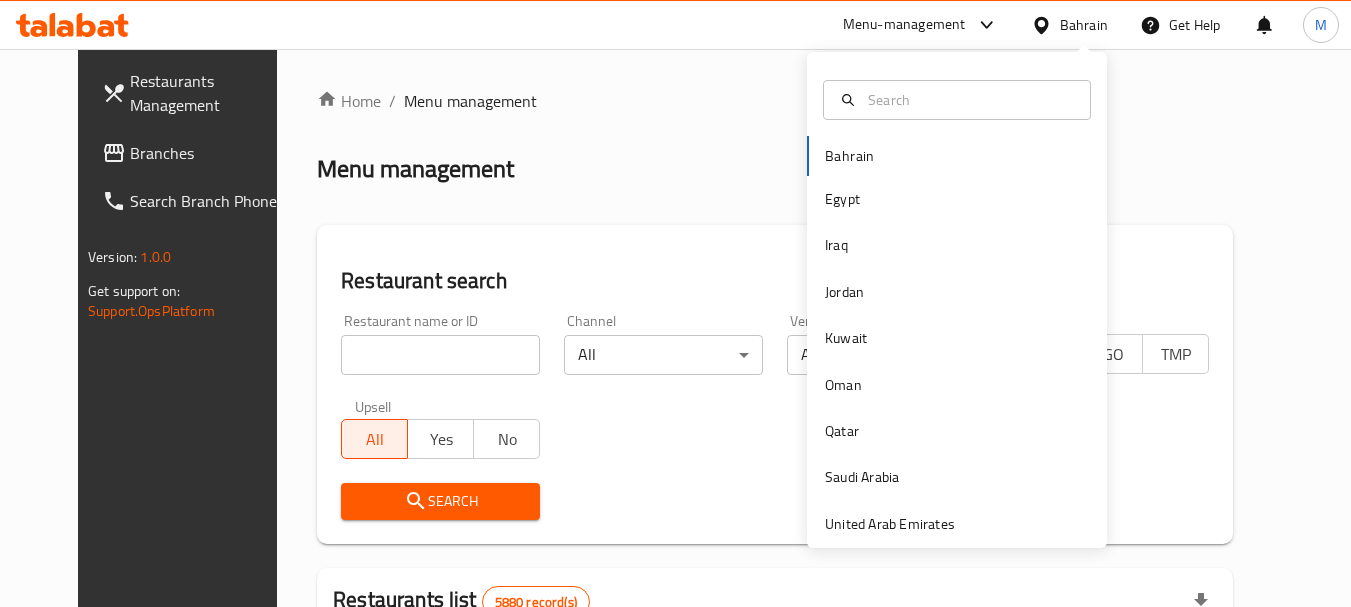 click on "Branches" at bounding box center (209, 153) 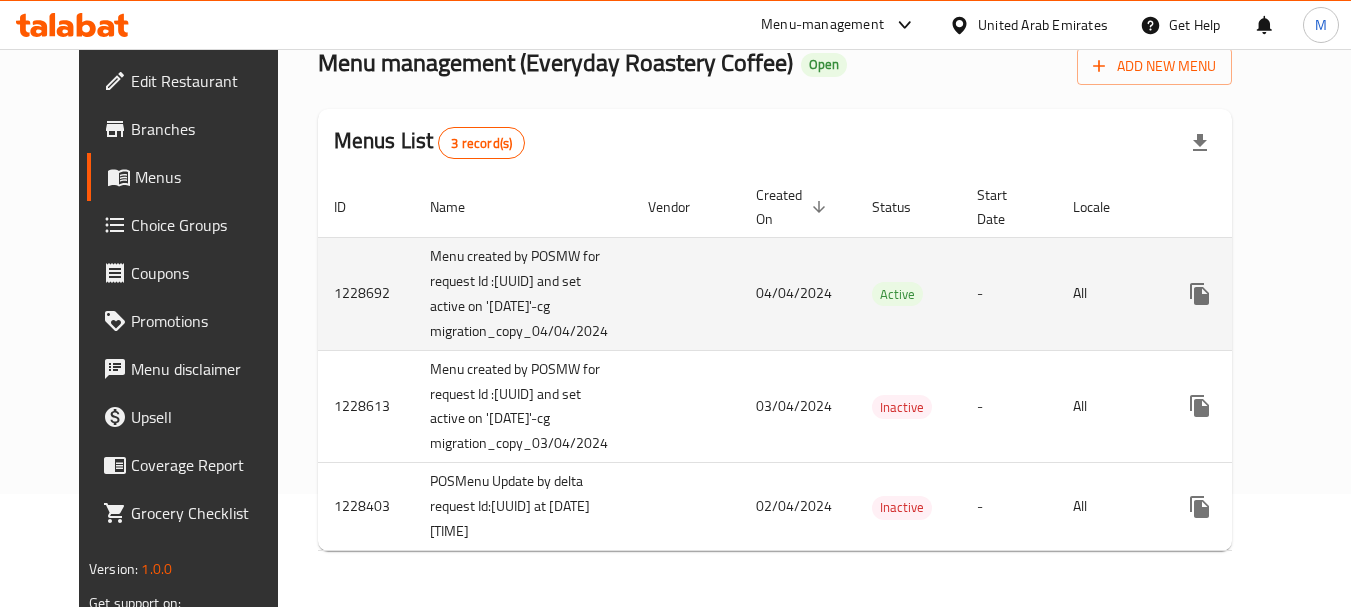 scroll, scrollTop: 0, scrollLeft: 0, axis: both 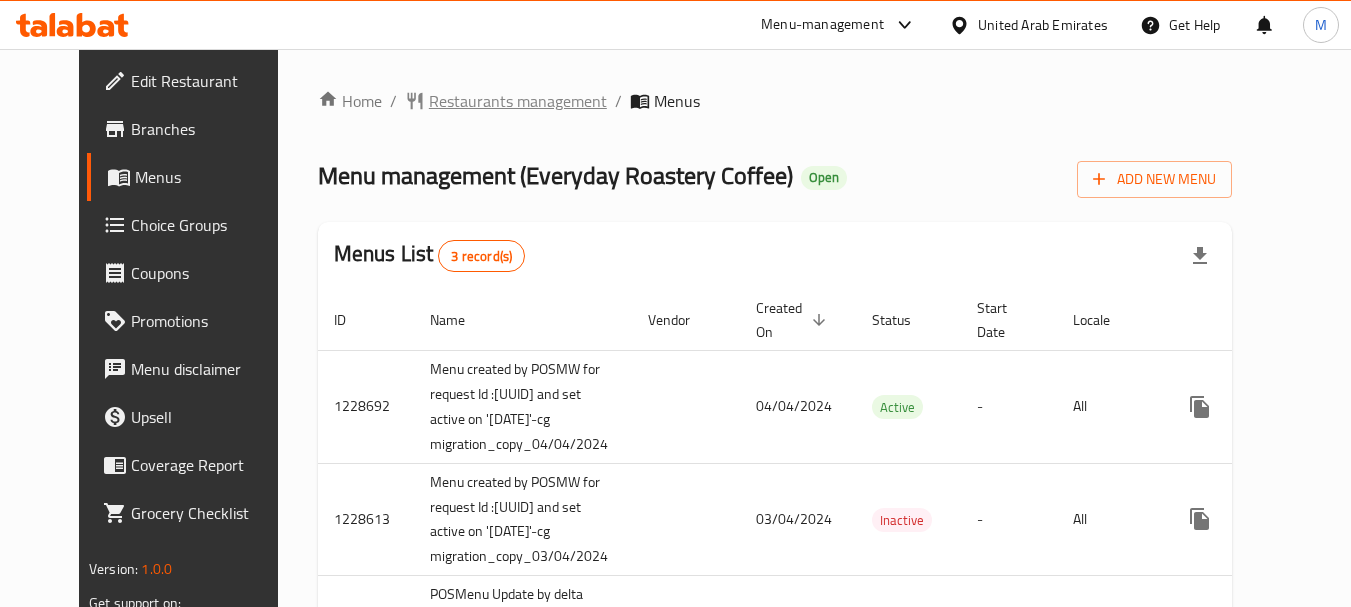 click on "Restaurants management" at bounding box center [518, 101] 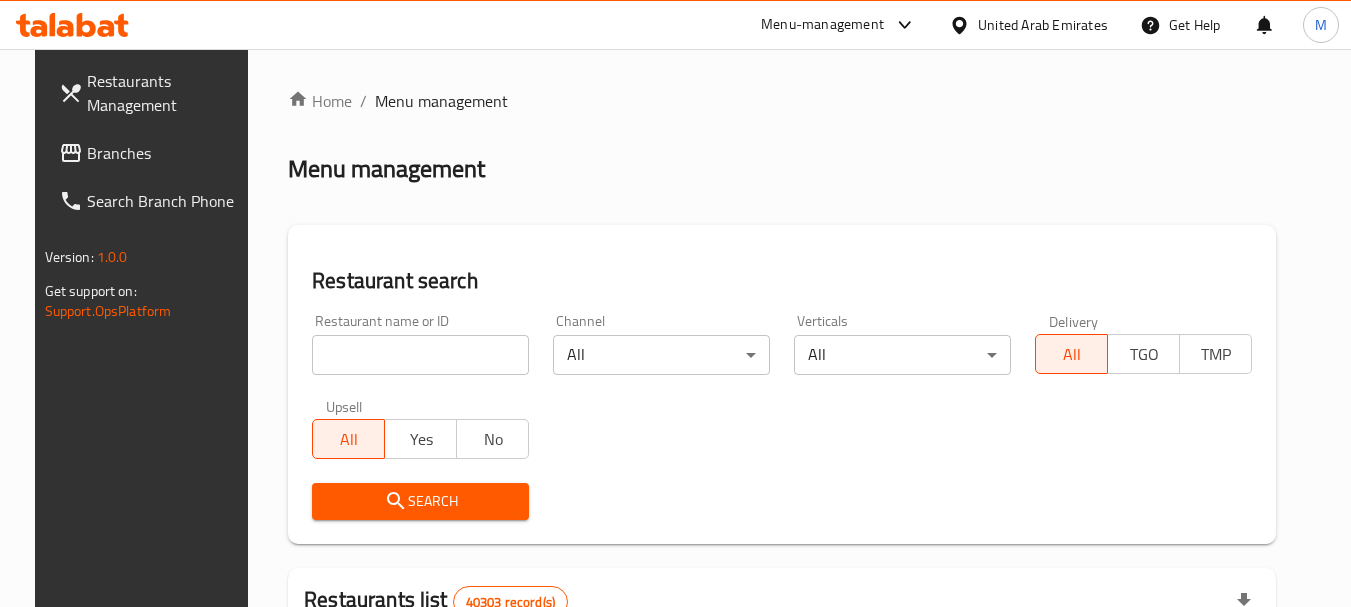 click at bounding box center [420, 355] 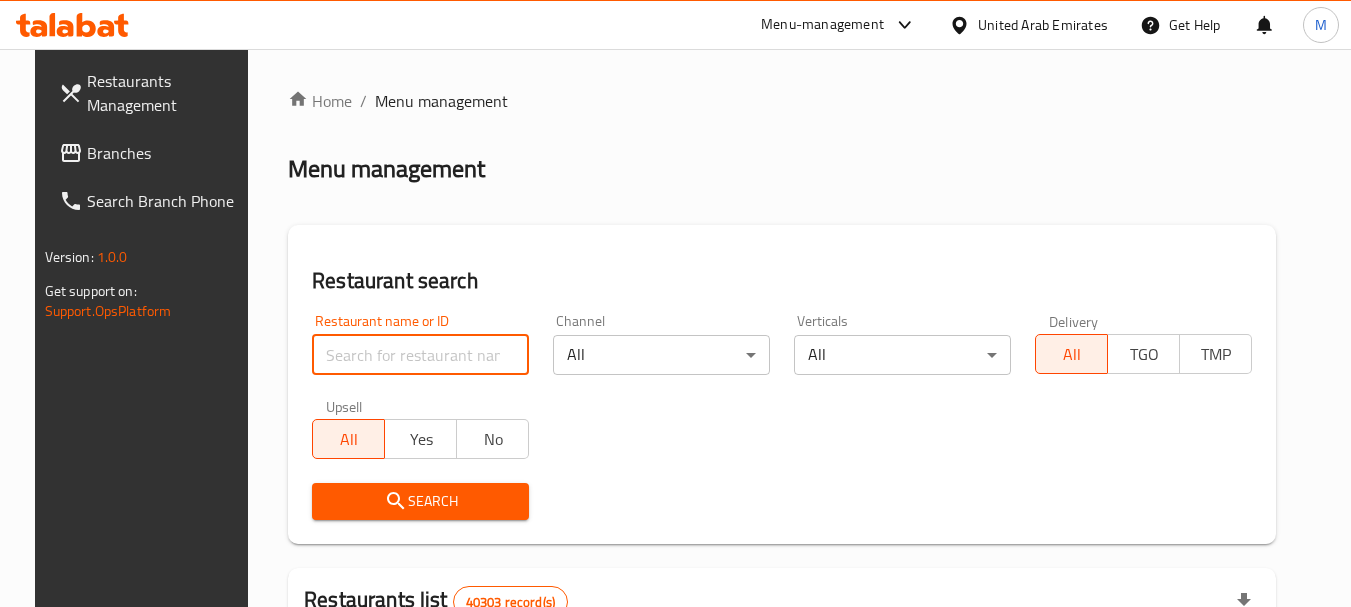 paste on "Qissa khwani inn restaurant" 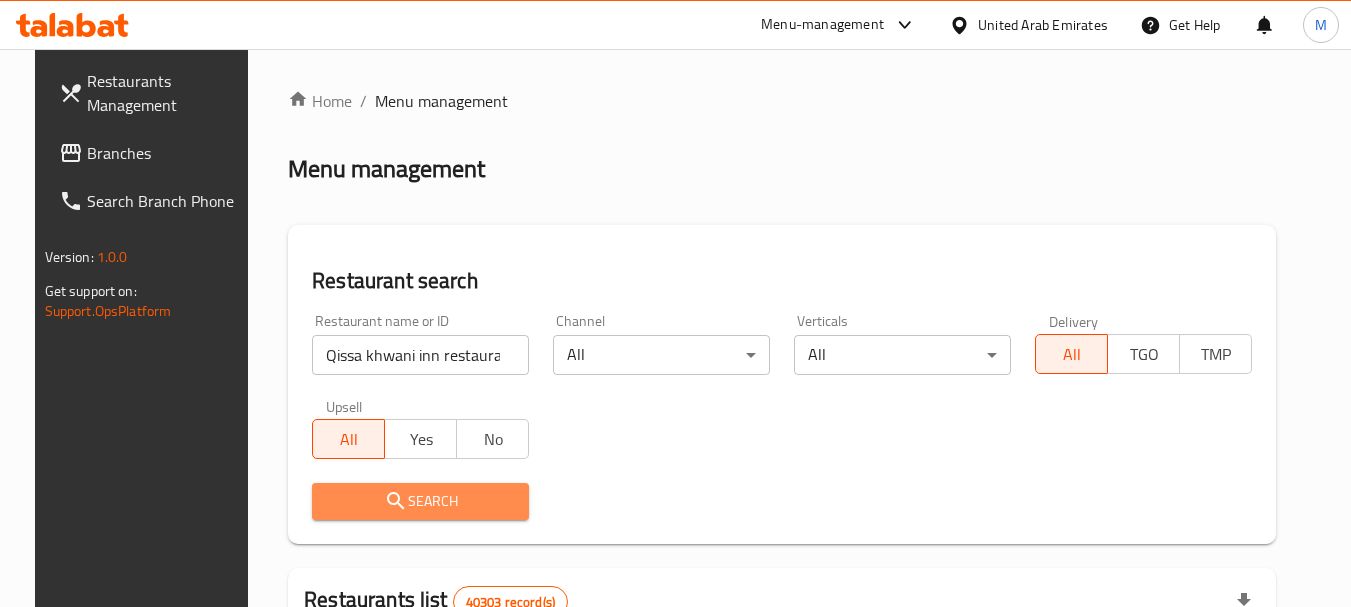 click on "Search" at bounding box center [420, 501] 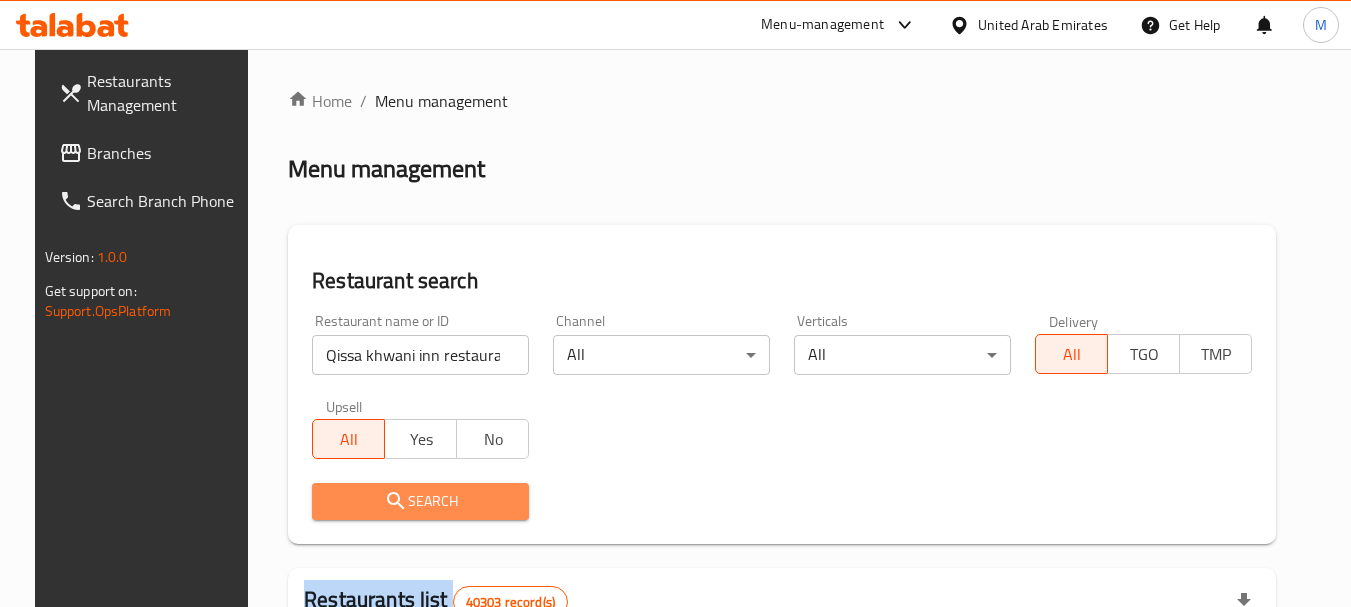 drag, startPoint x: 396, startPoint y: 464, endPoint x: 156, endPoint y: 428, distance: 242.68498 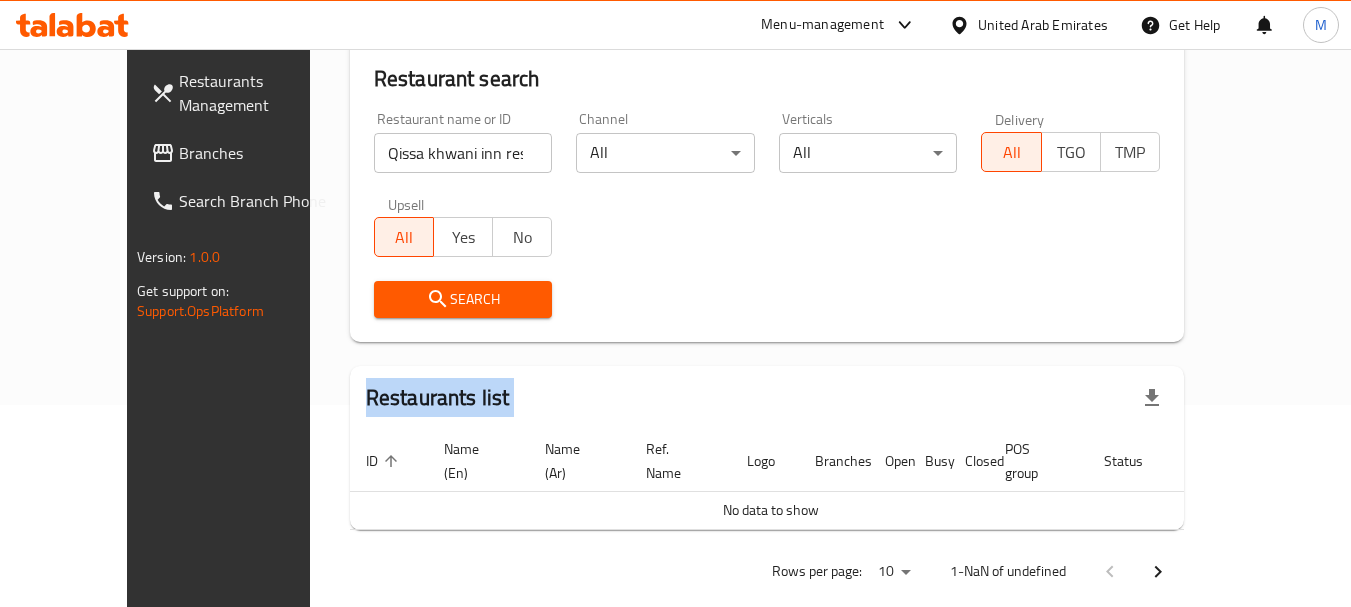scroll, scrollTop: 210, scrollLeft: 0, axis: vertical 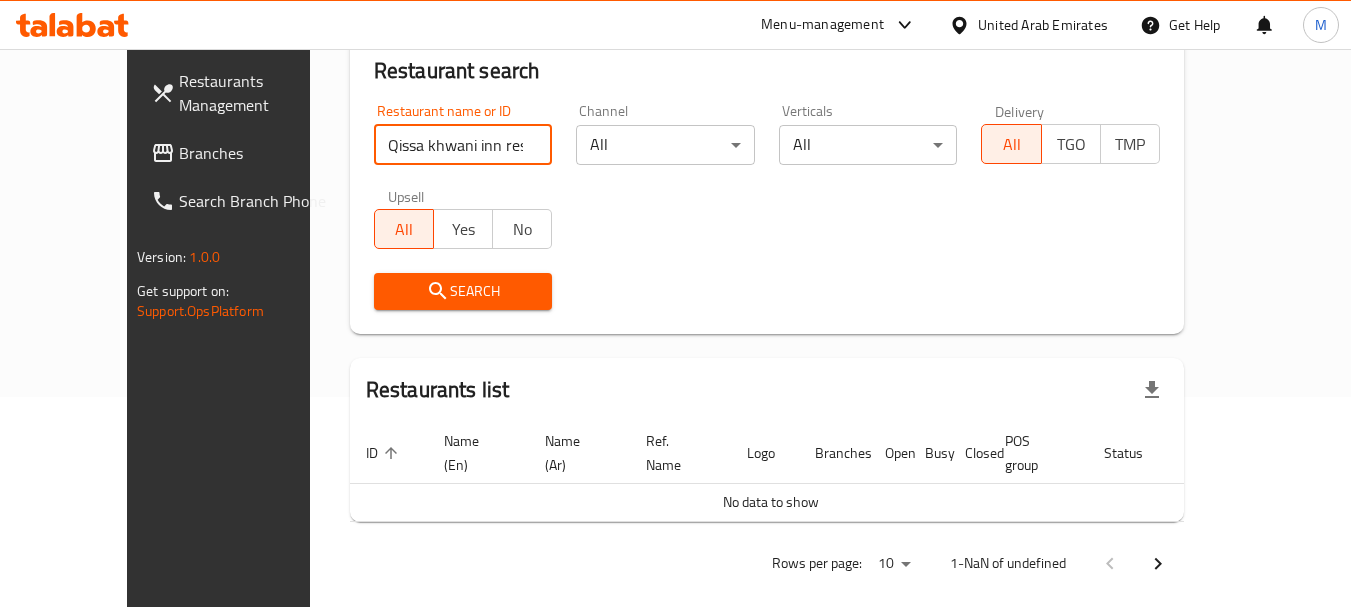 drag, startPoint x: 447, startPoint y: 147, endPoint x: 554, endPoint y: 163, distance: 108.18965 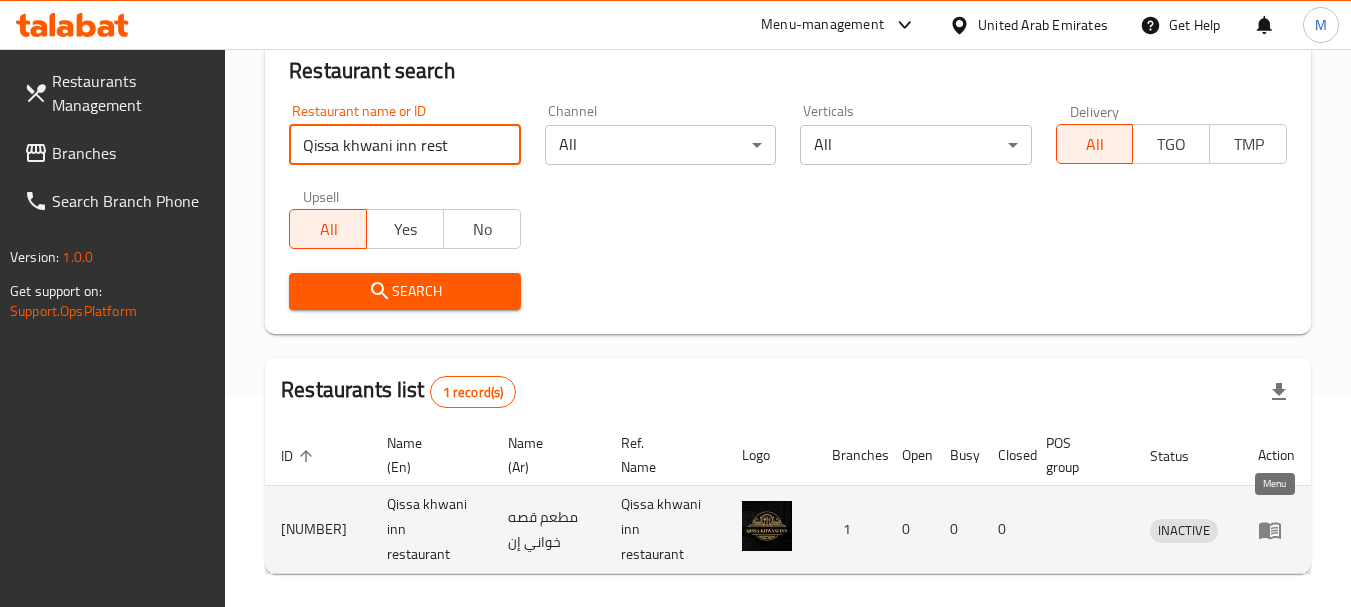 click 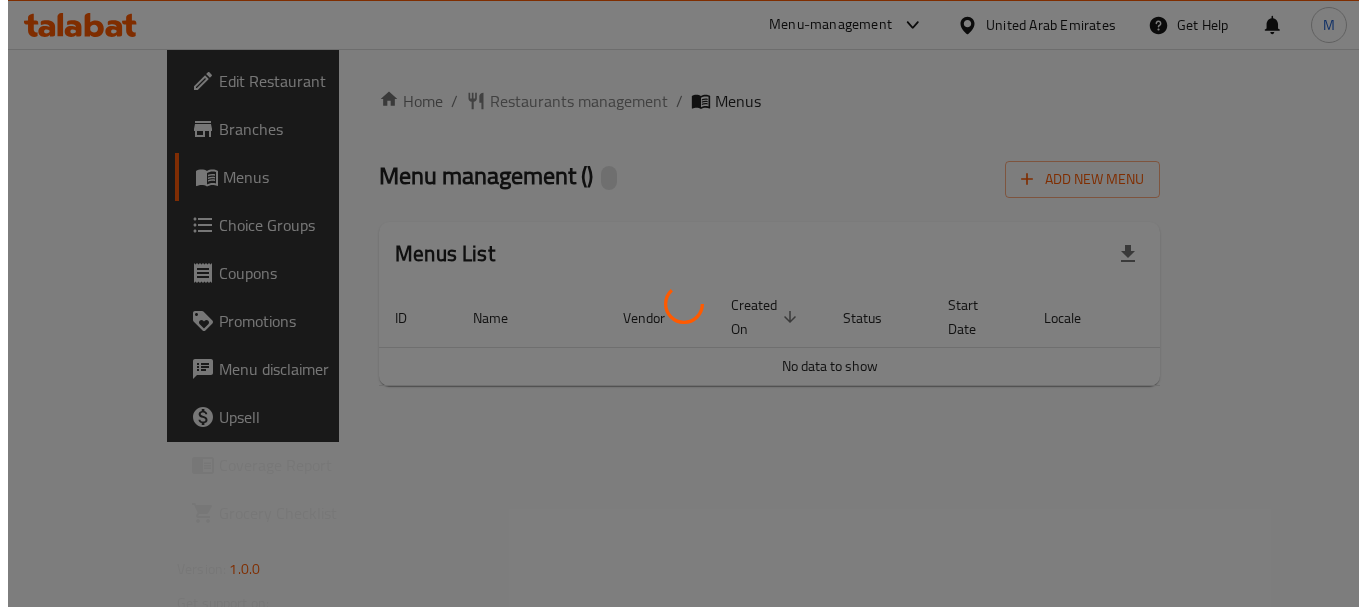 scroll, scrollTop: 0, scrollLeft: 0, axis: both 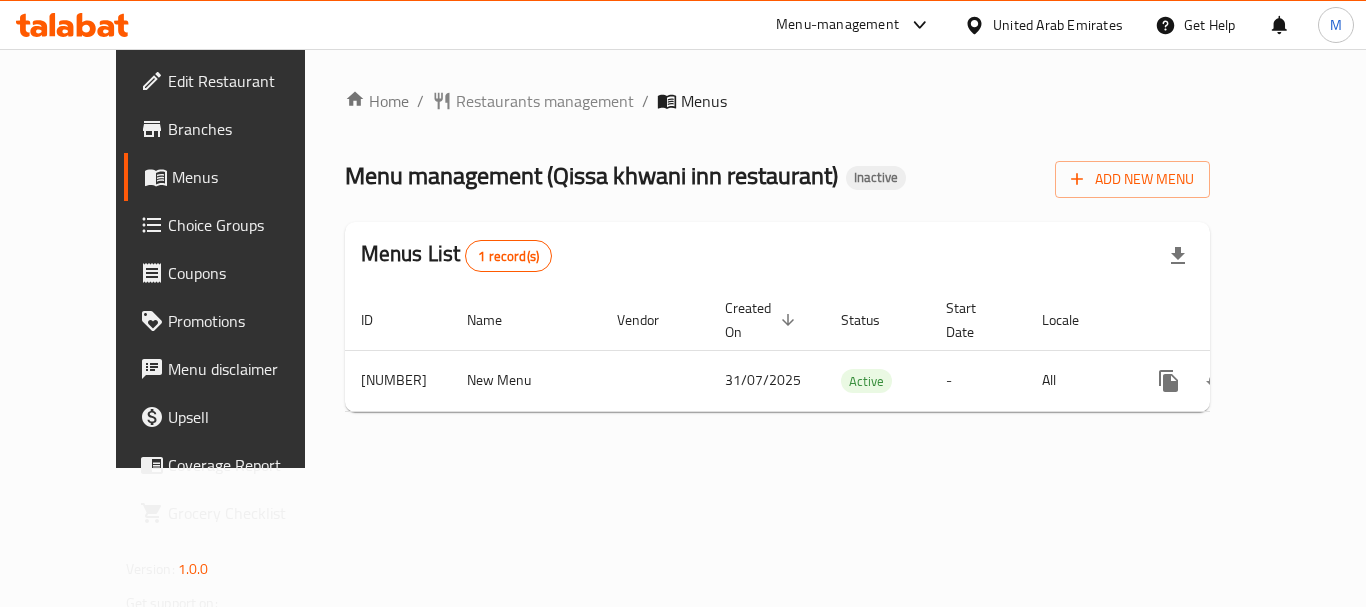 click on "Branches" at bounding box center (248, 129) 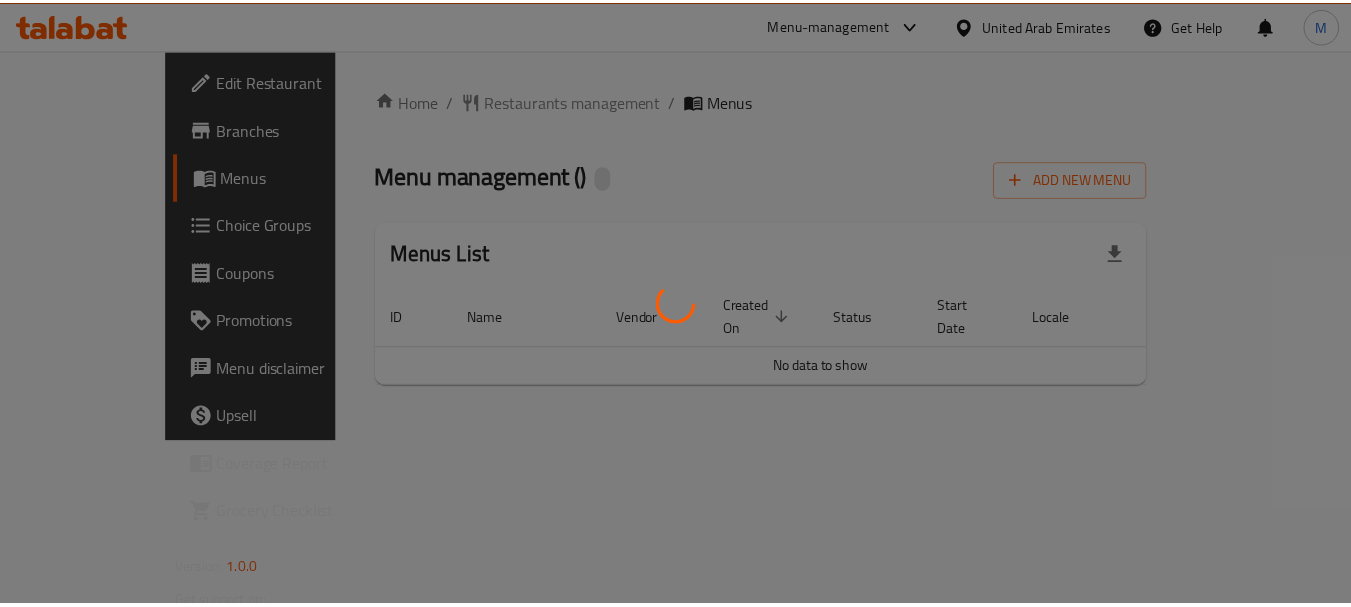 scroll, scrollTop: 0, scrollLeft: 0, axis: both 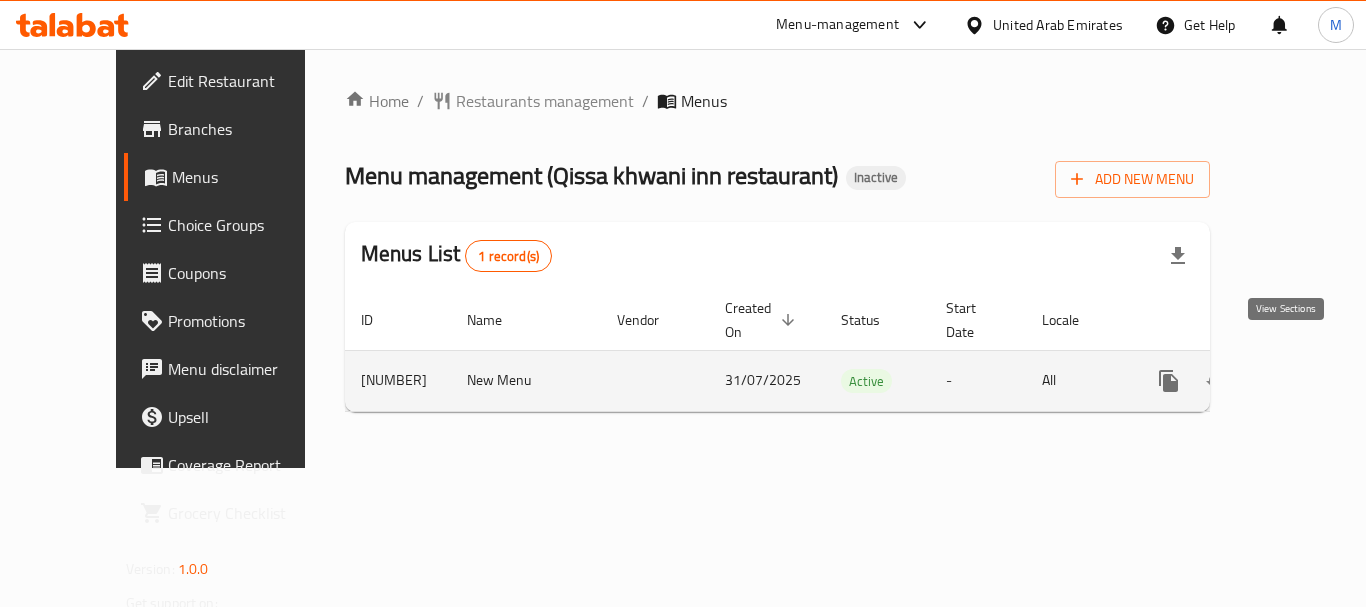 click 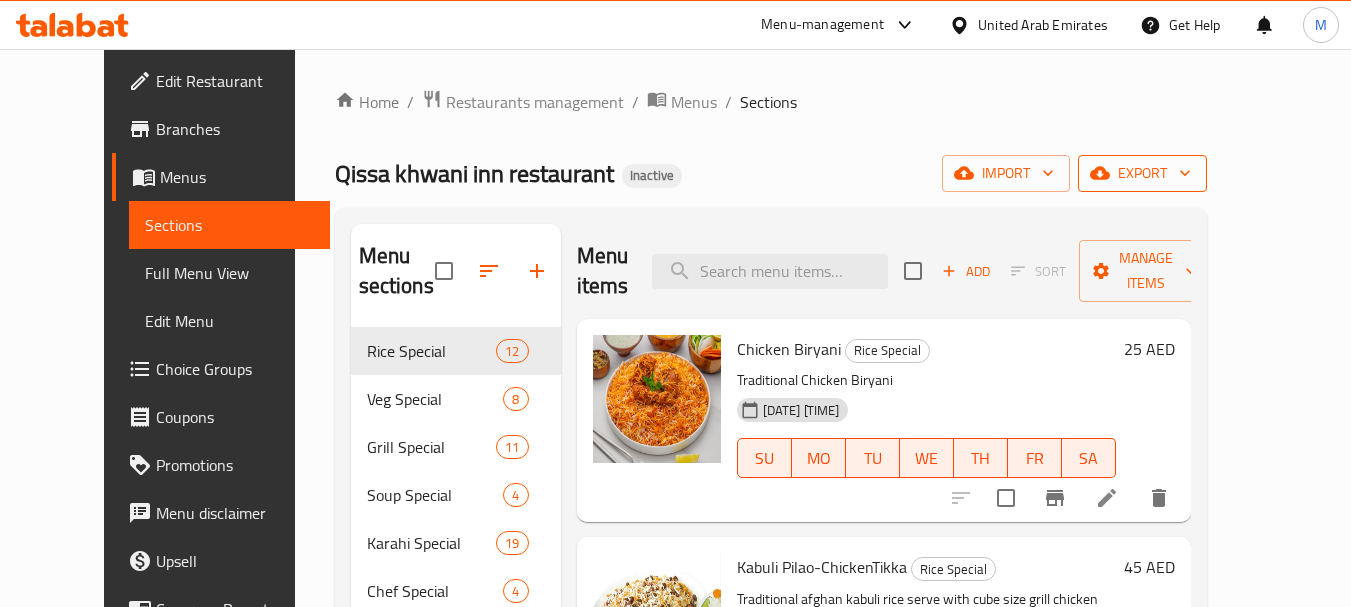 click 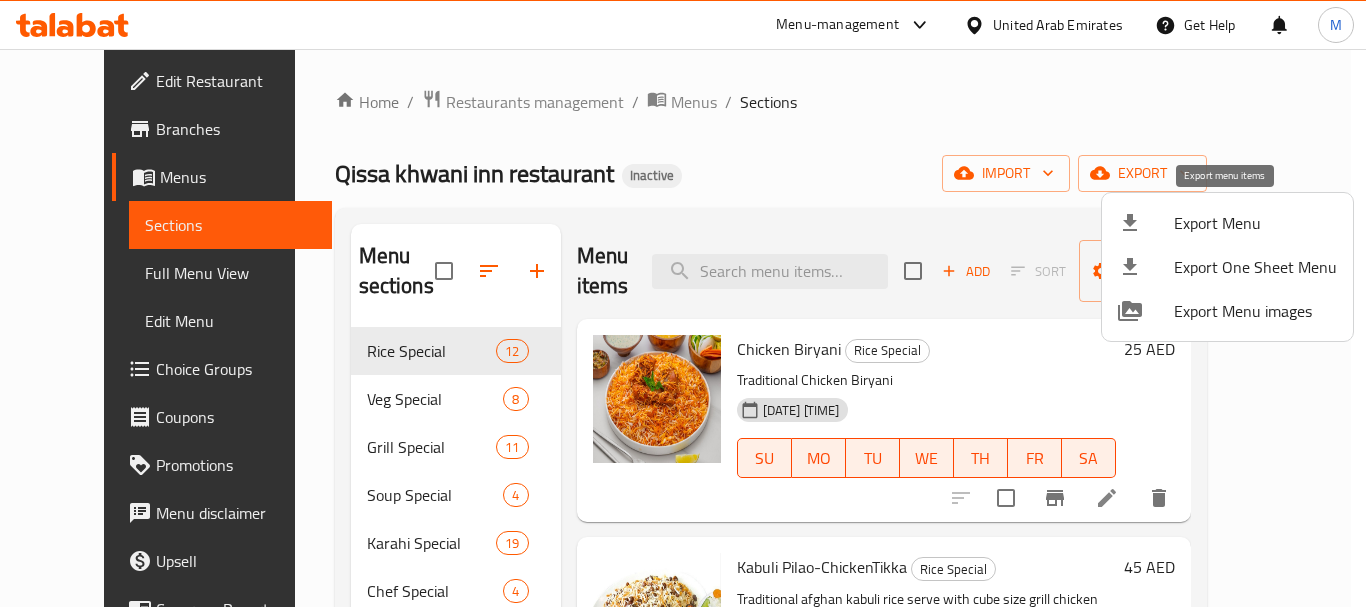 click at bounding box center (1146, 223) 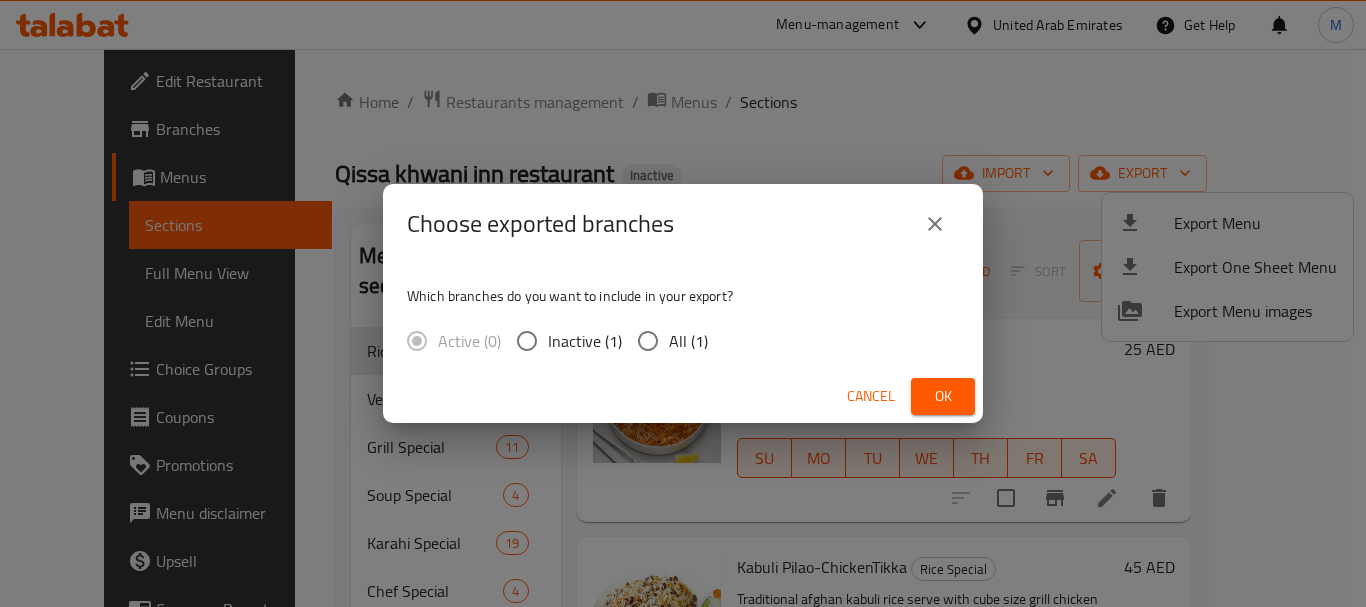click on "All (1)" at bounding box center [688, 341] 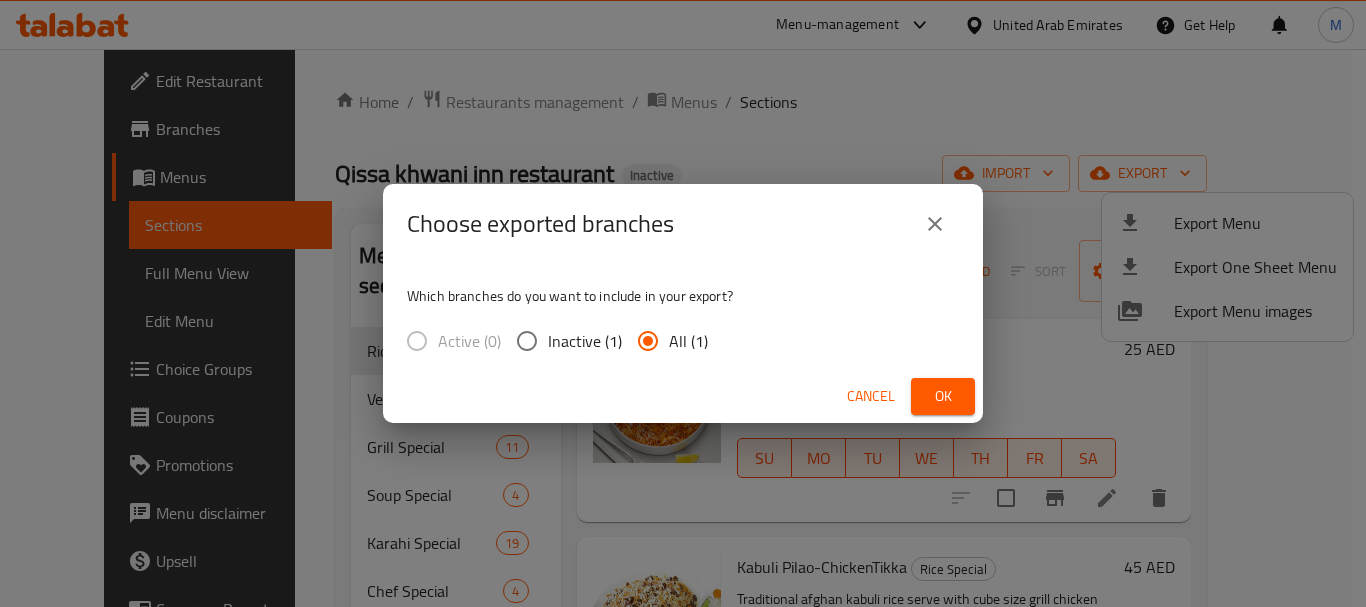 click on "Ok" at bounding box center (943, 396) 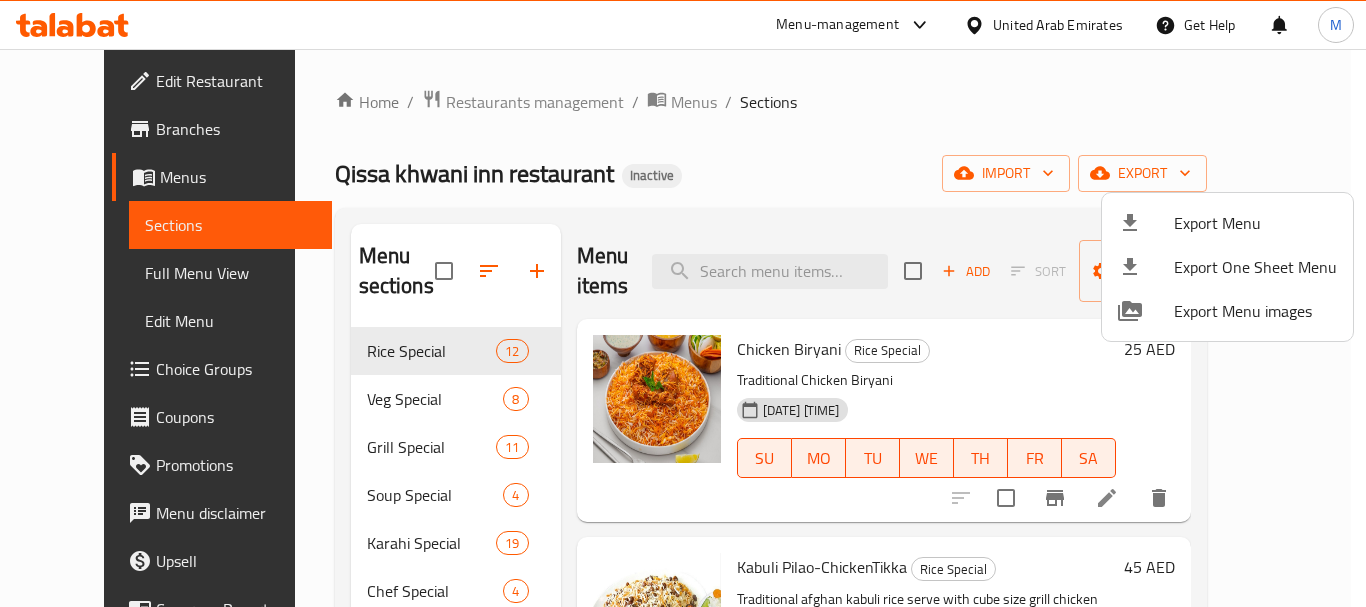 click at bounding box center (683, 303) 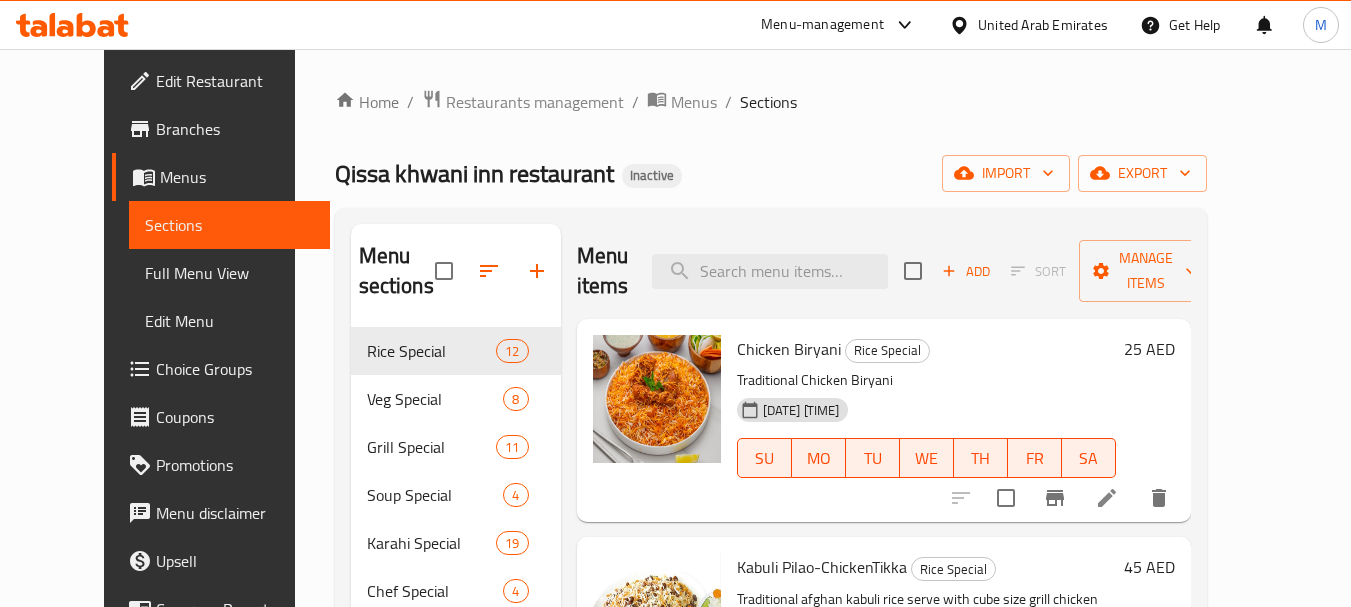 click on "Edit Restaurant" at bounding box center [235, 81] 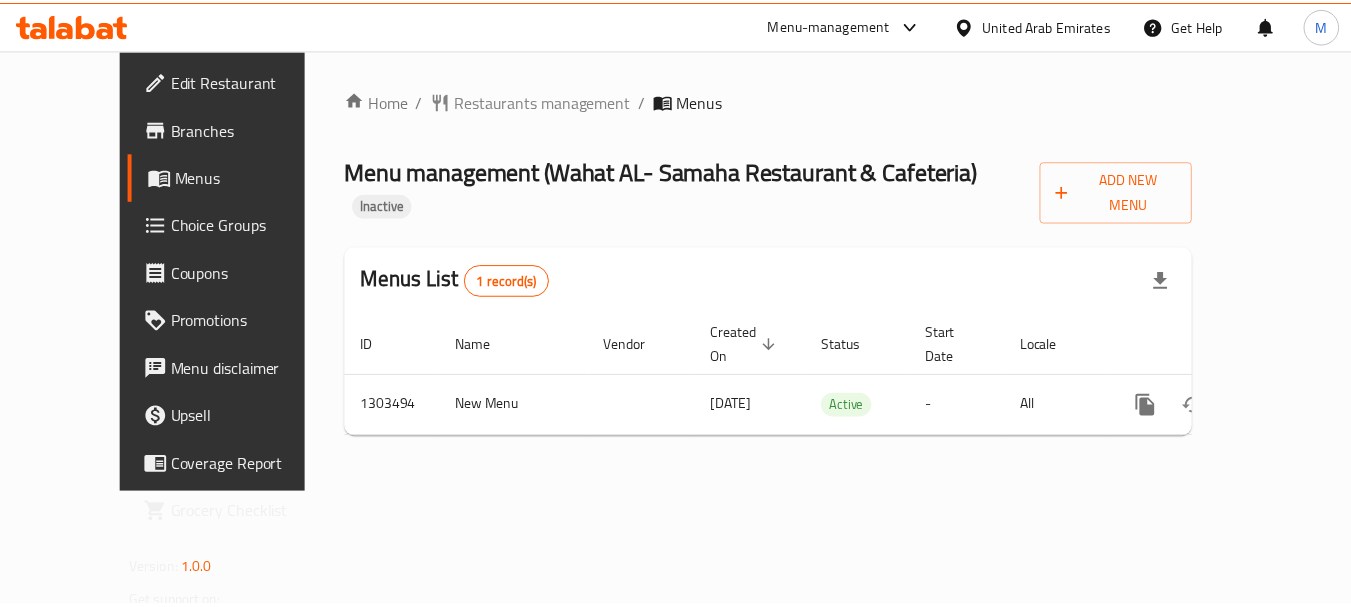 scroll, scrollTop: 0, scrollLeft: 0, axis: both 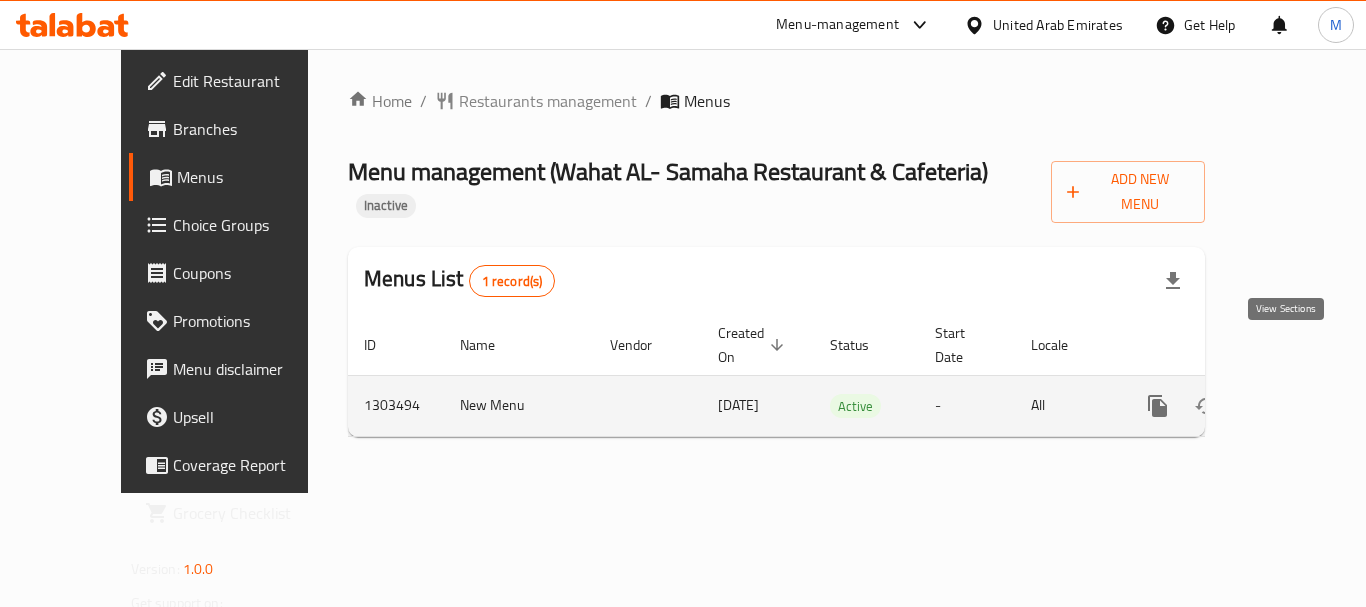 click 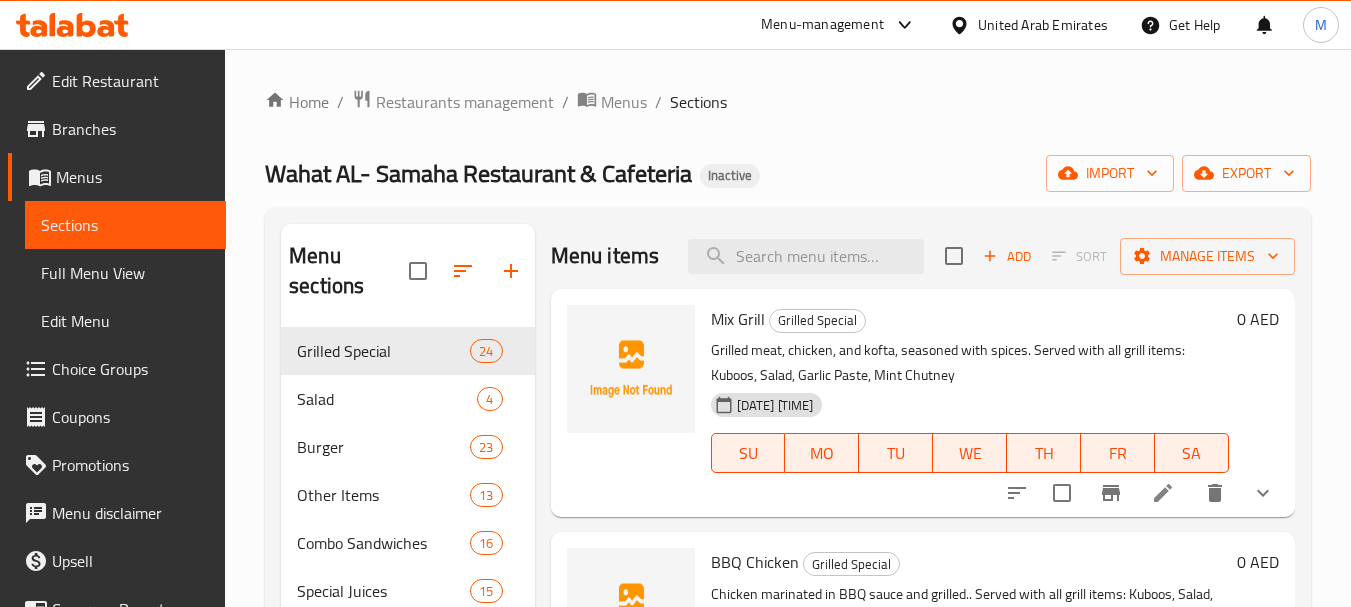 scroll, scrollTop: 300, scrollLeft: 0, axis: vertical 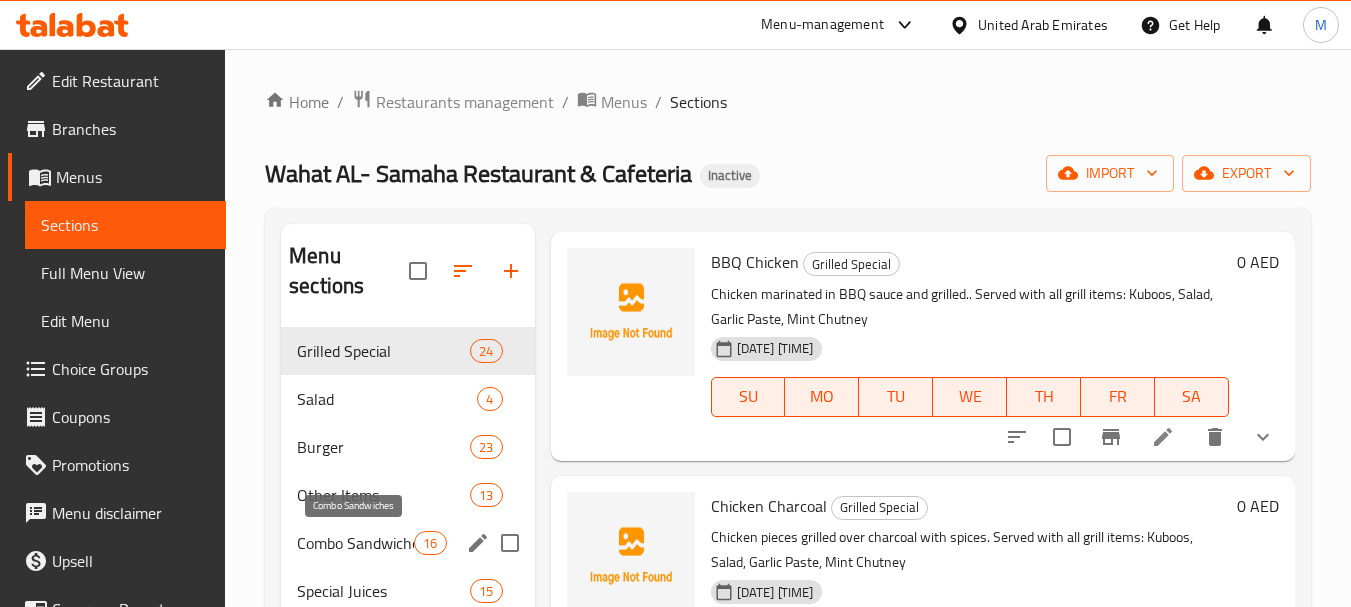 click on "Combo Sandwiches" at bounding box center [355, 543] 